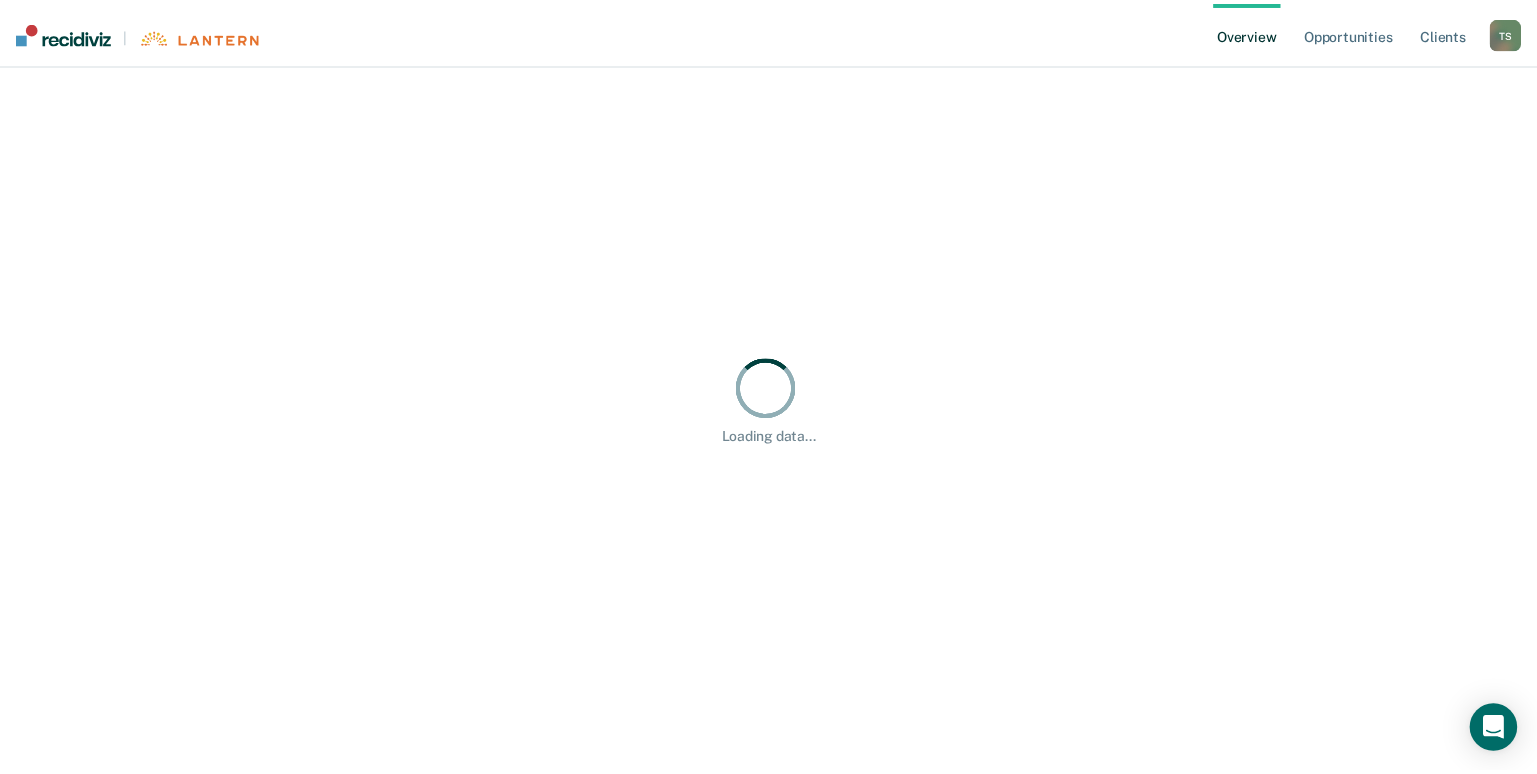 scroll, scrollTop: 0, scrollLeft: 0, axis: both 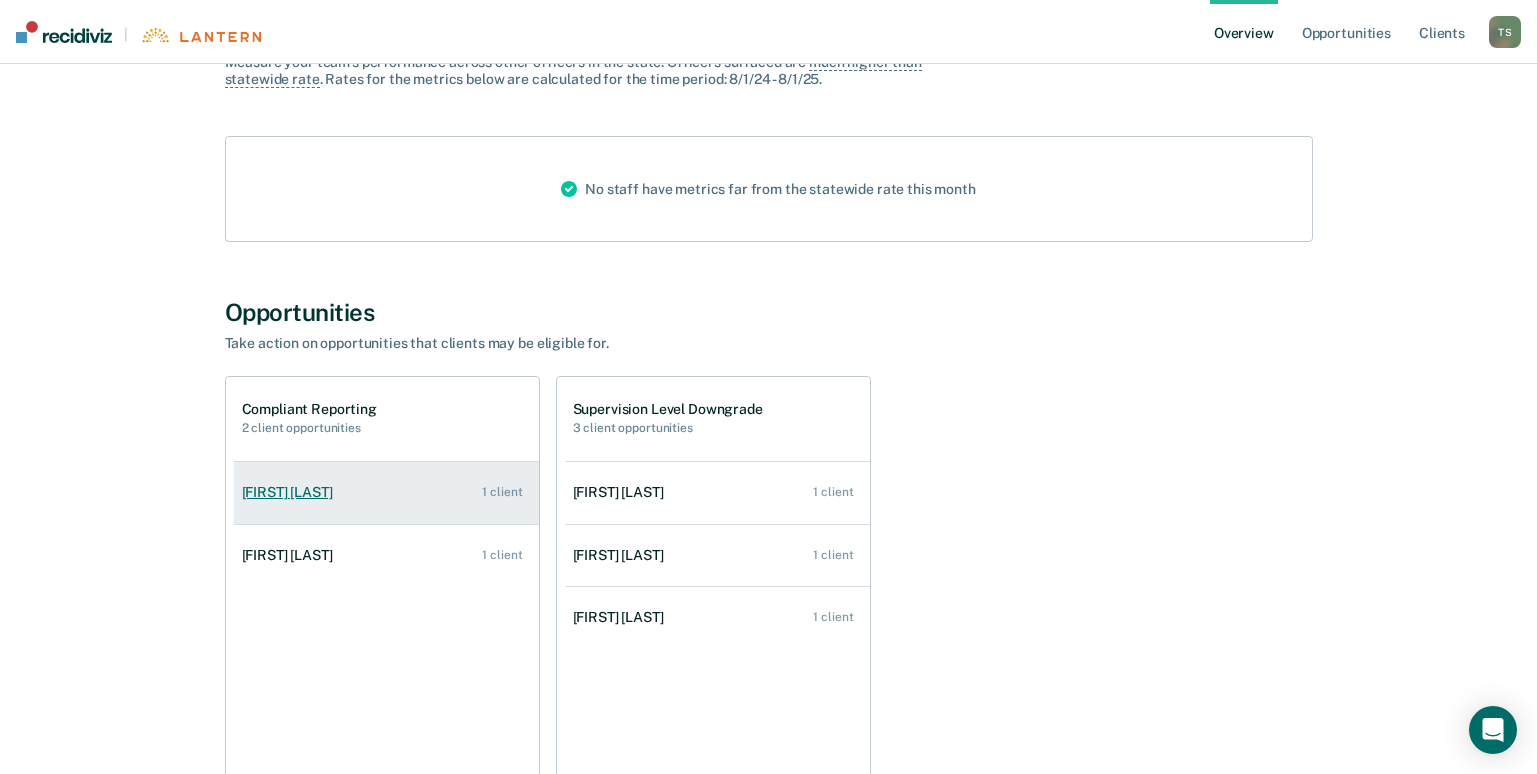 click on "1 client" at bounding box center (502, 492) 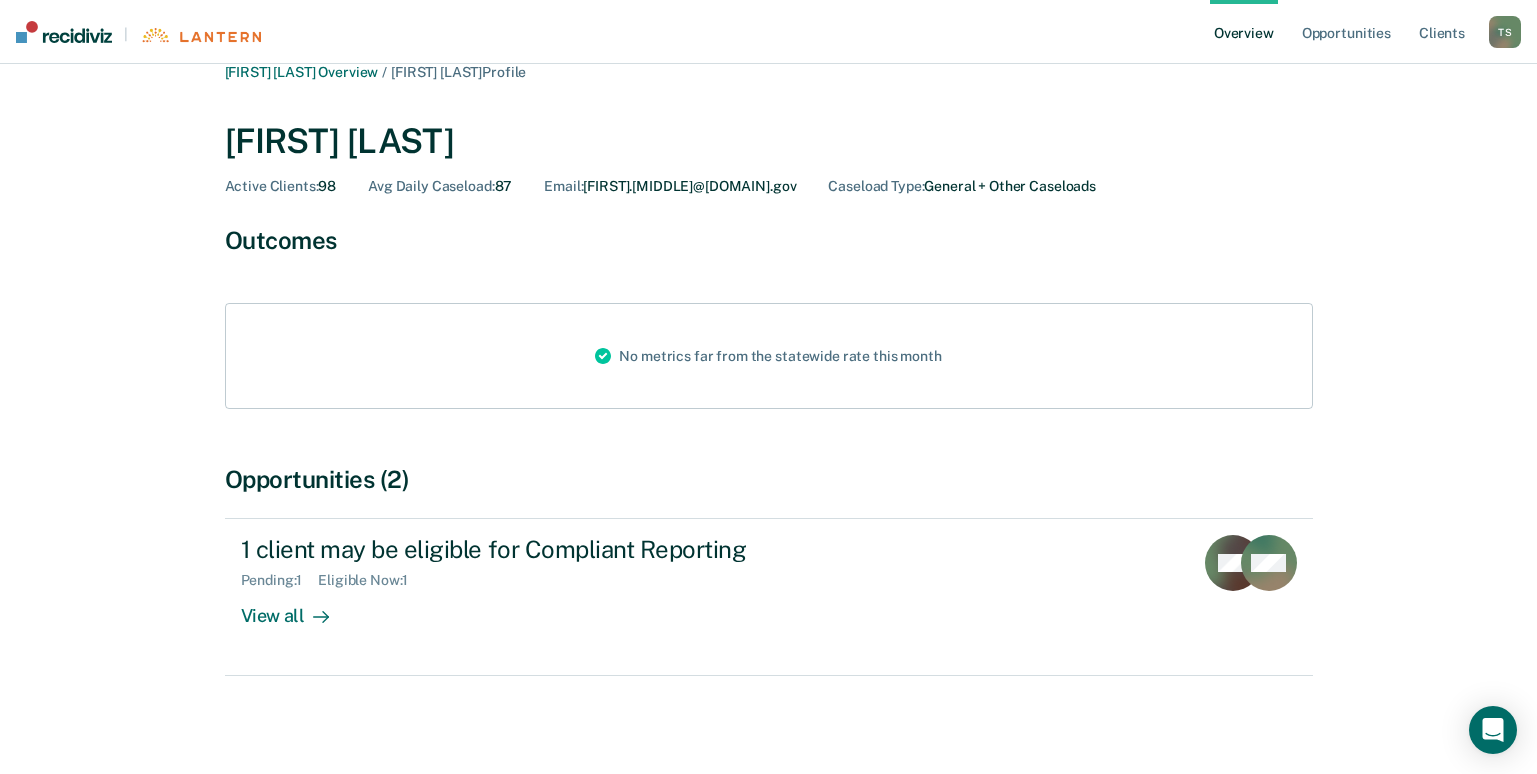 scroll, scrollTop: 30, scrollLeft: 0, axis: vertical 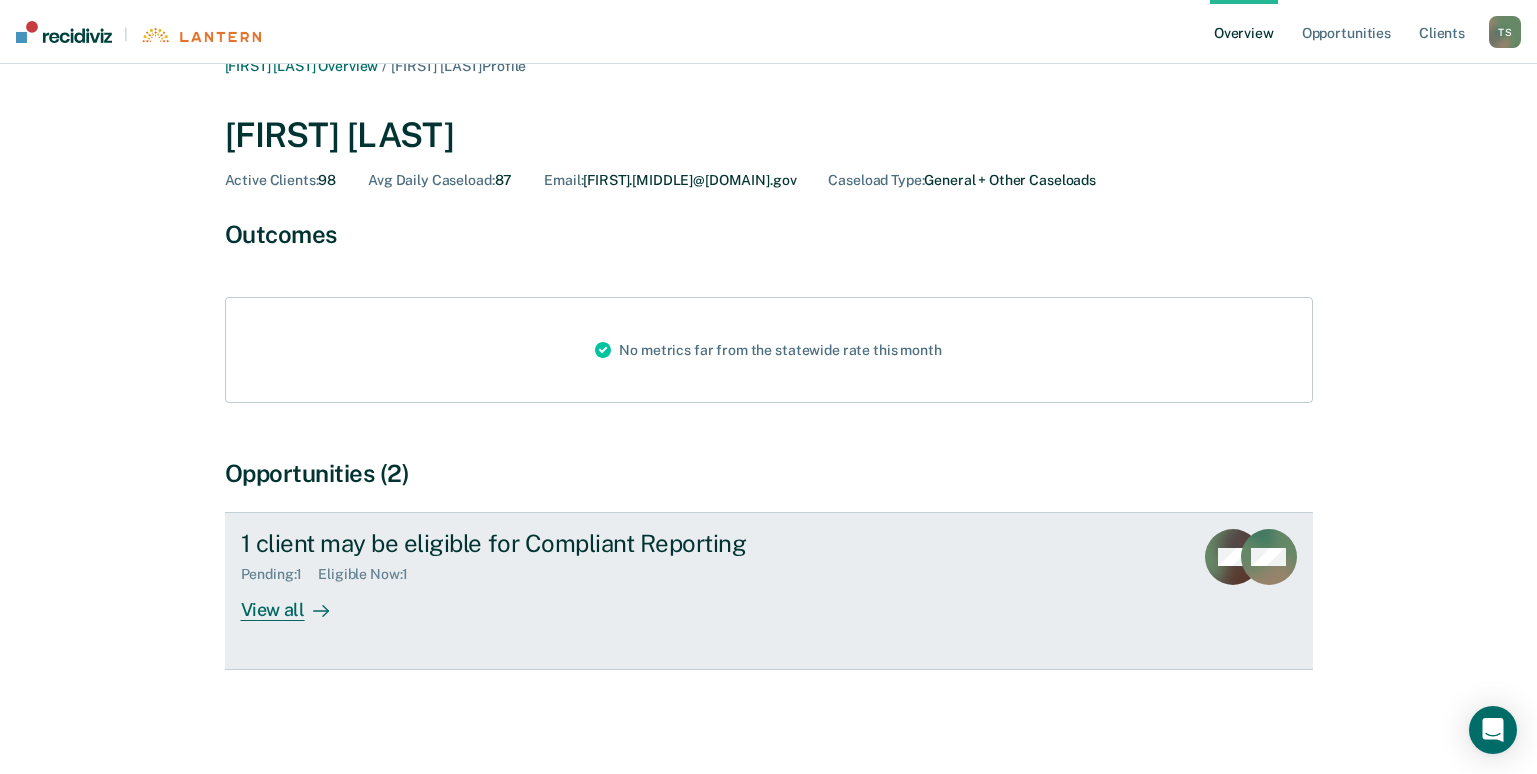 click on "View all" at bounding box center [297, 602] 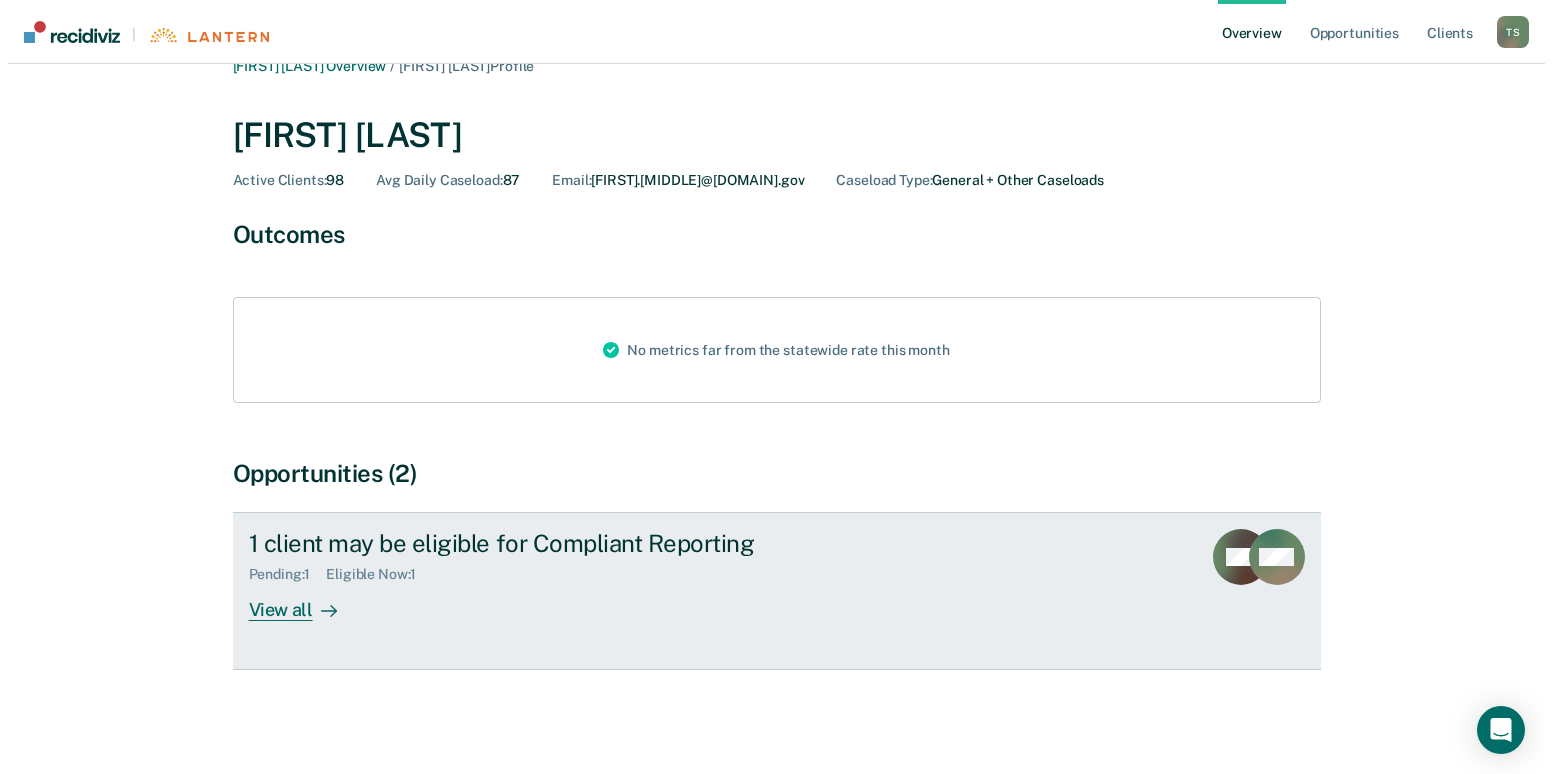 scroll, scrollTop: 0, scrollLeft: 0, axis: both 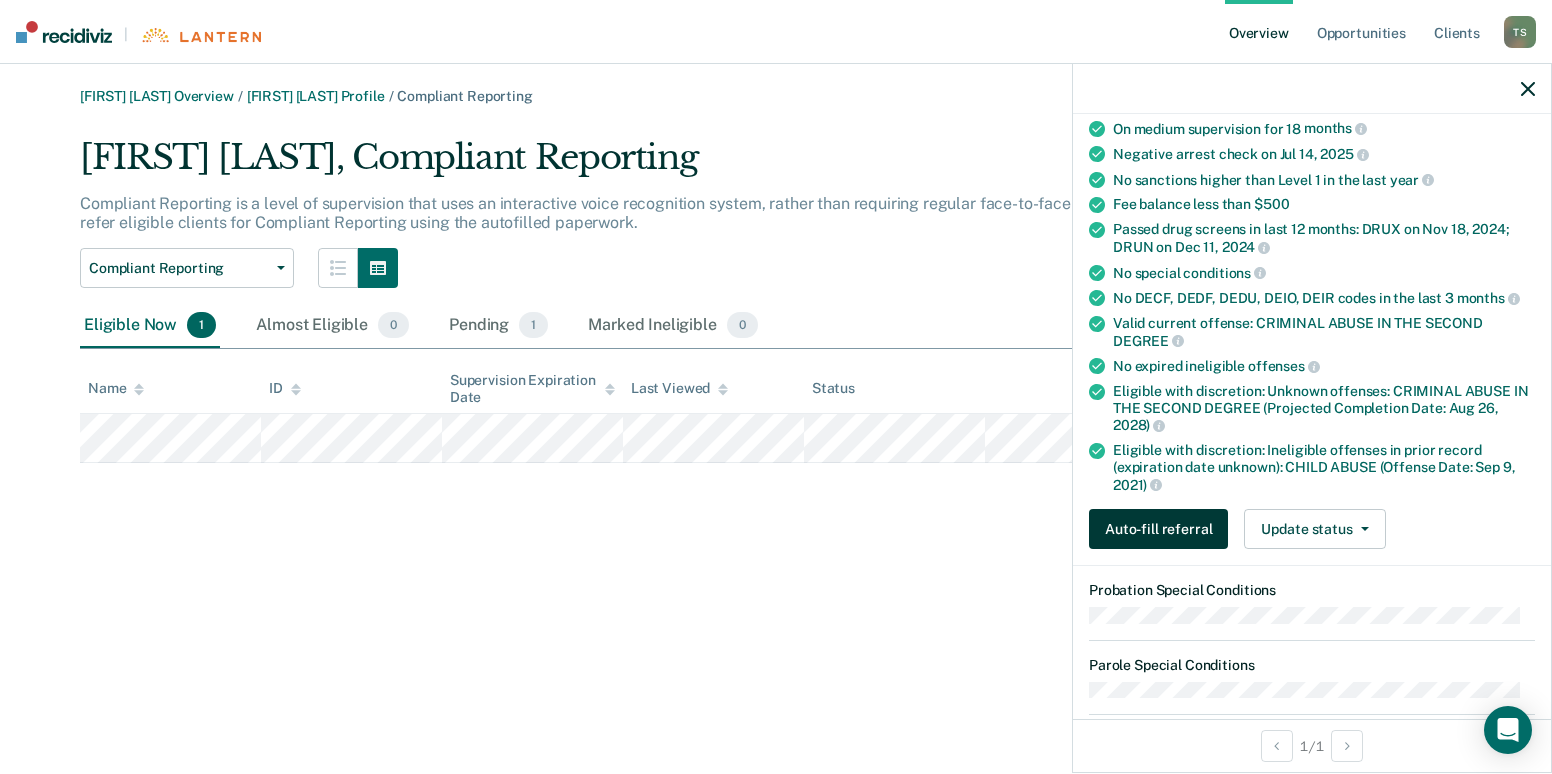 click on "Auto-fill referral" at bounding box center [1158, 529] 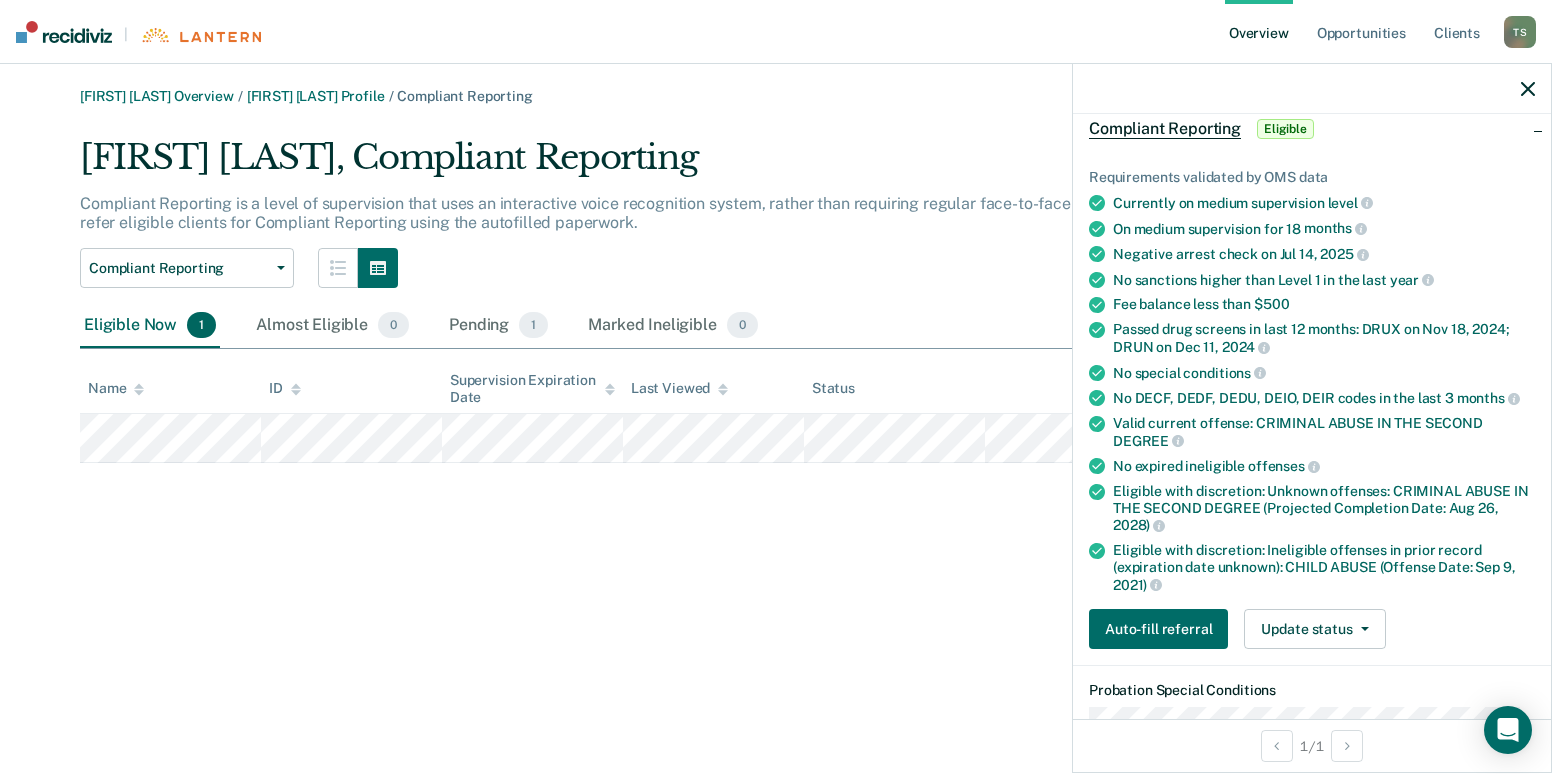 scroll, scrollTop: 200, scrollLeft: 0, axis: vertical 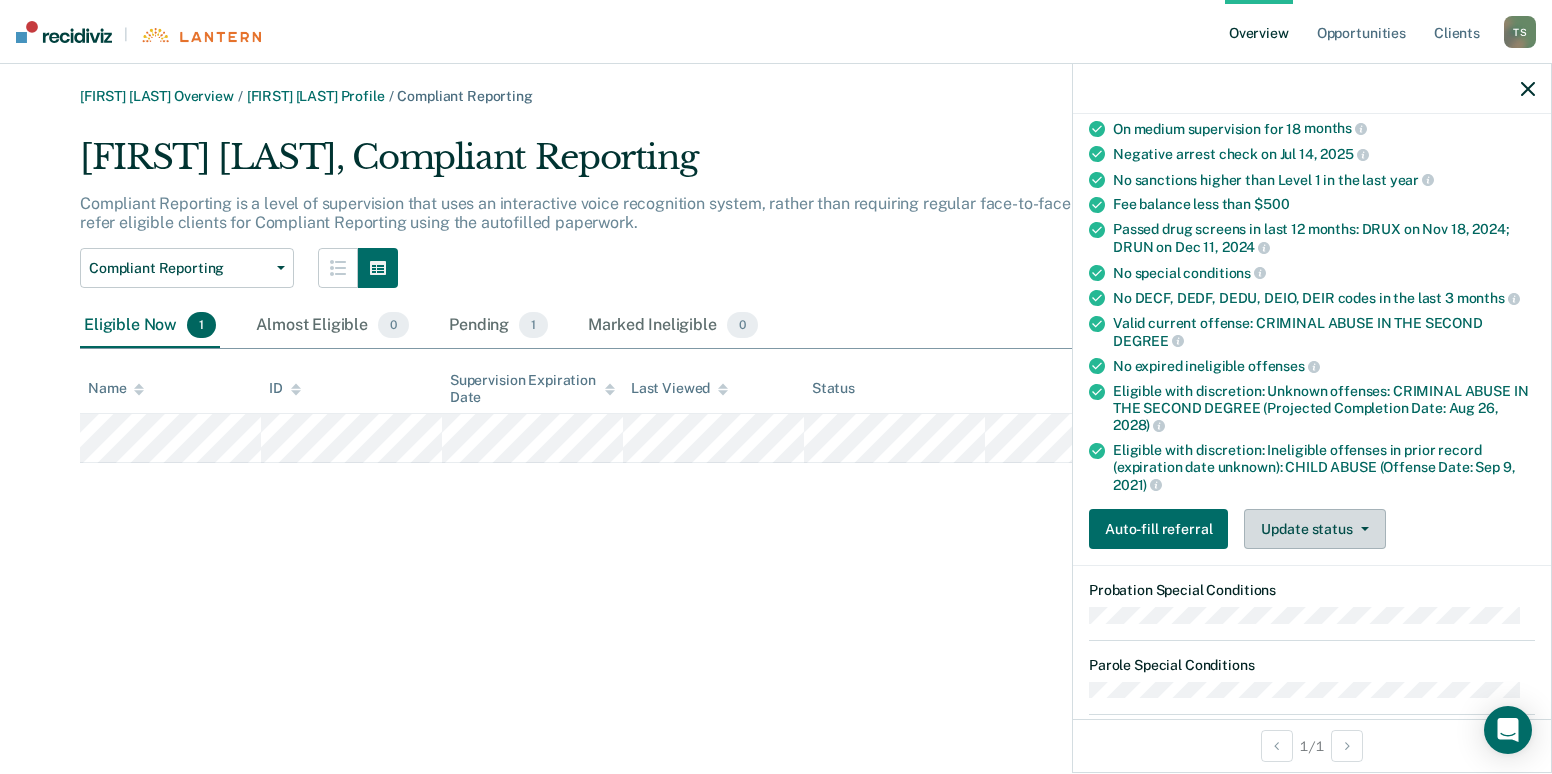 click on "Update status" at bounding box center (1314, 529) 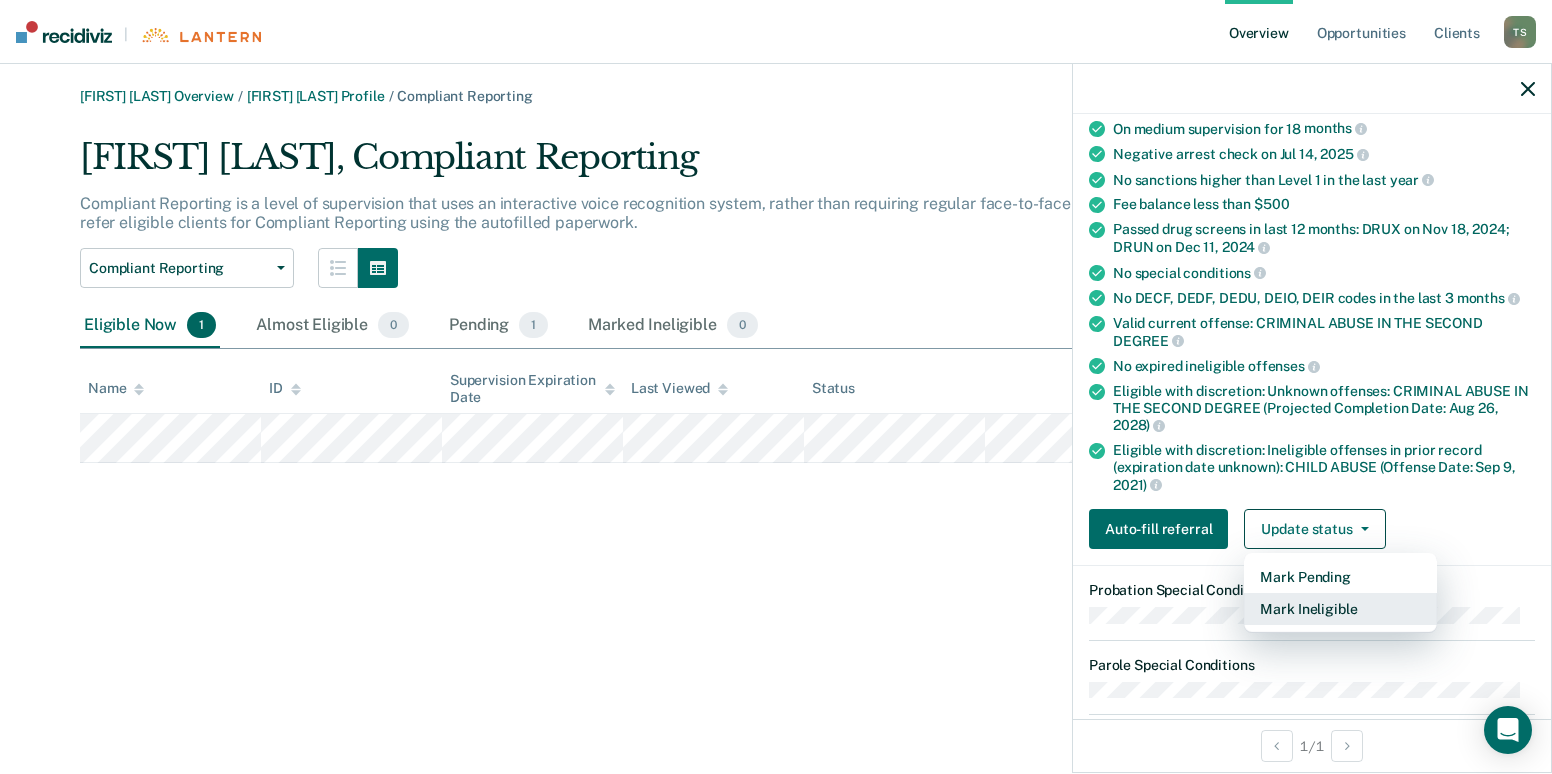 click on "Mark Ineligible" at bounding box center (1340, 609) 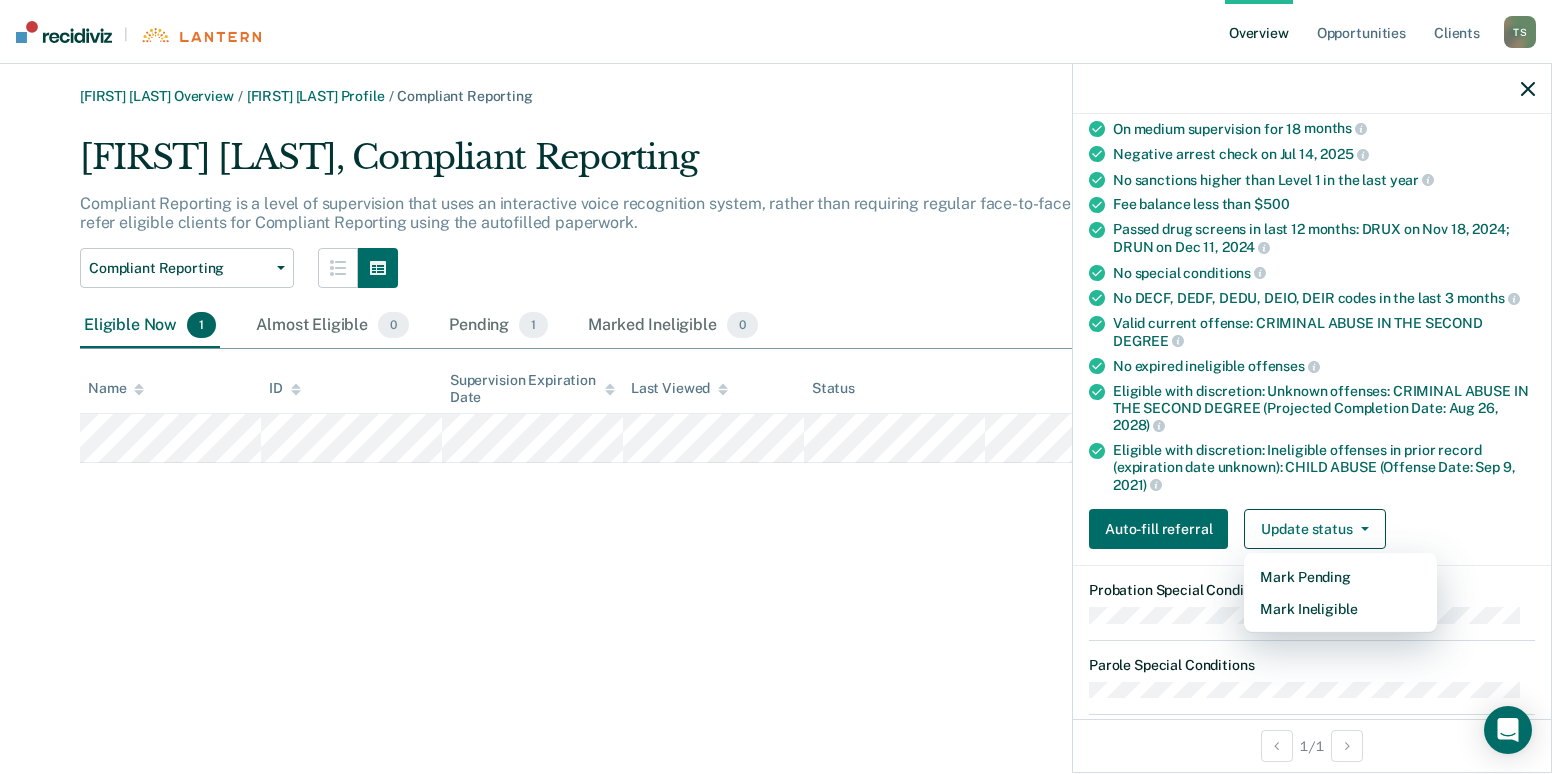 scroll, scrollTop: 88, scrollLeft: 0, axis: vertical 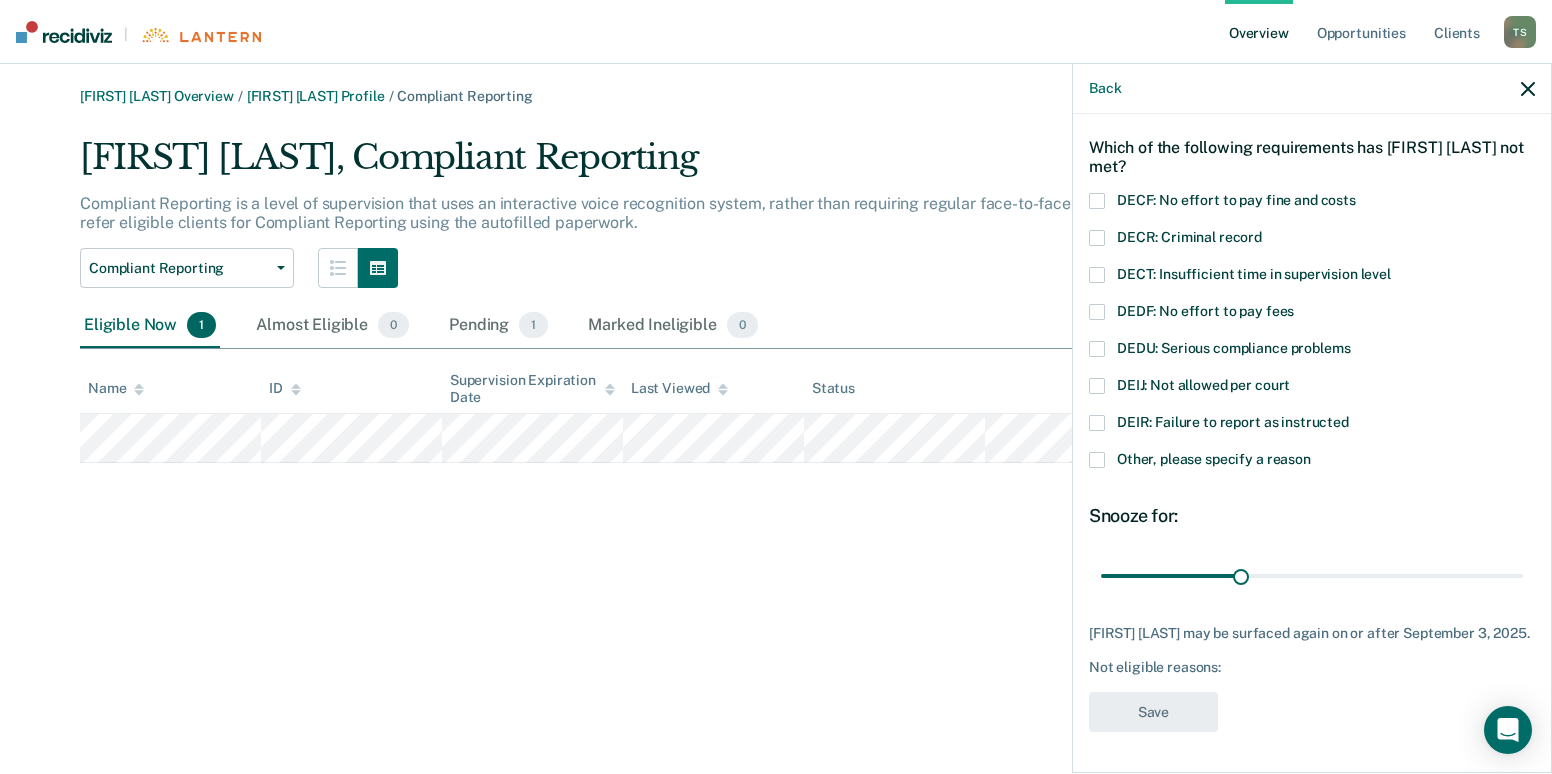 click on "Not eligible reasons:" at bounding box center [1312, 667] 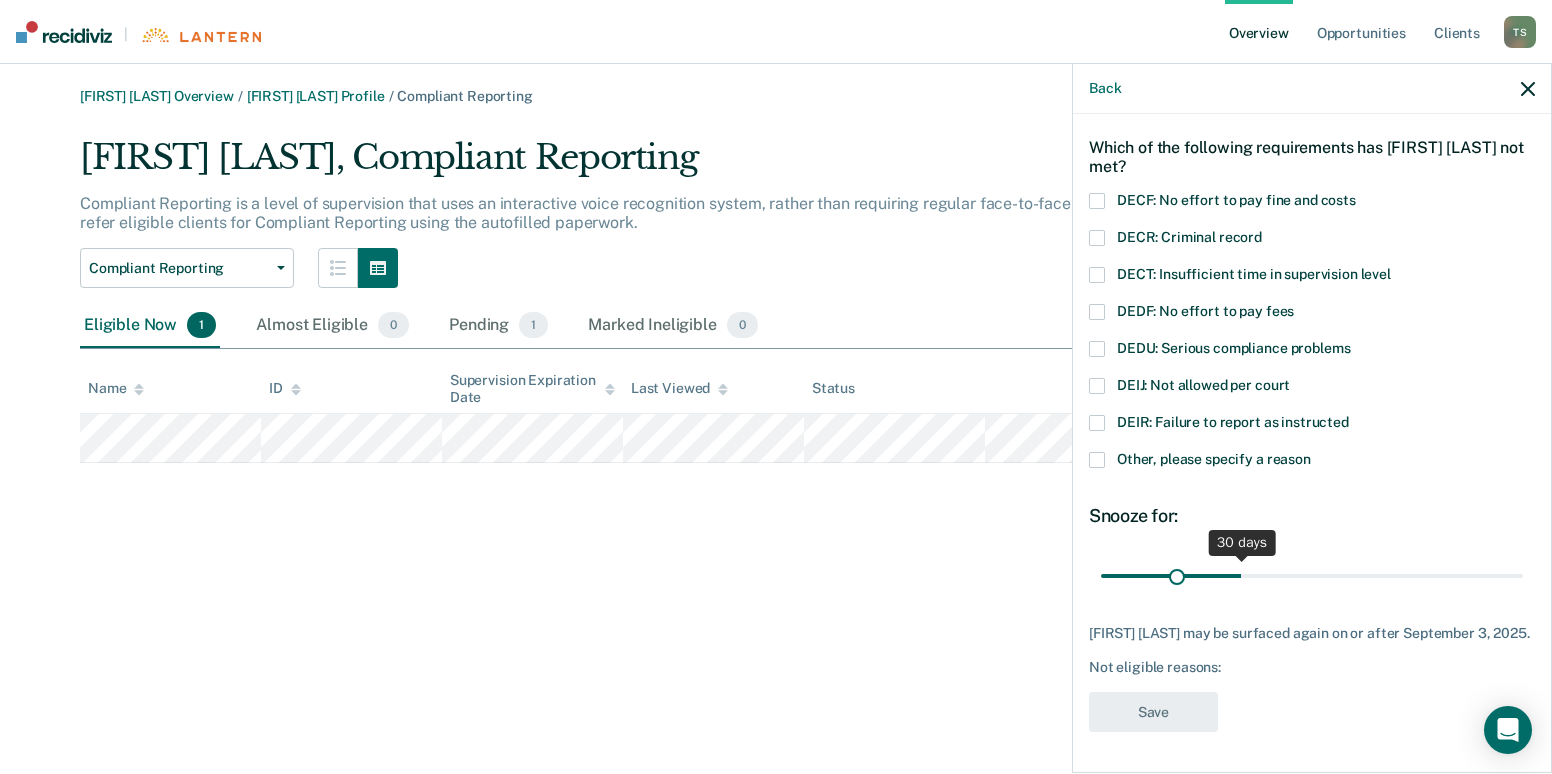 scroll, scrollTop: 71, scrollLeft: 0, axis: vertical 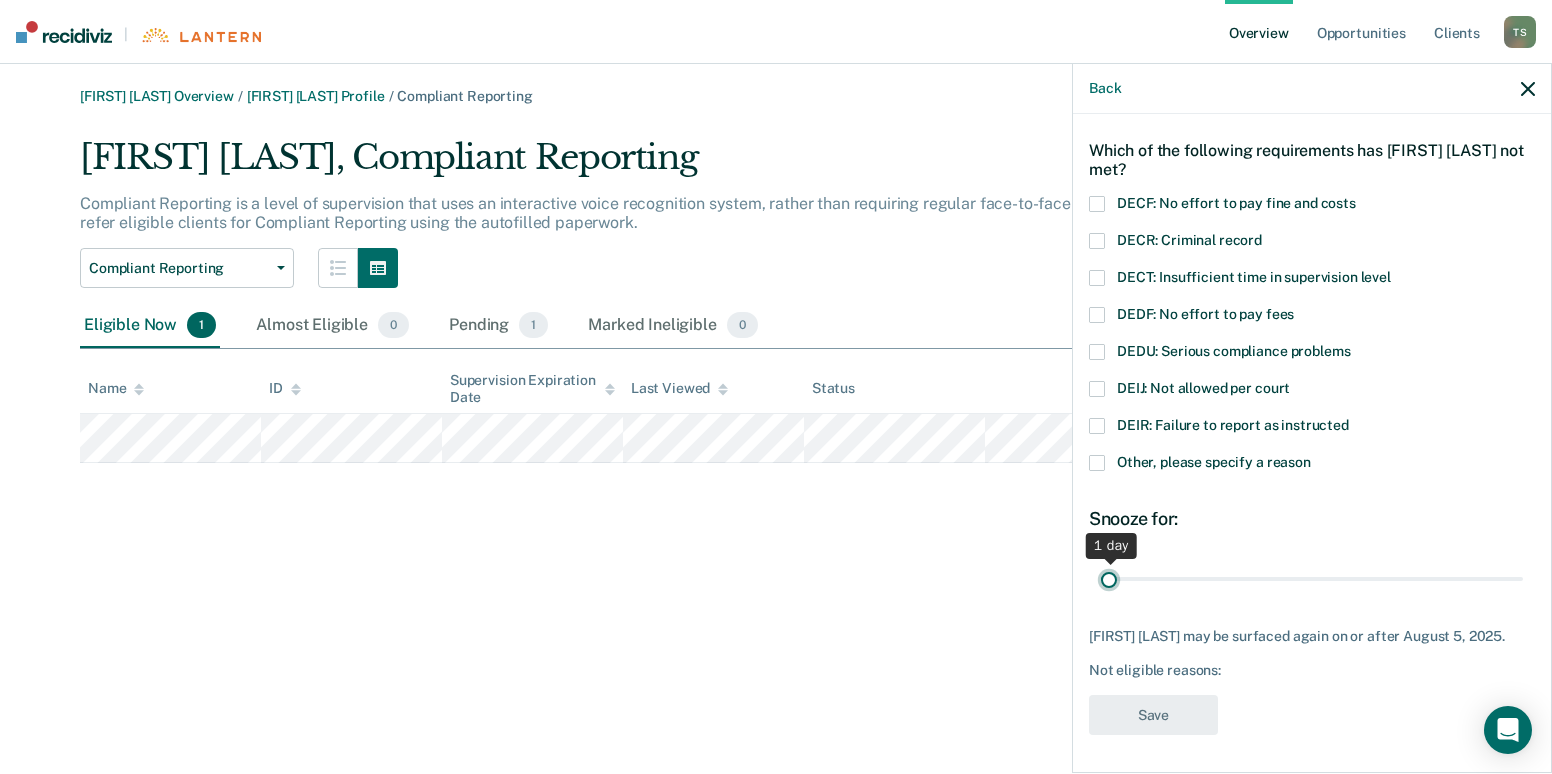 drag, startPoint x: 1234, startPoint y: 559, endPoint x: 1092, endPoint y: 572, distance: 142.59383 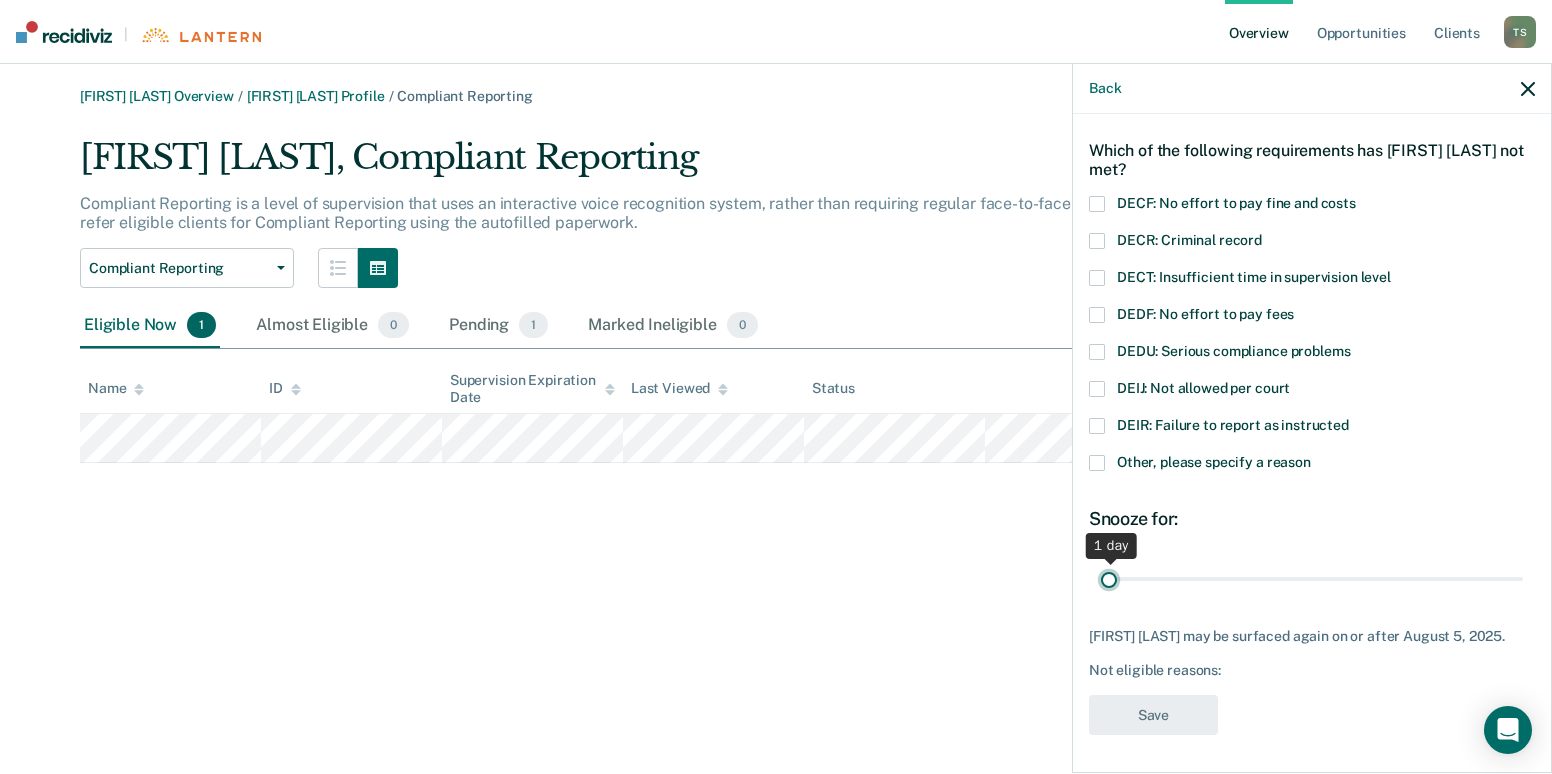 click at bounding box center [1312, 578] 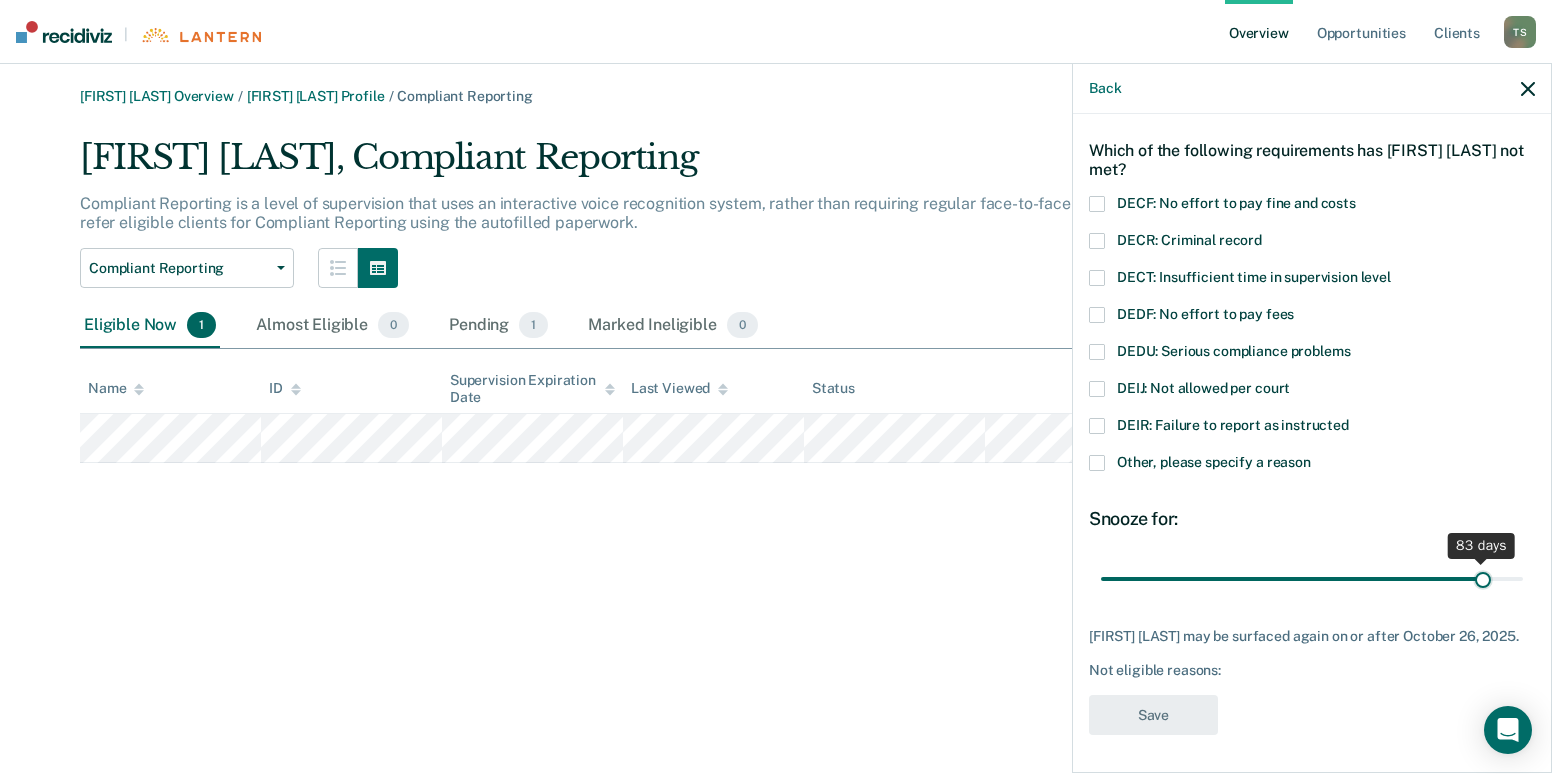 drag, startPoint x: 1107, startPoint y: 583, endPoint x: 1471, endPoint y: 598, distance: 364.30893 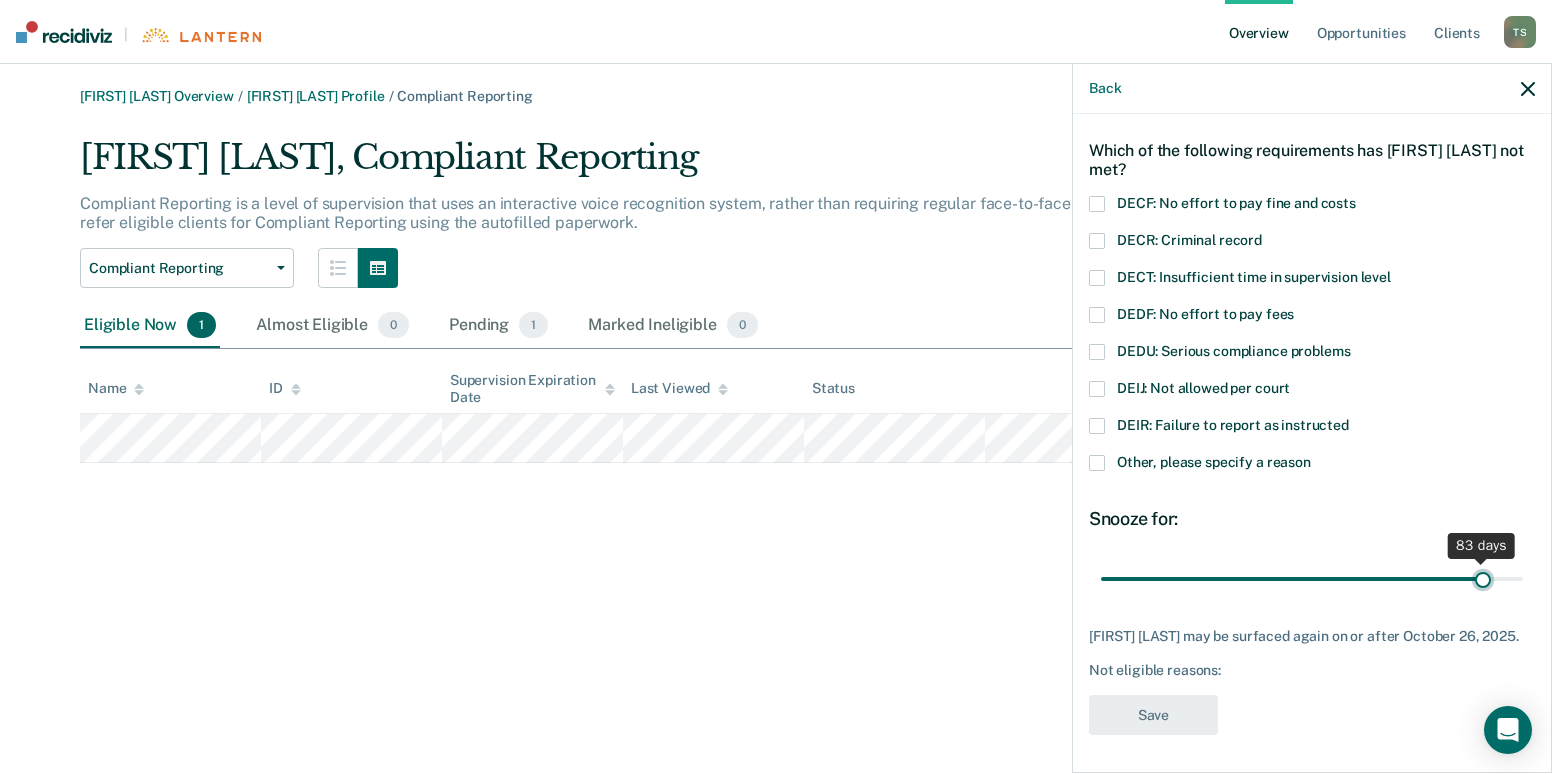 click at bounding box center (1312, 578) 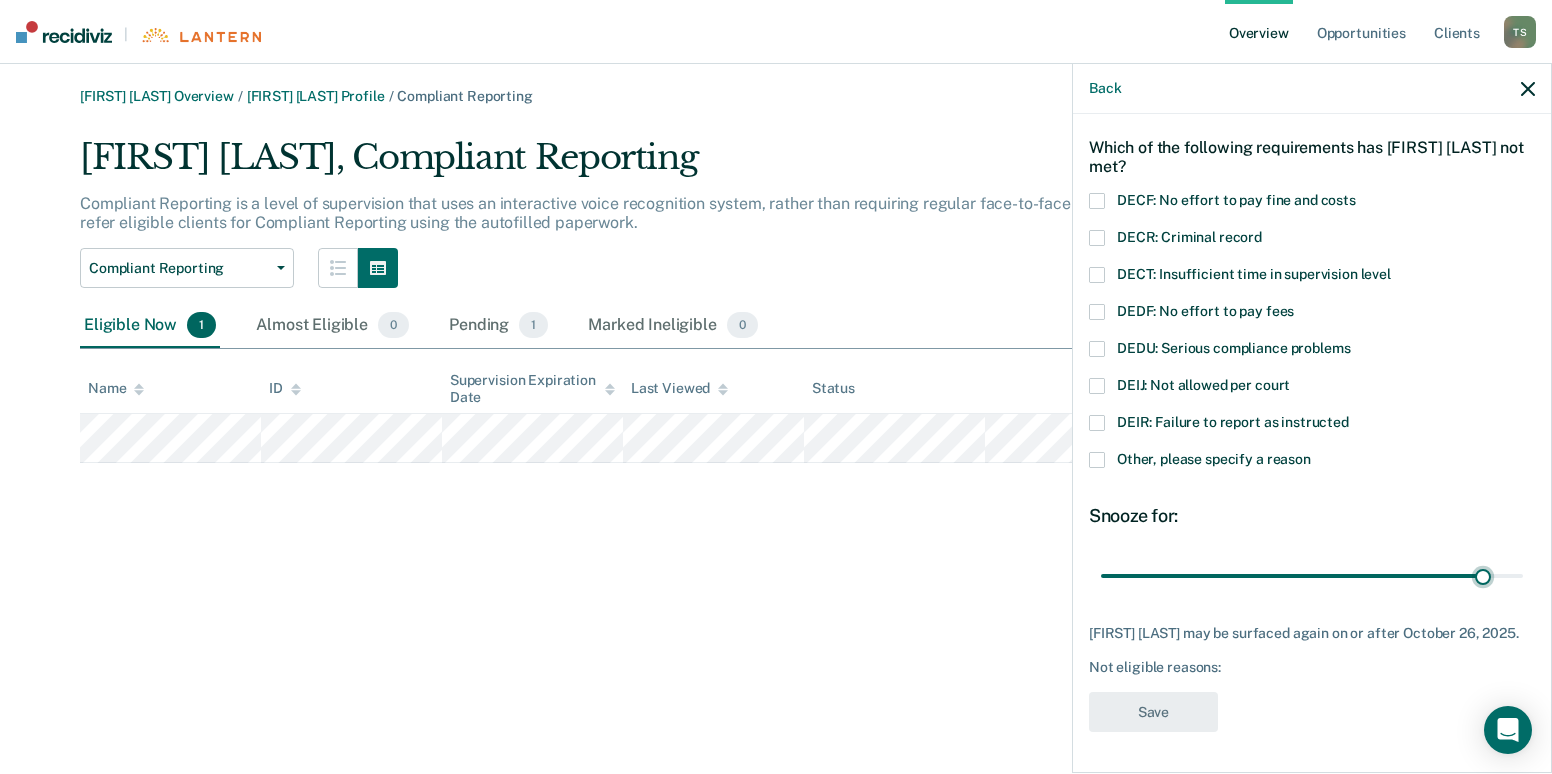 scroll, scrollTop: 88, scrollLeft: 0, axis: vertical 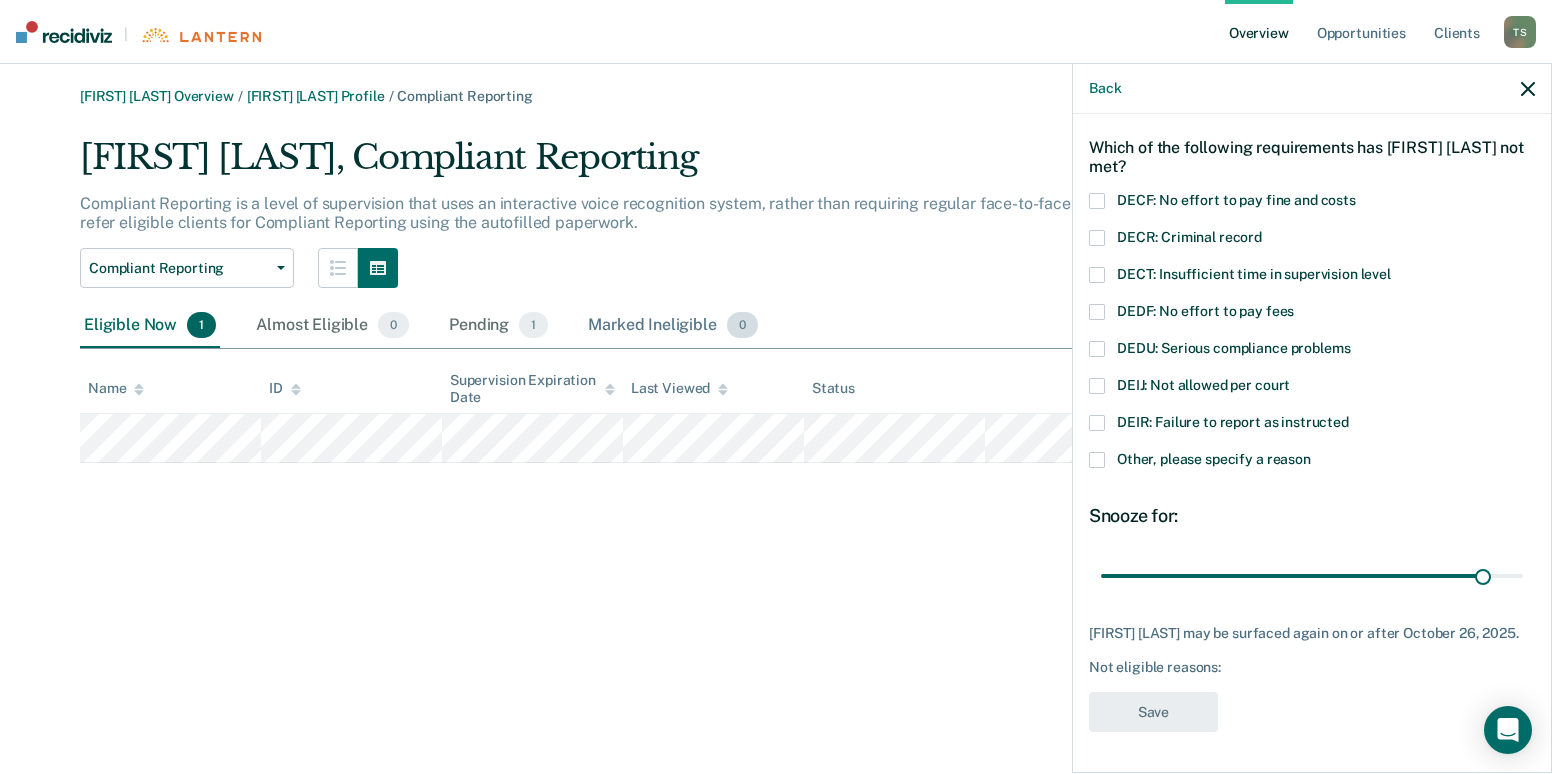click on "Marked Ineligible 0" at bounding box center [673, 326] 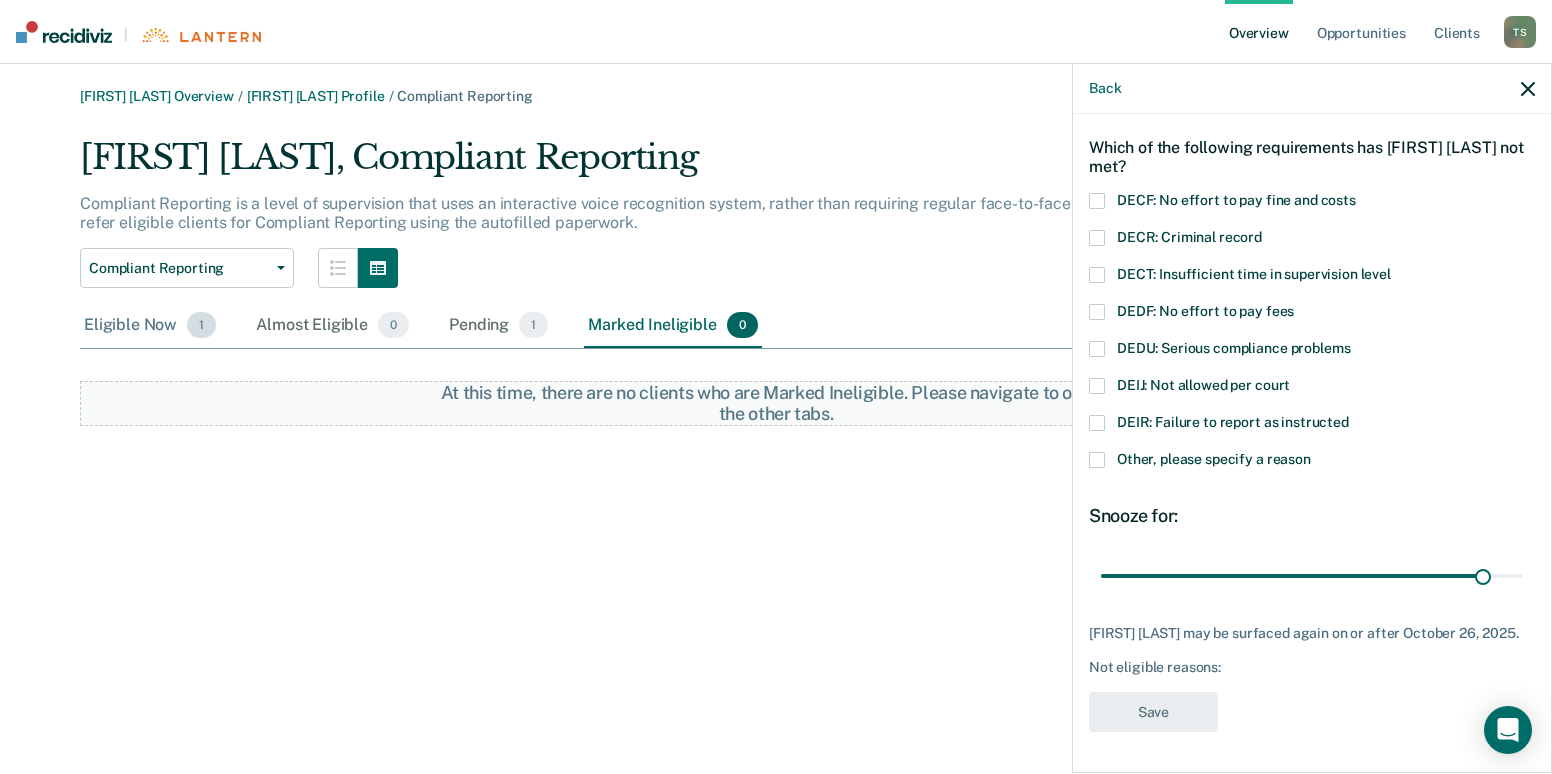 click on "Eligible Now 1" at bounding box center [150, 326] 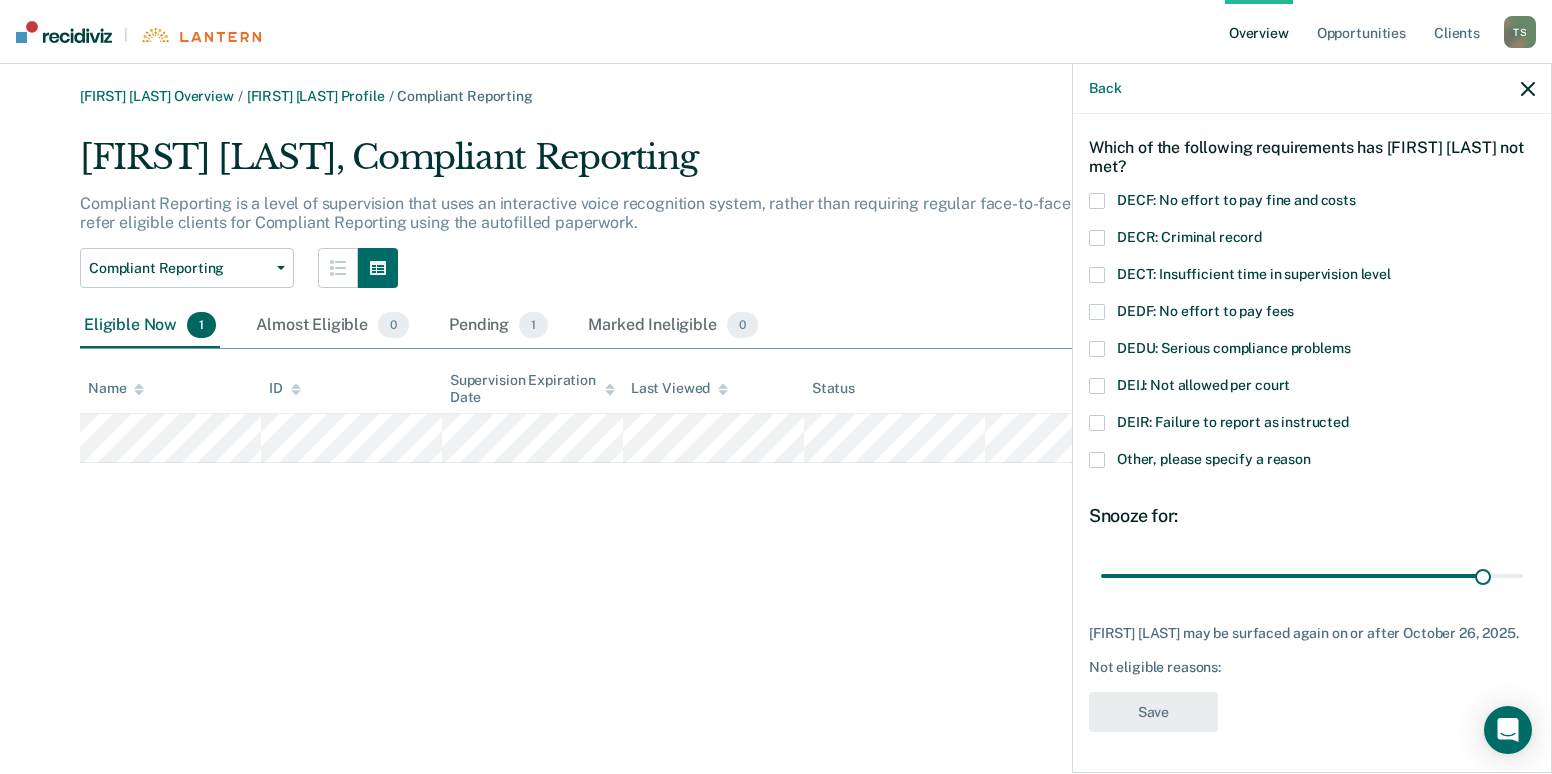click on "Not eligible reasons:" at bounding box center [1312, 667] 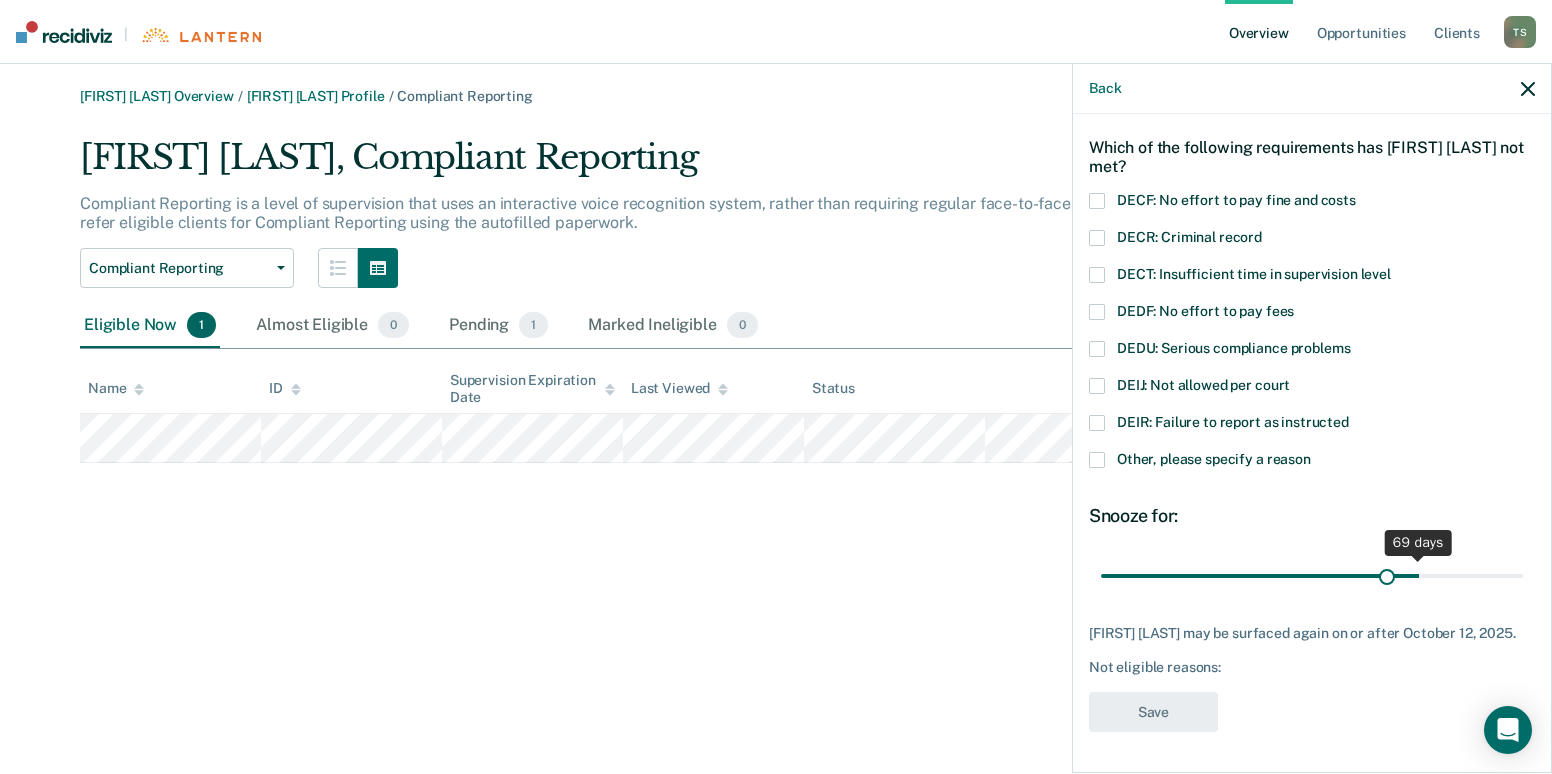 scroll, scrollTop: 71, scrollLeft: 0, axis: vertical 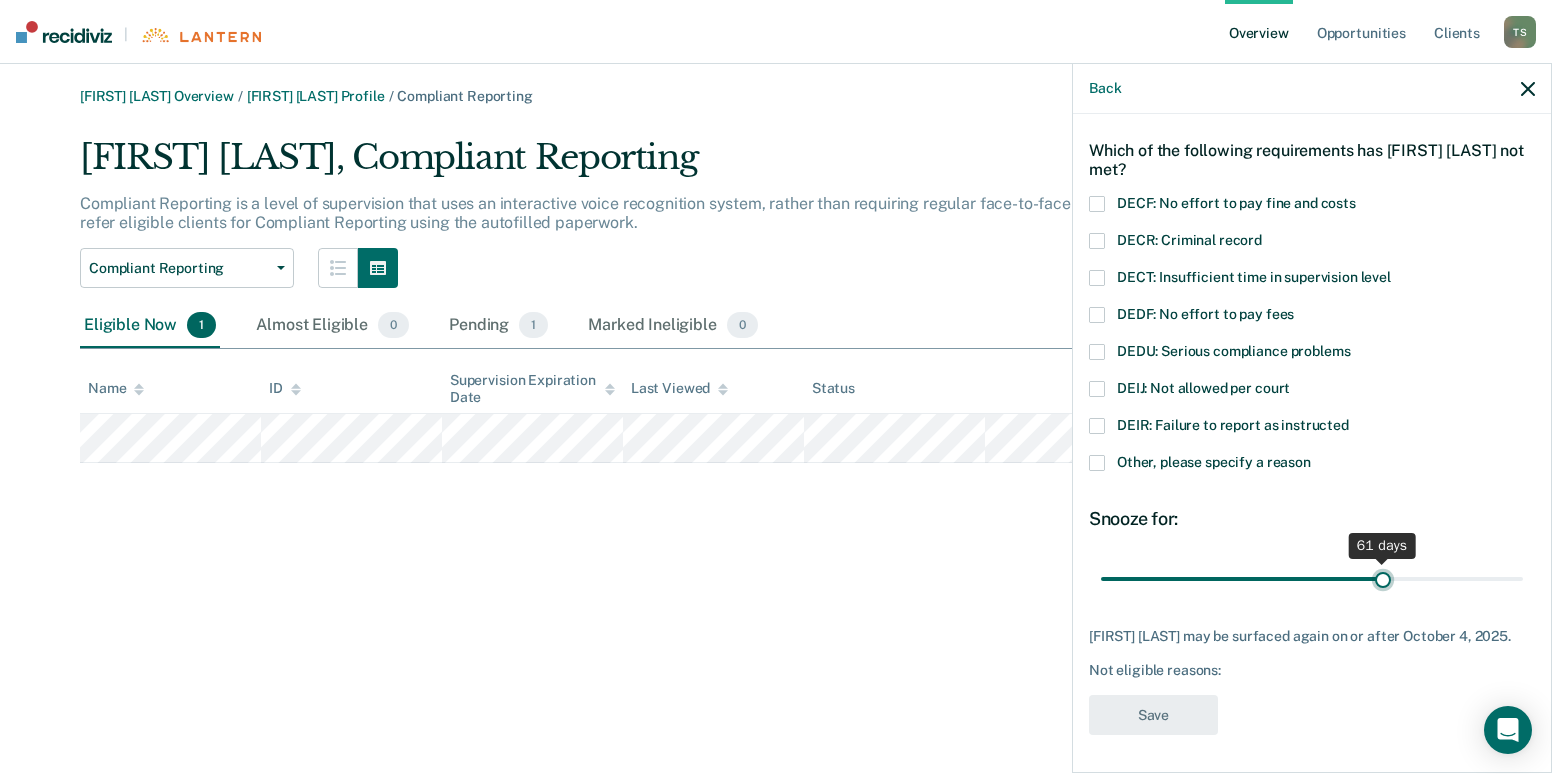 drag, startPoint x: 1472, startPoint y: 558, endPoint x: 1373, endPoint y: 576, distance: 100.62306 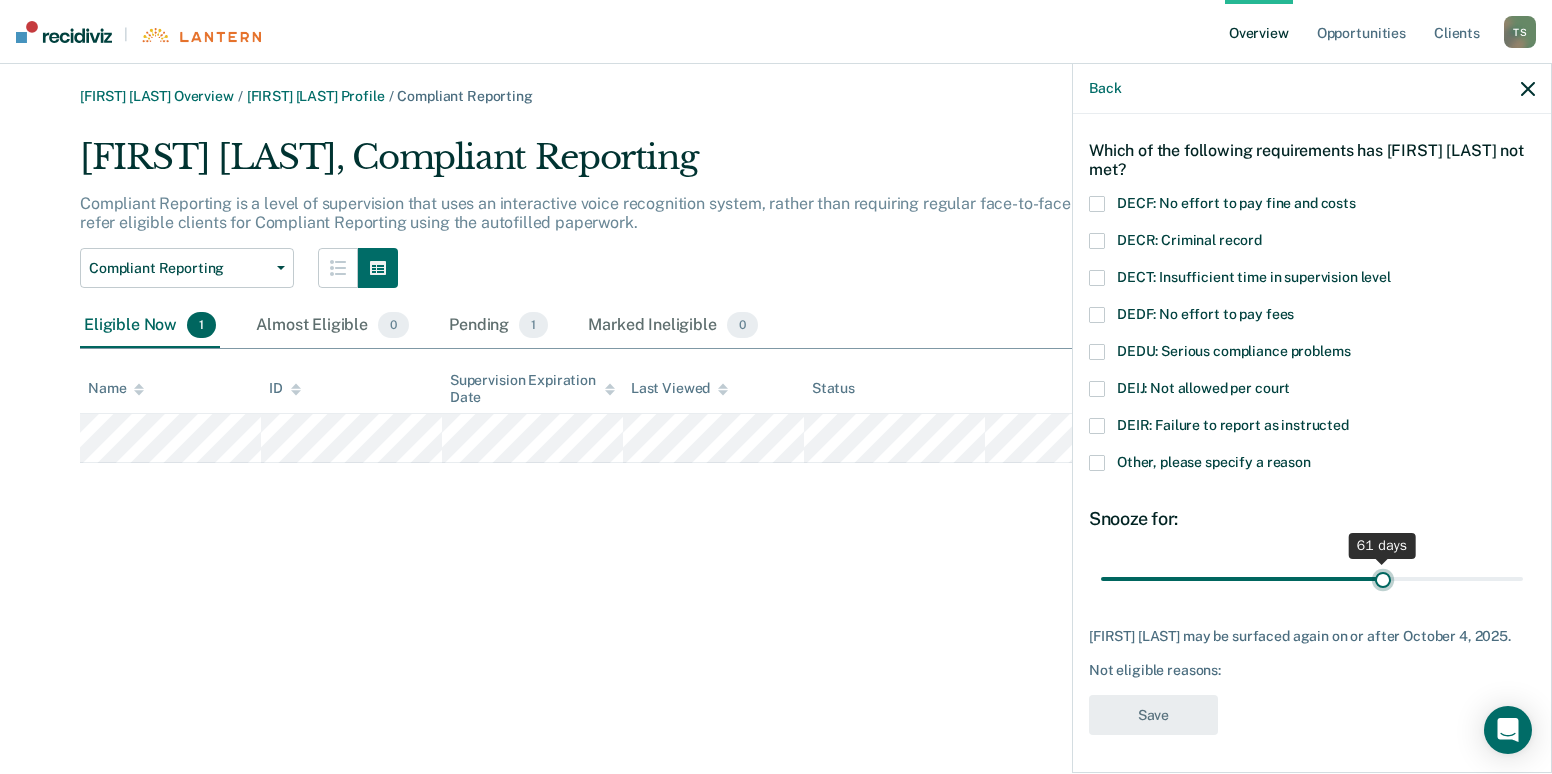 click at bounding box center (1312, 578) 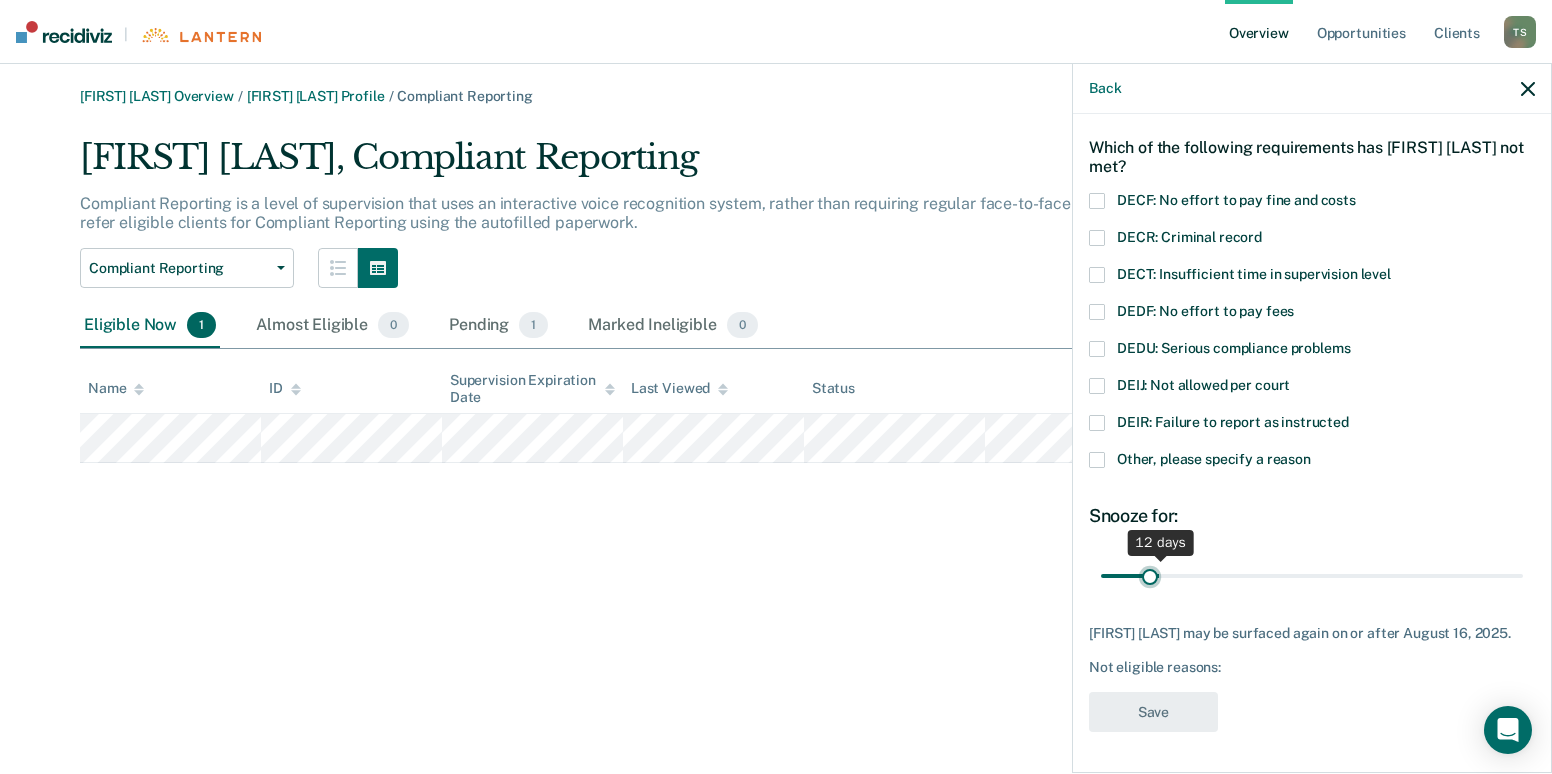 scroll, scrollTop: 71, scrollLeft: 0, axis: vertical 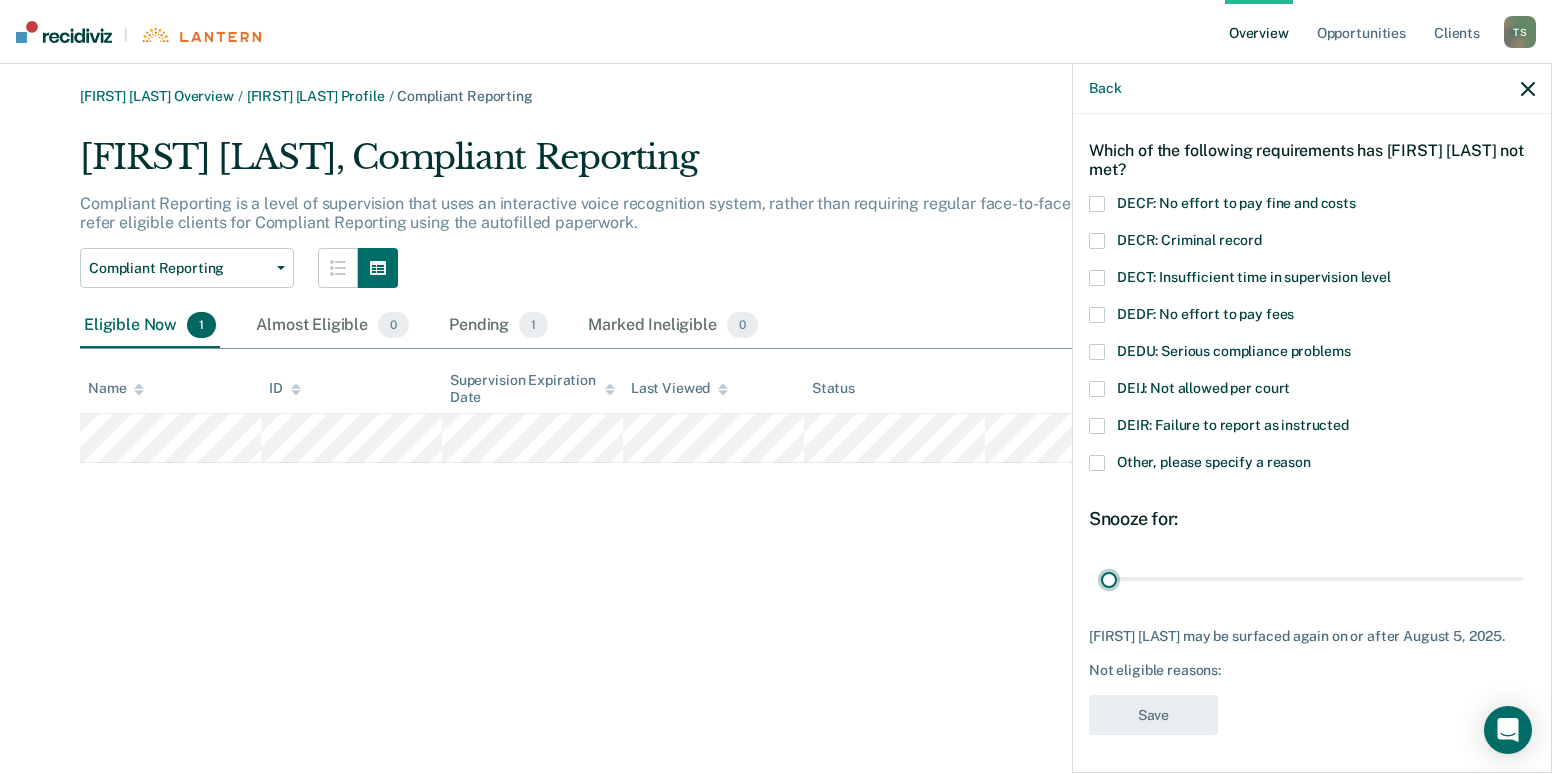 drag, startPoint x: 1372, startPoint y: 578, endPoint x: 910, endPoint y: 509, distance: 467.12418 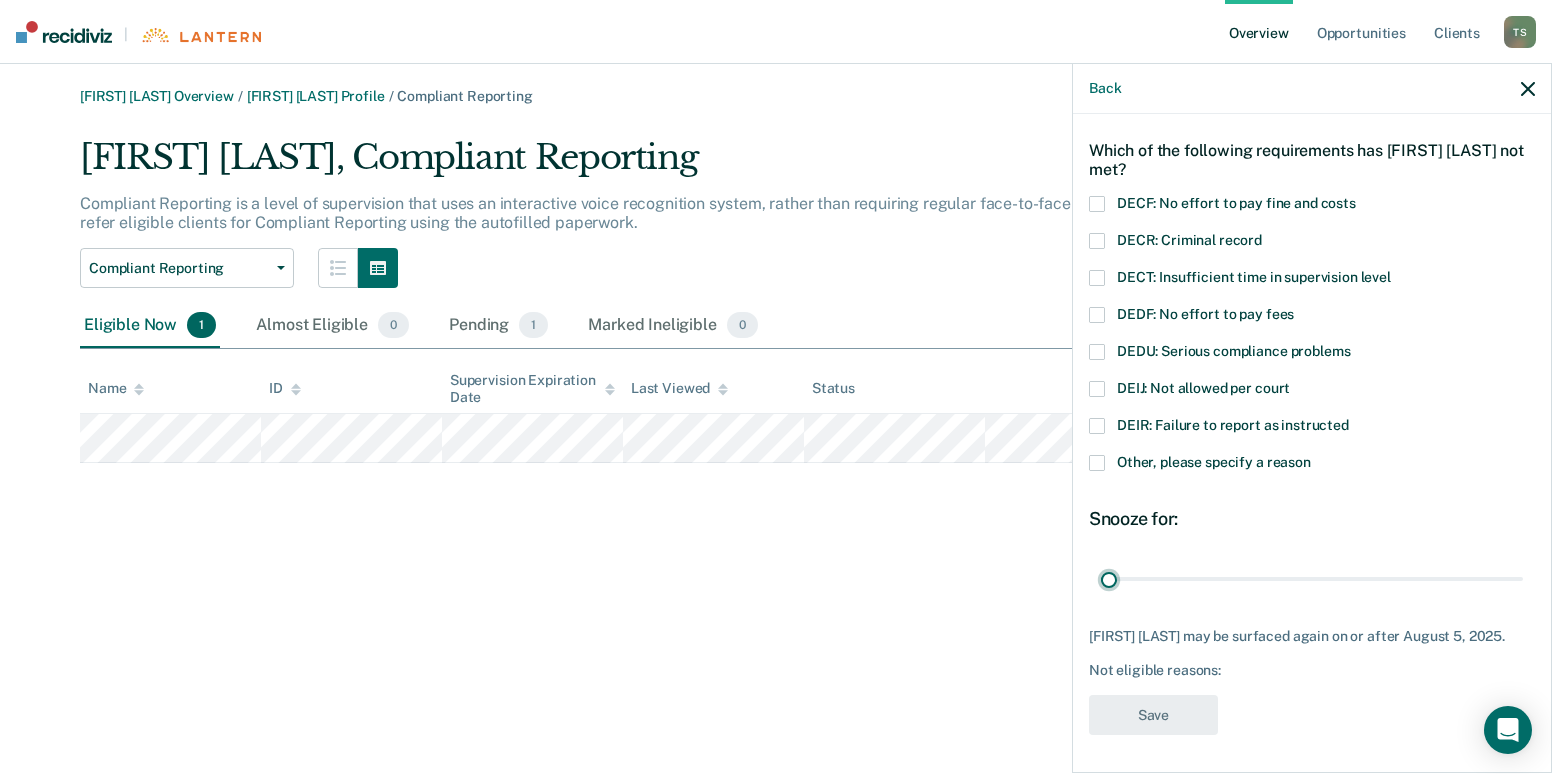 type on "1" 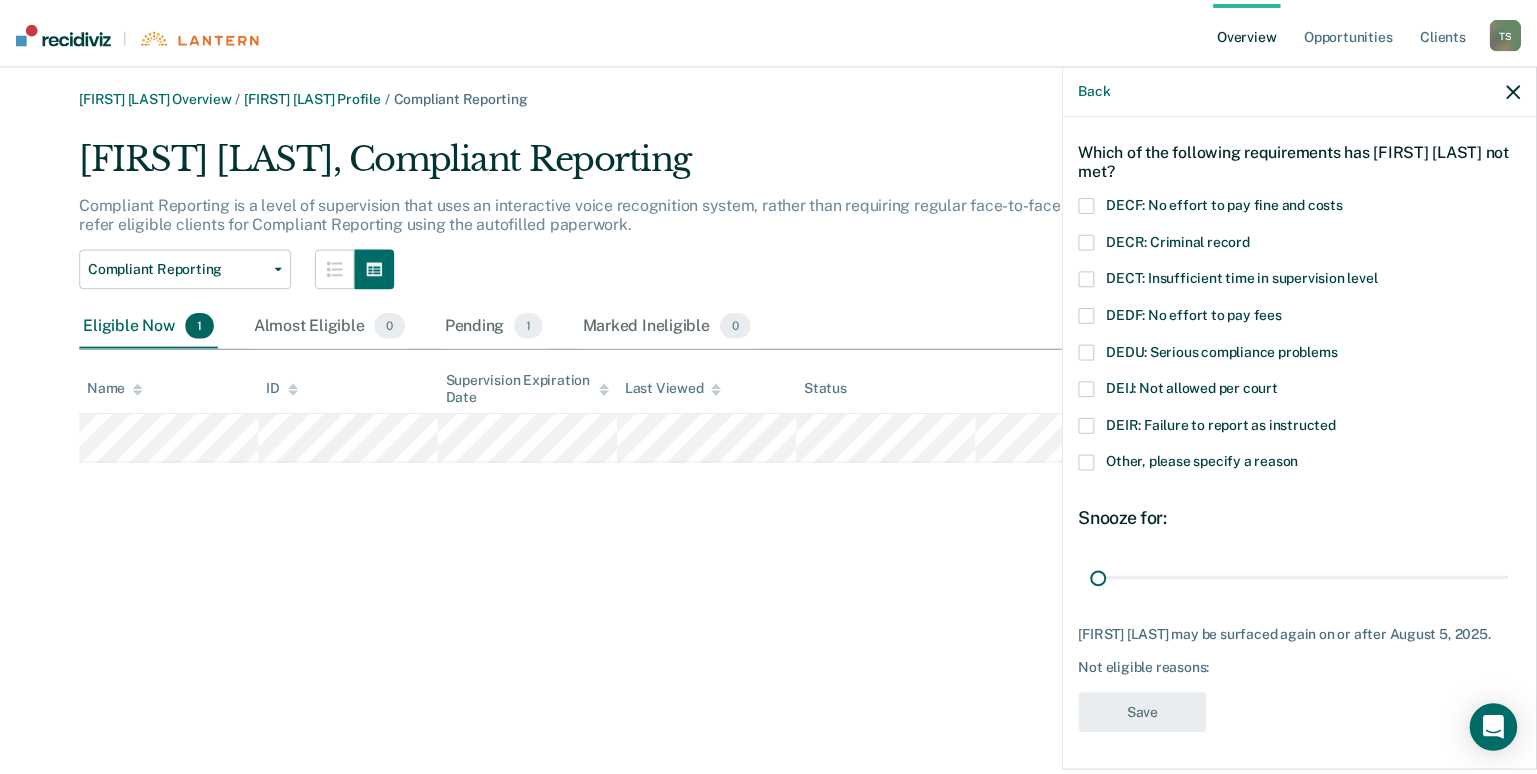 scroll, scrollTop: 30, scrollLeft: 0, axis: vertical 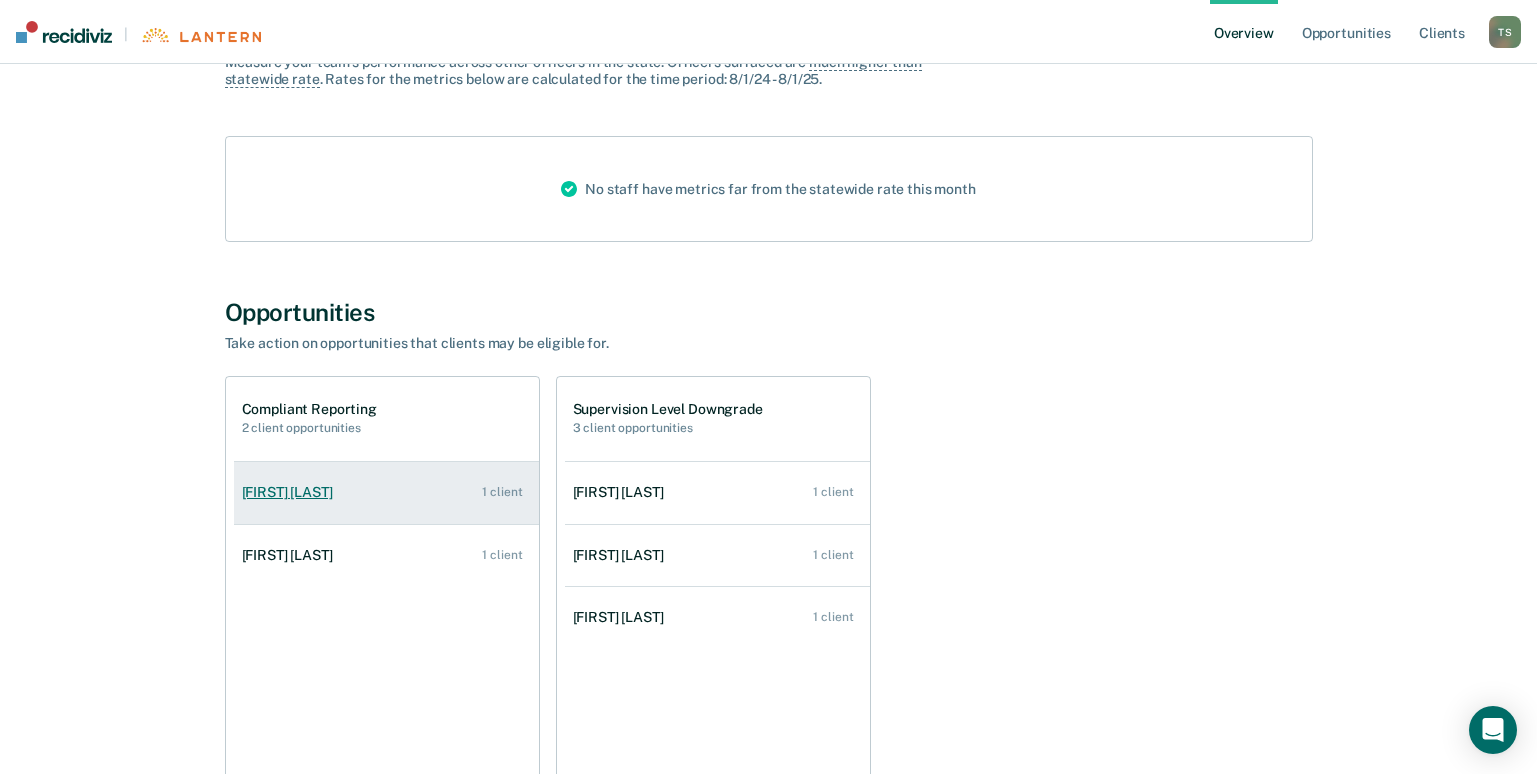 click on "[FIRST] [LAST]" at bounding box center (291, 492) 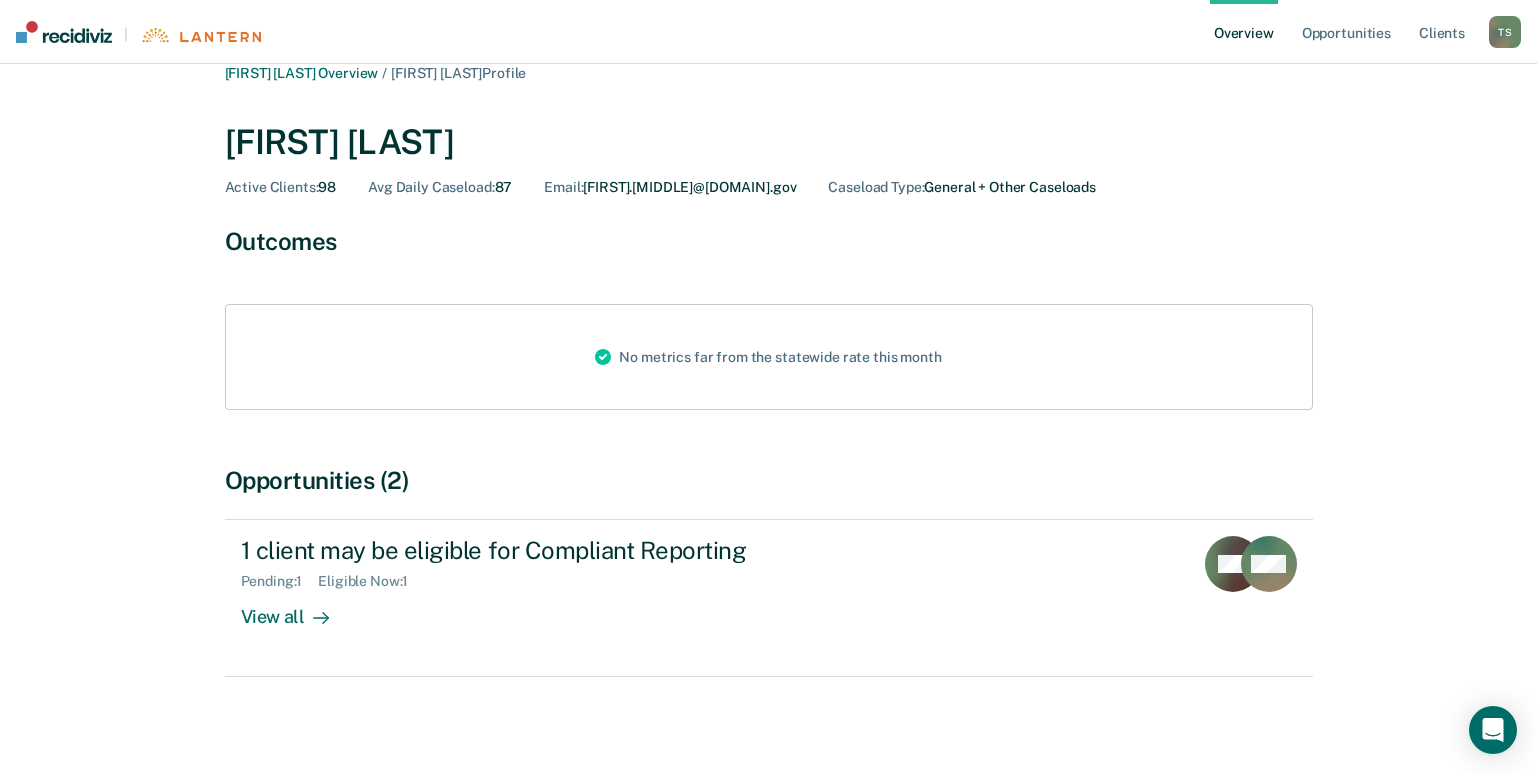scroll, scrollTop: 30, scrollLeft: 0, axis: vertical 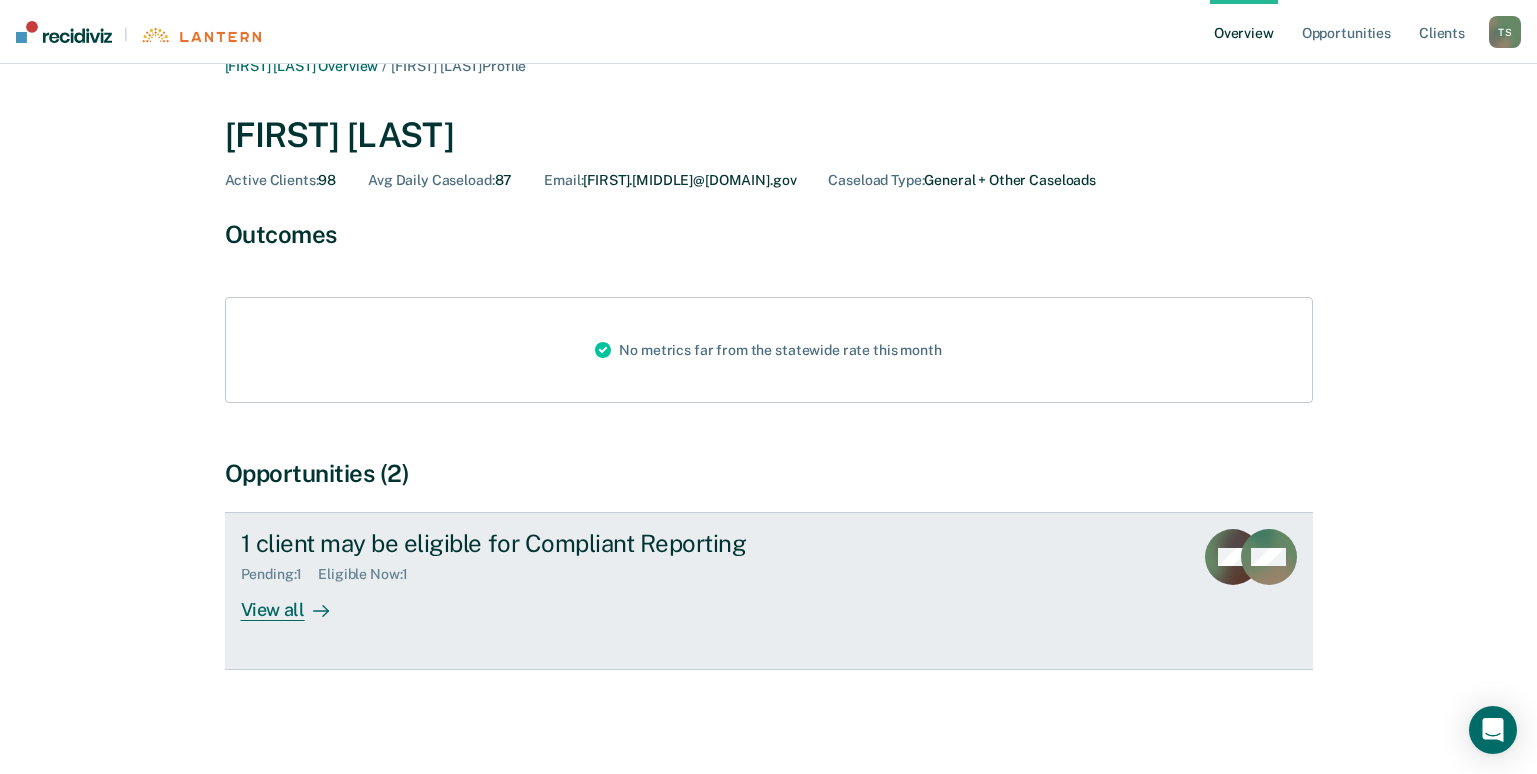 click on "View all" at bounding box center (297, 602) 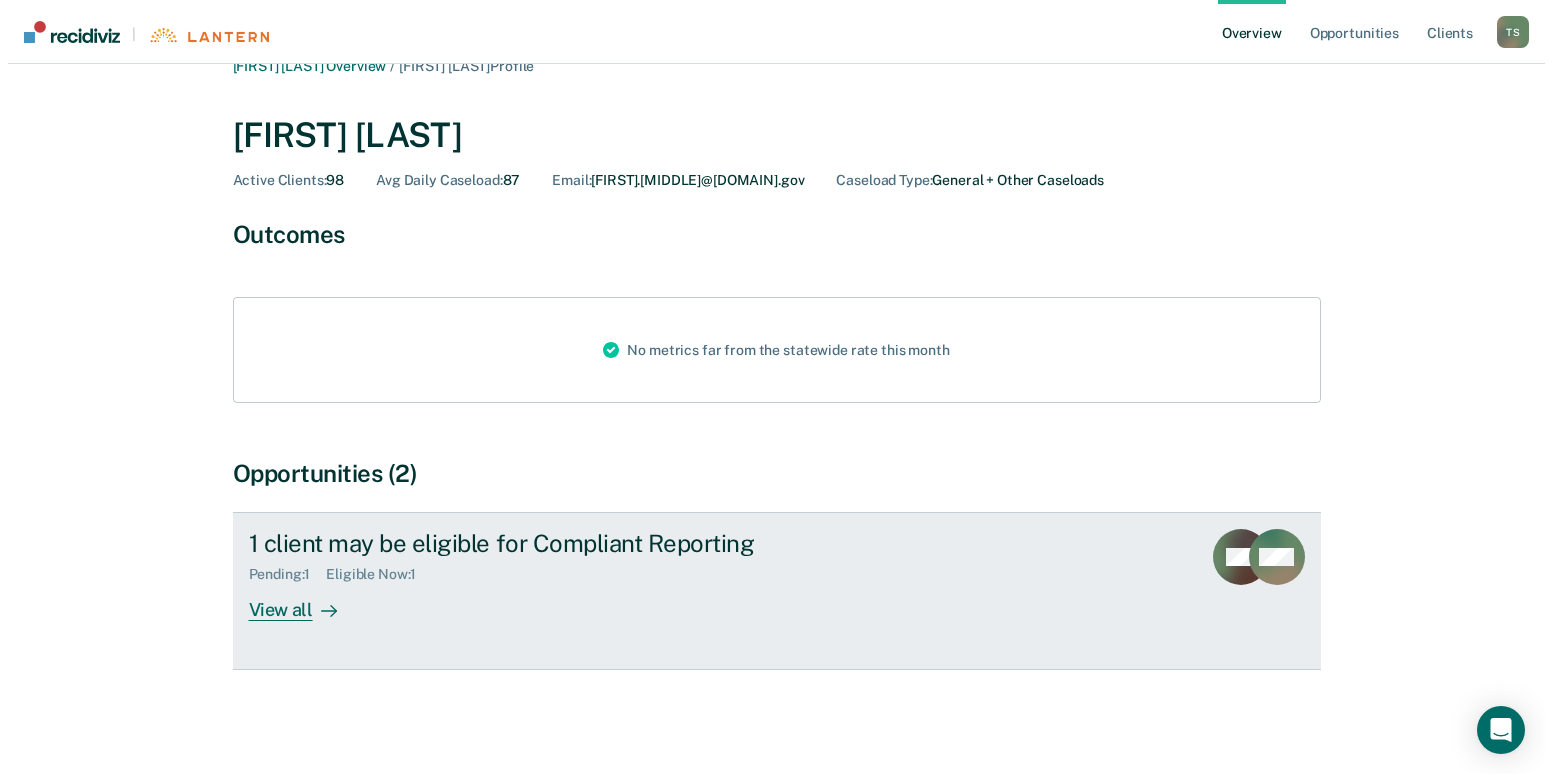 scroll, scrollTop: 0, scrollLeft: 0, axis: both 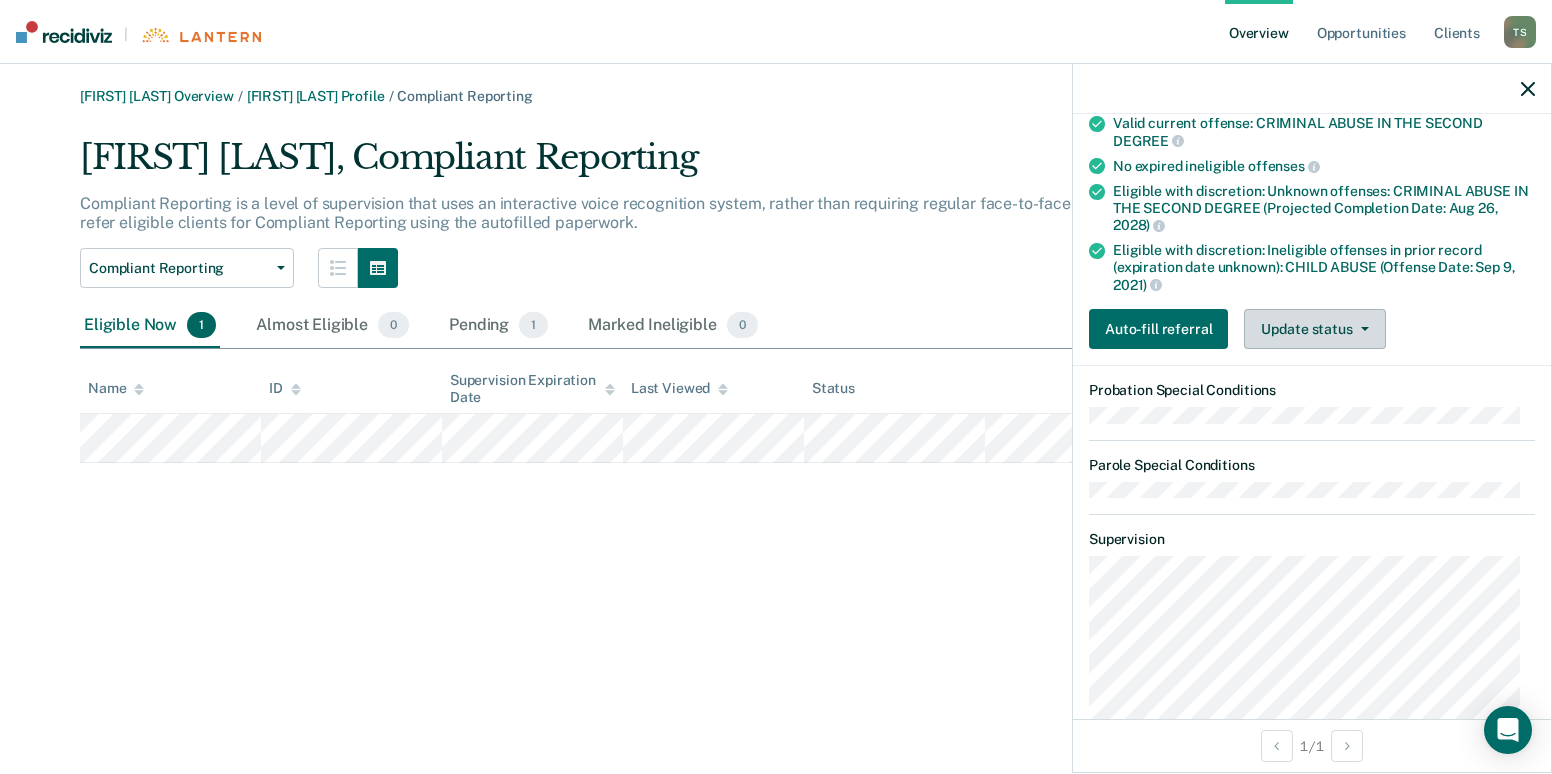 click on "Update status" at bounding box center (1314, 329) 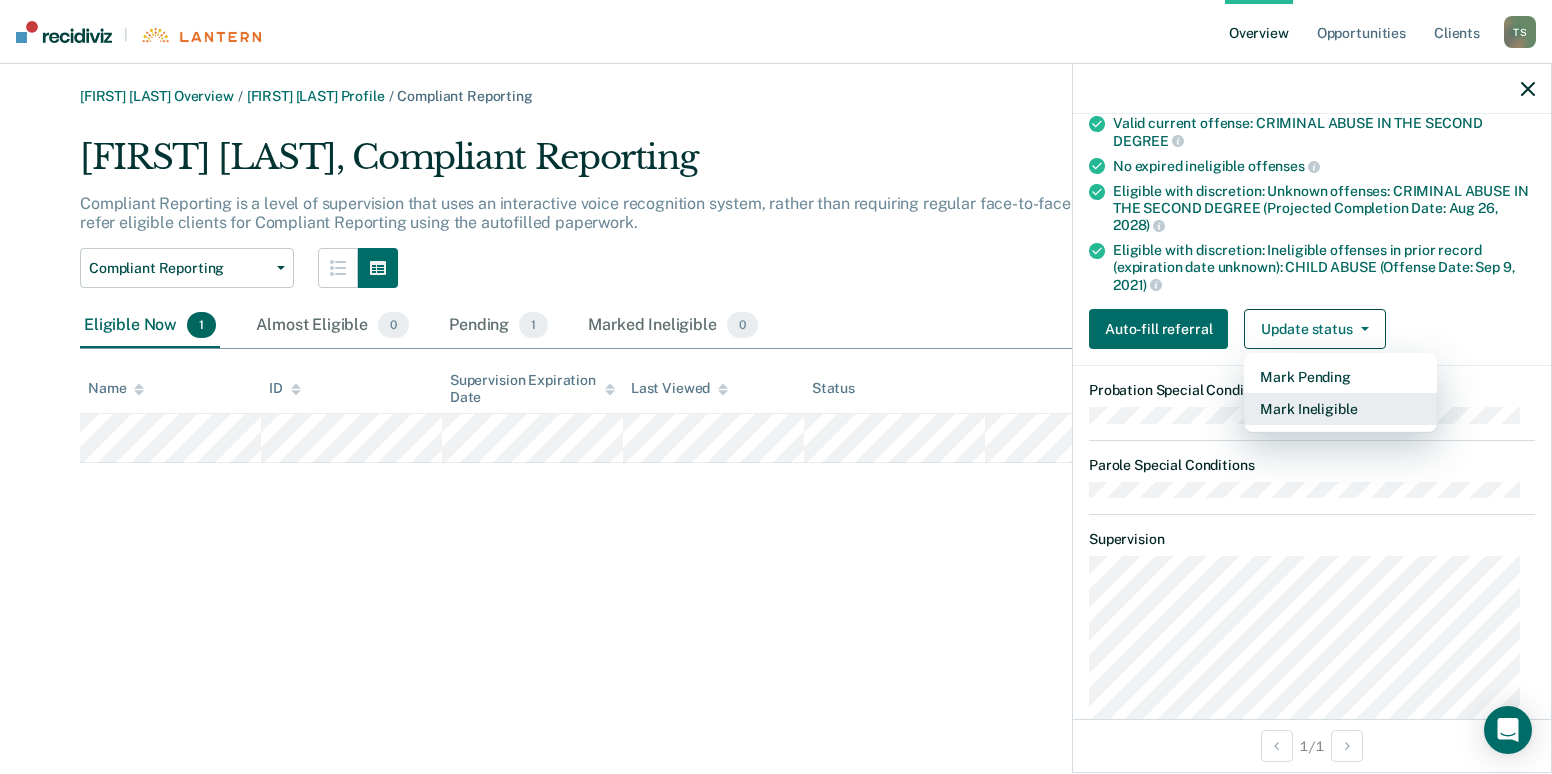 click on "Mark Ineligible" at bounding box center (1340, 409) 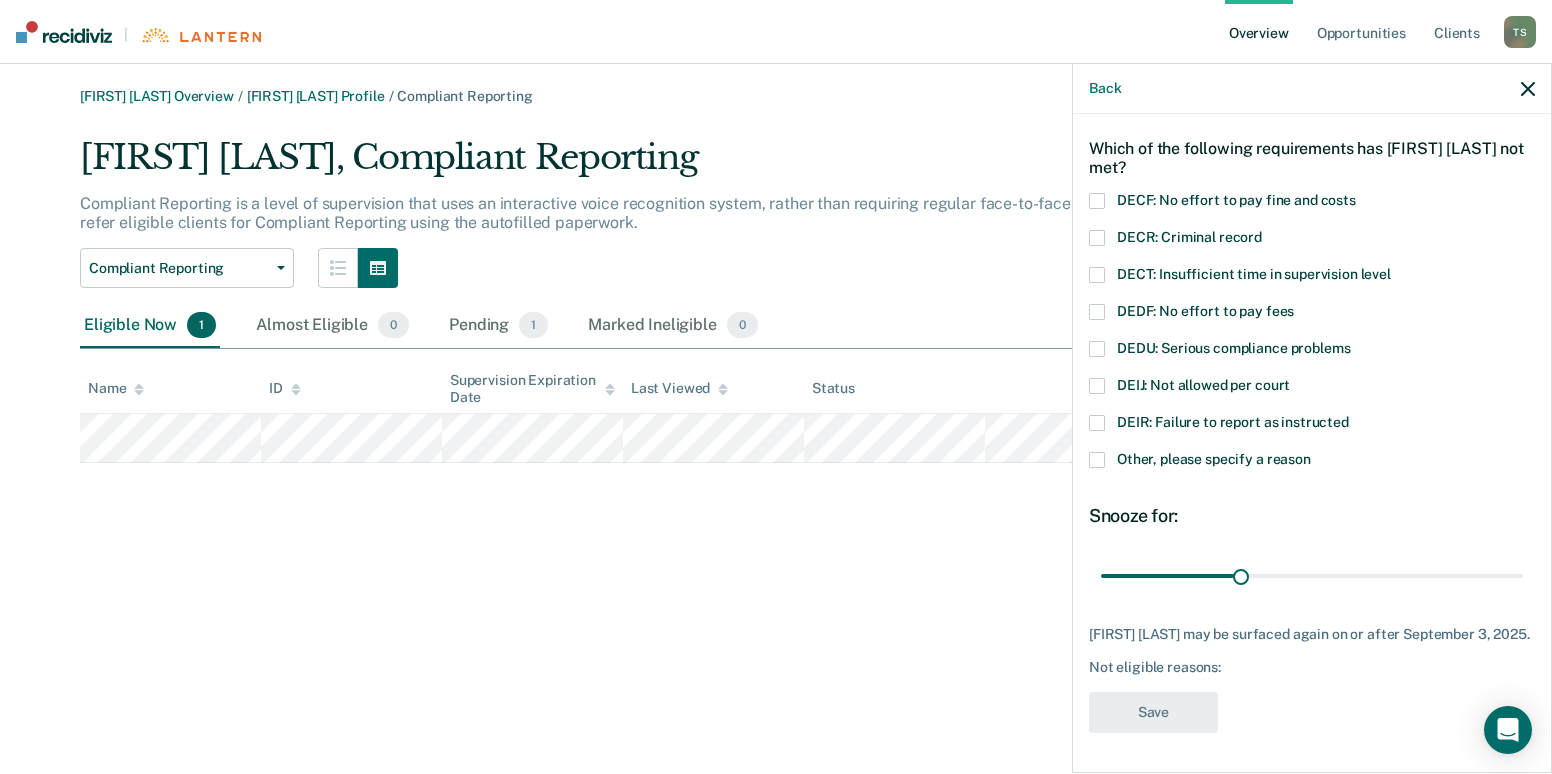 scroll, scrollTop: 88, scrollLeft: 0, axis: vertical 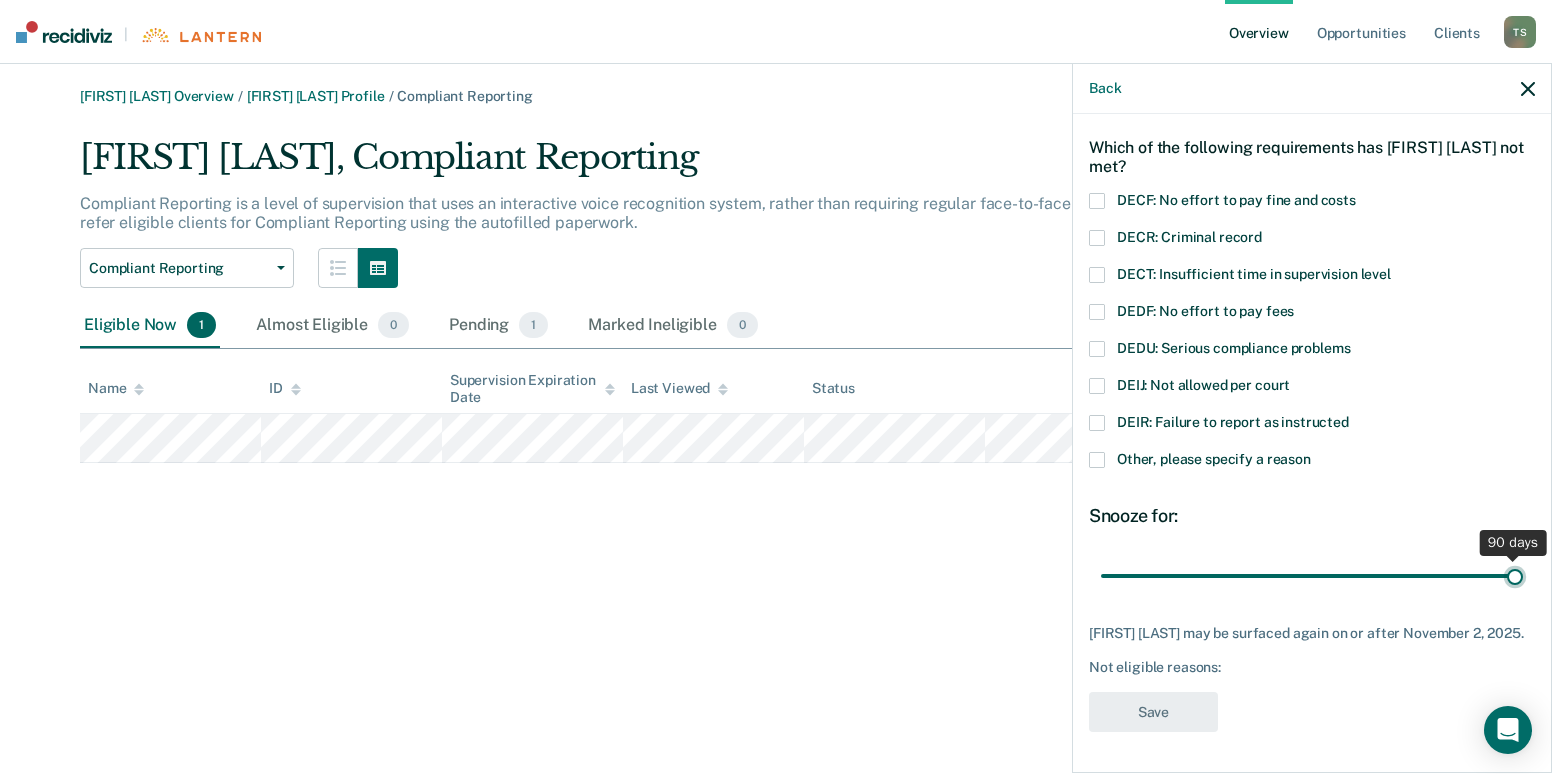drag, startPoint x: 1233, startPoint y: 559, endPoint x: 1527, endPoint y: 543, distance: 294.43506 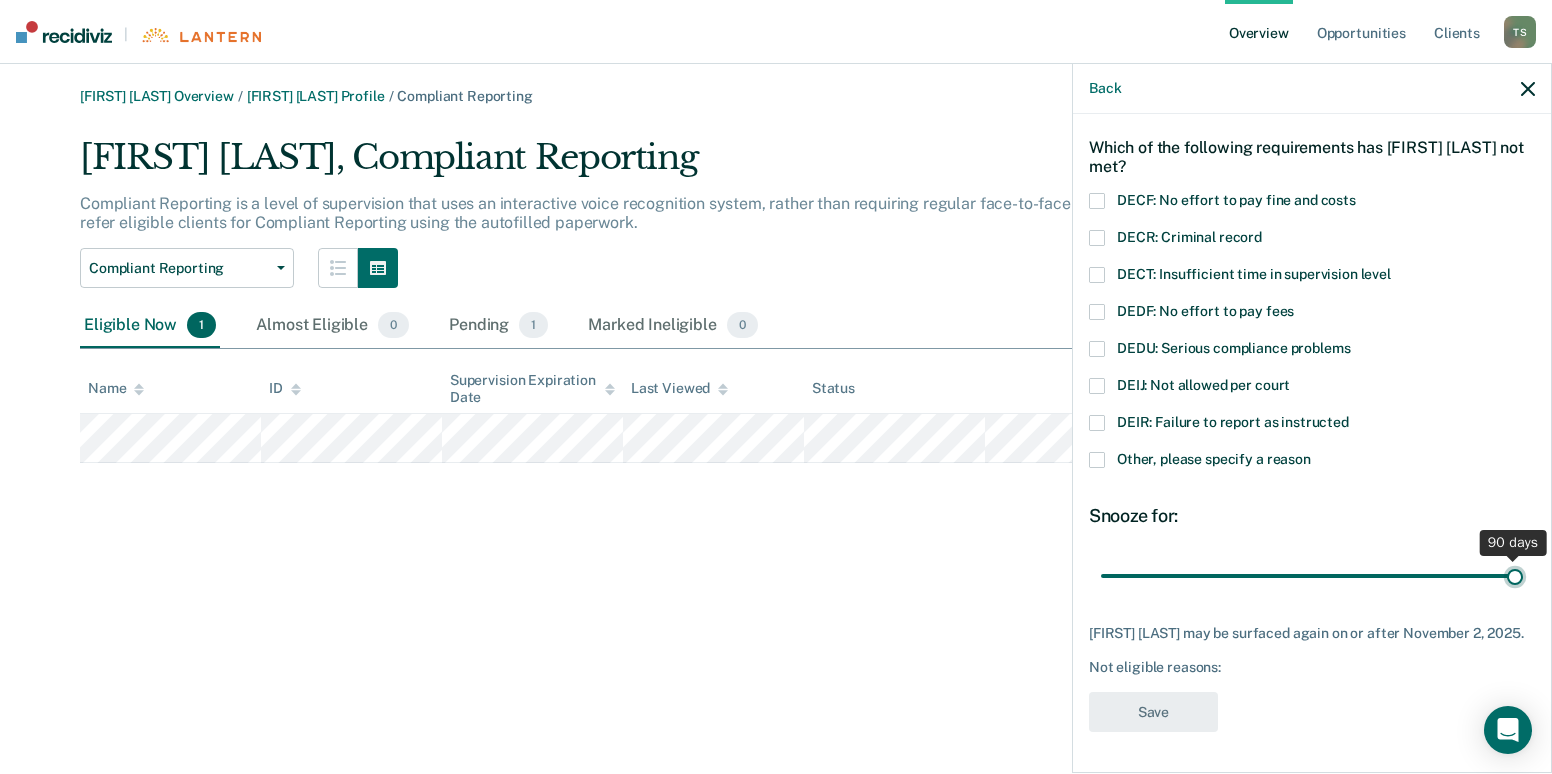 type on "90" 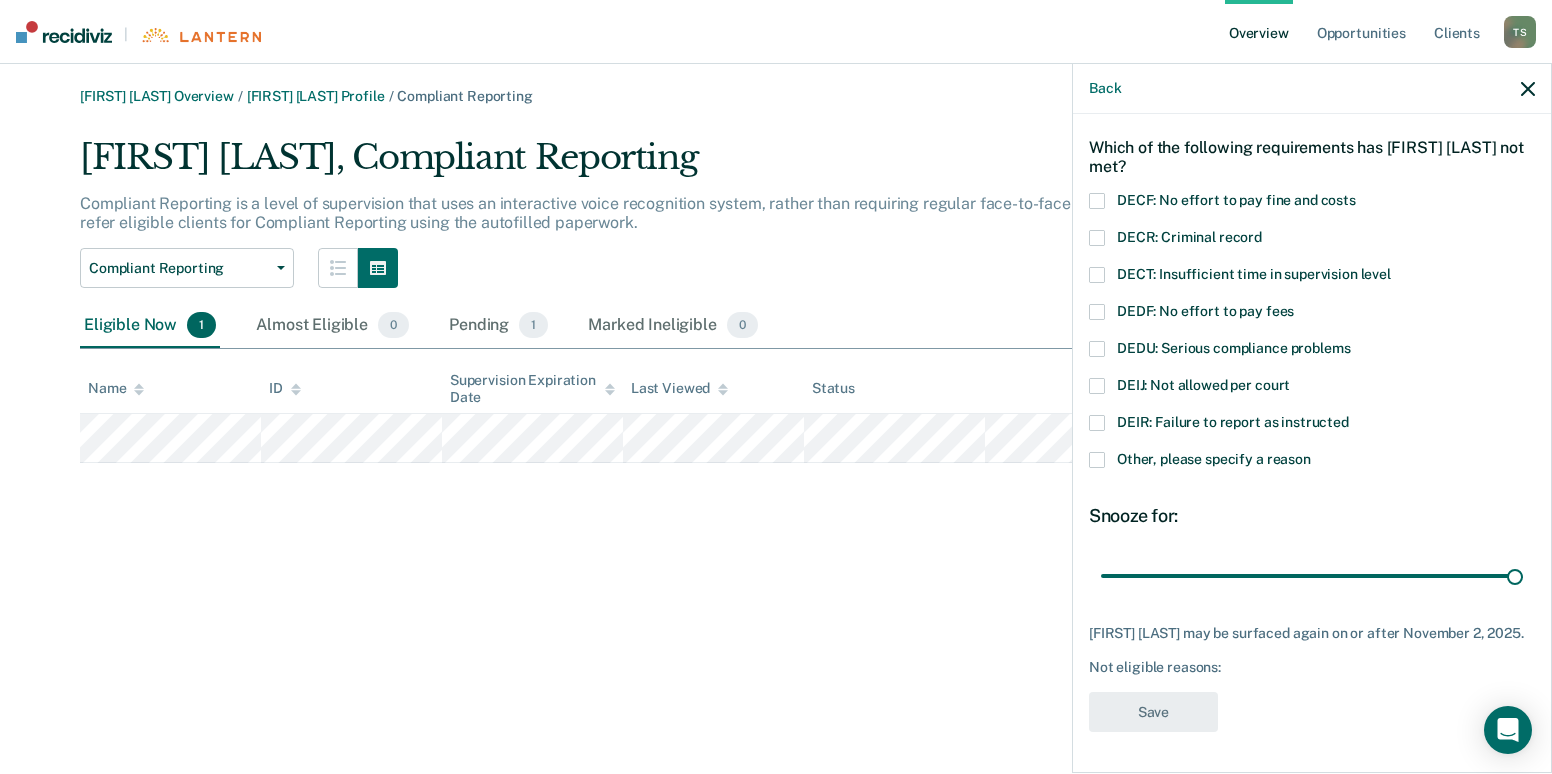 click on "Other, please specify a reason" at bounding box center (1312, 462) 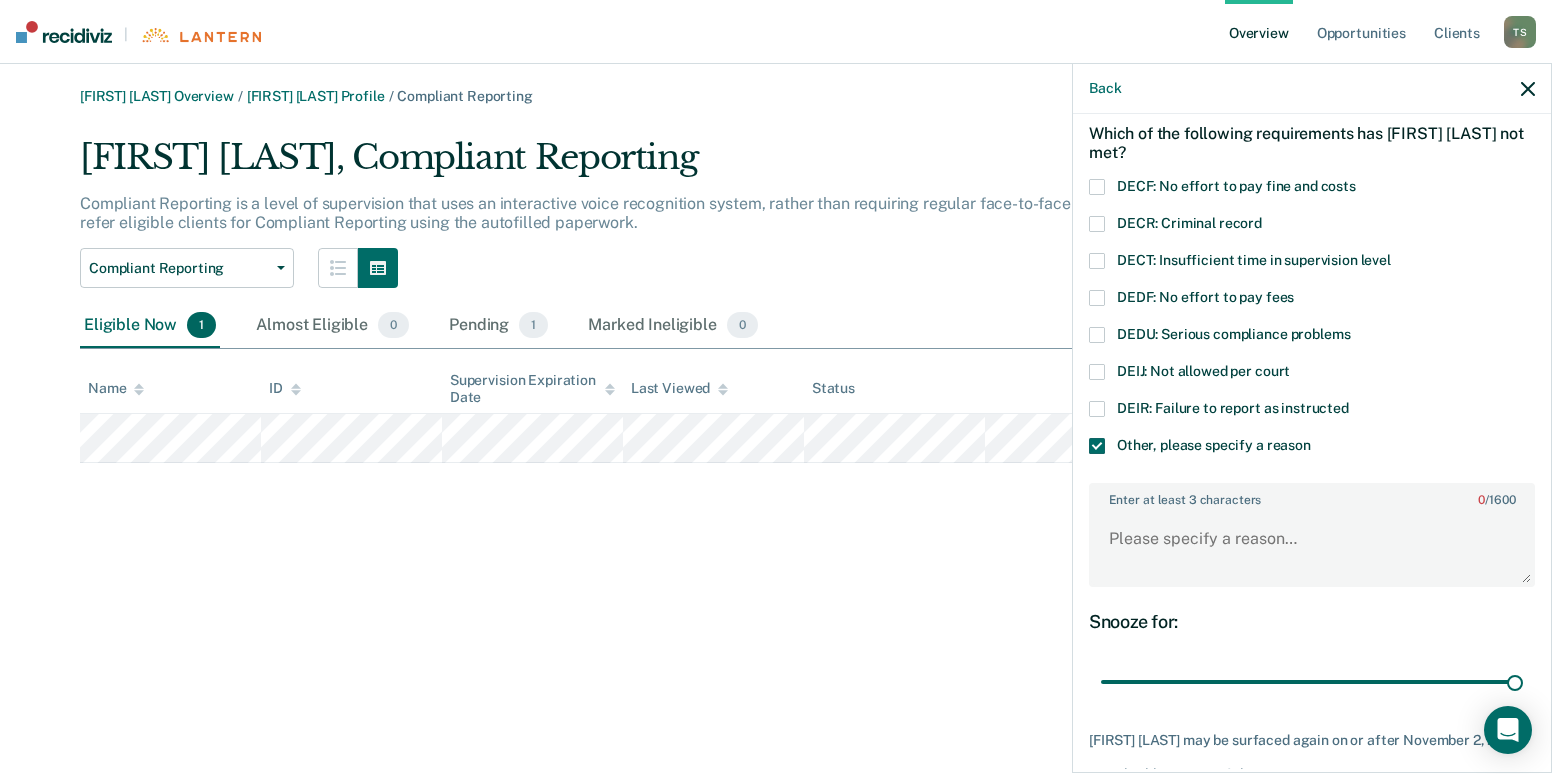scroll, scrollTop: 188, scrollLeft: 0, axis: vertical 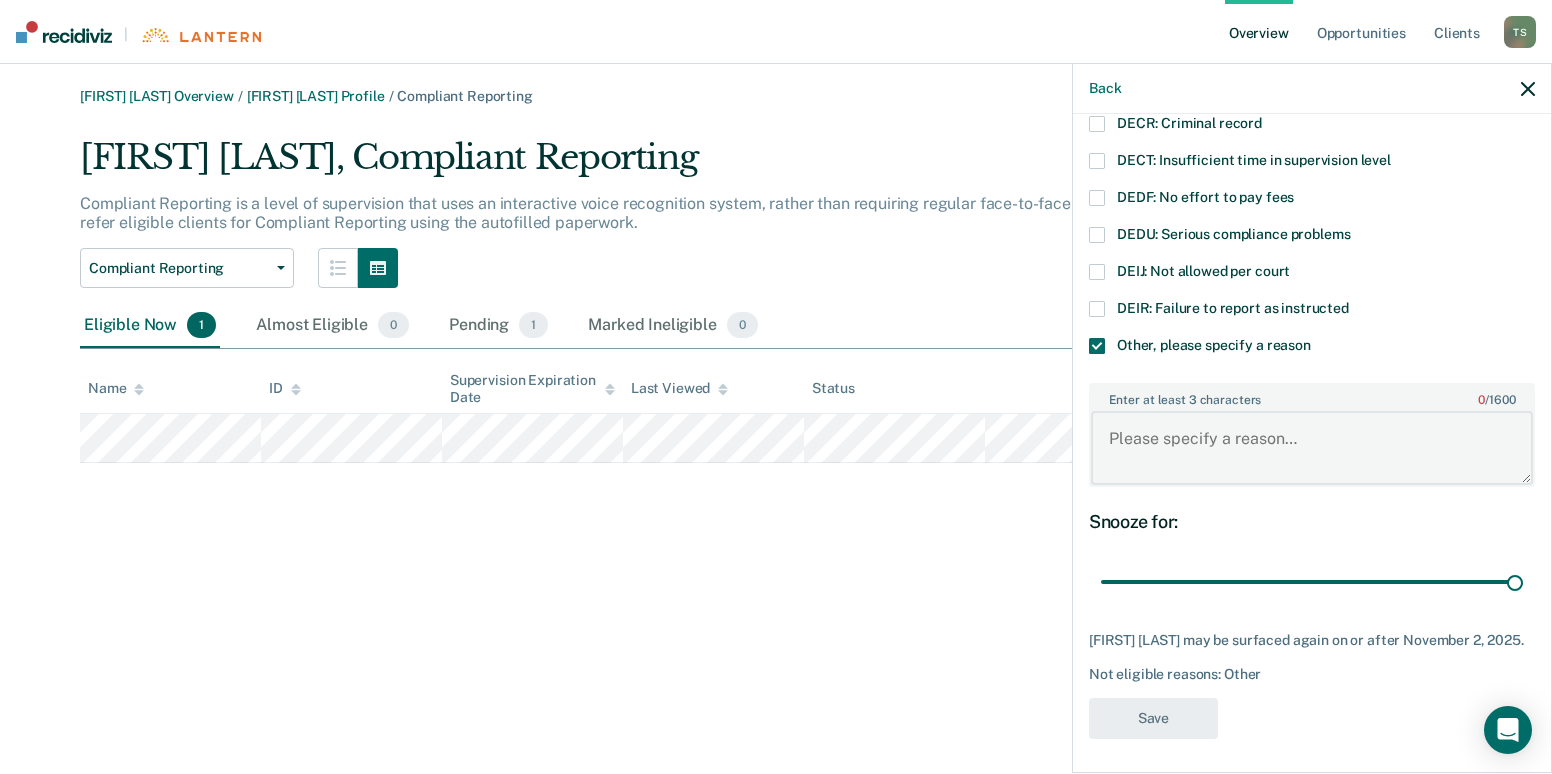 click on "Enter at least 3 characters 0  /  1600" at bounding box center [1312, 448] 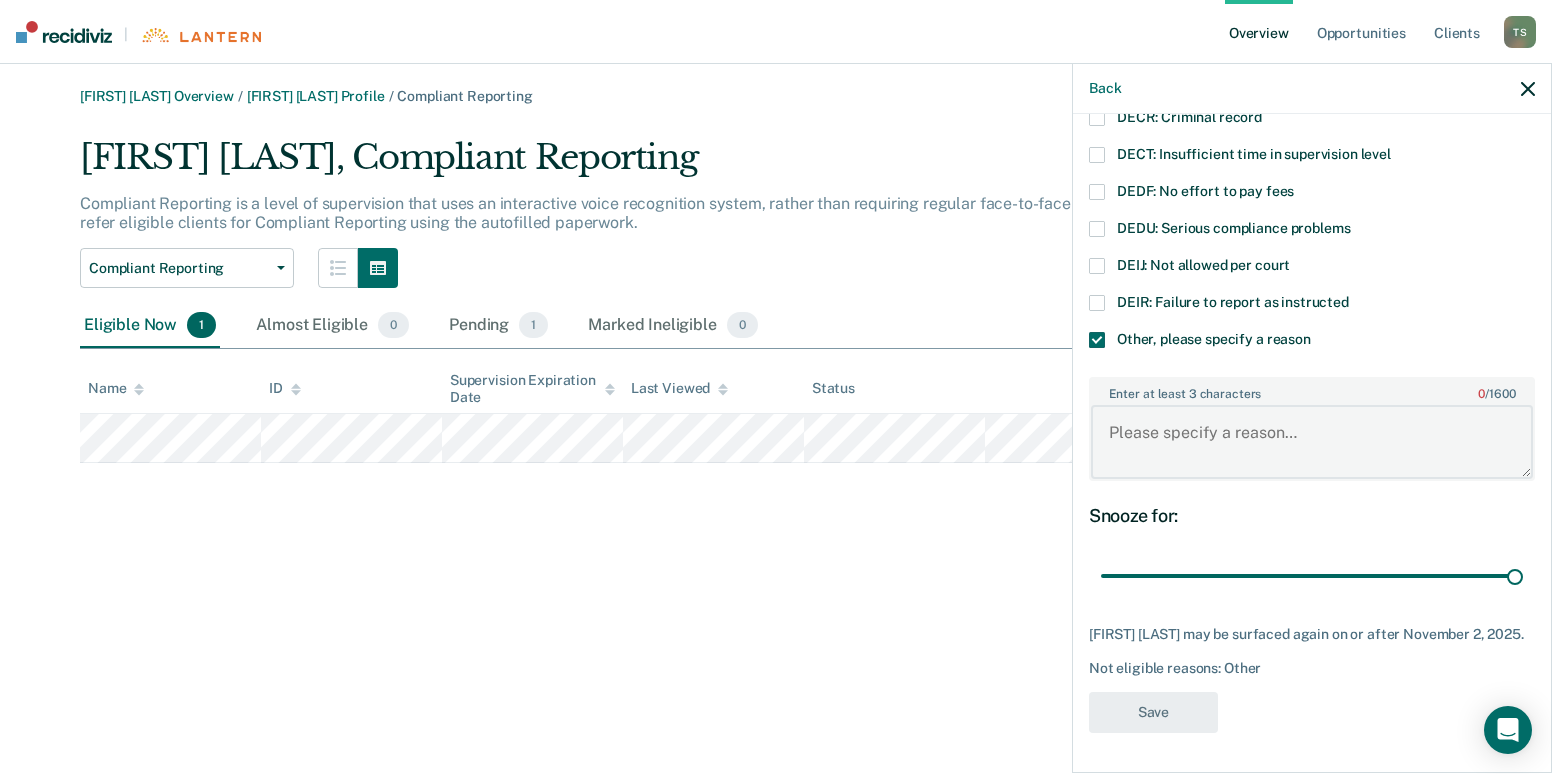 scroll, scrollTop: 209, scrollLeft: 0, axis: vertical 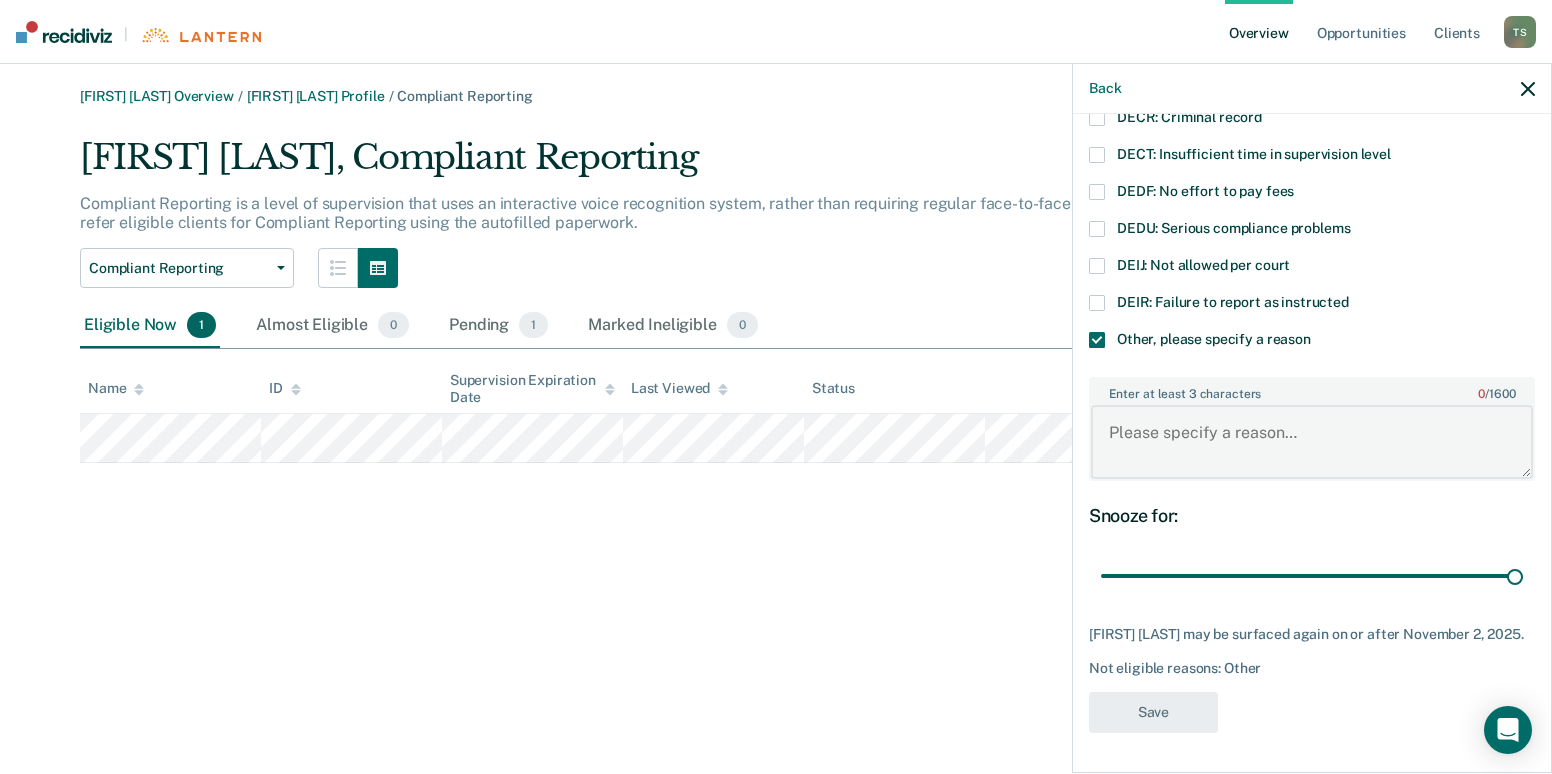click on "Enter at least 3 characters 0  /  1600" at bounding box center [1312, 442] 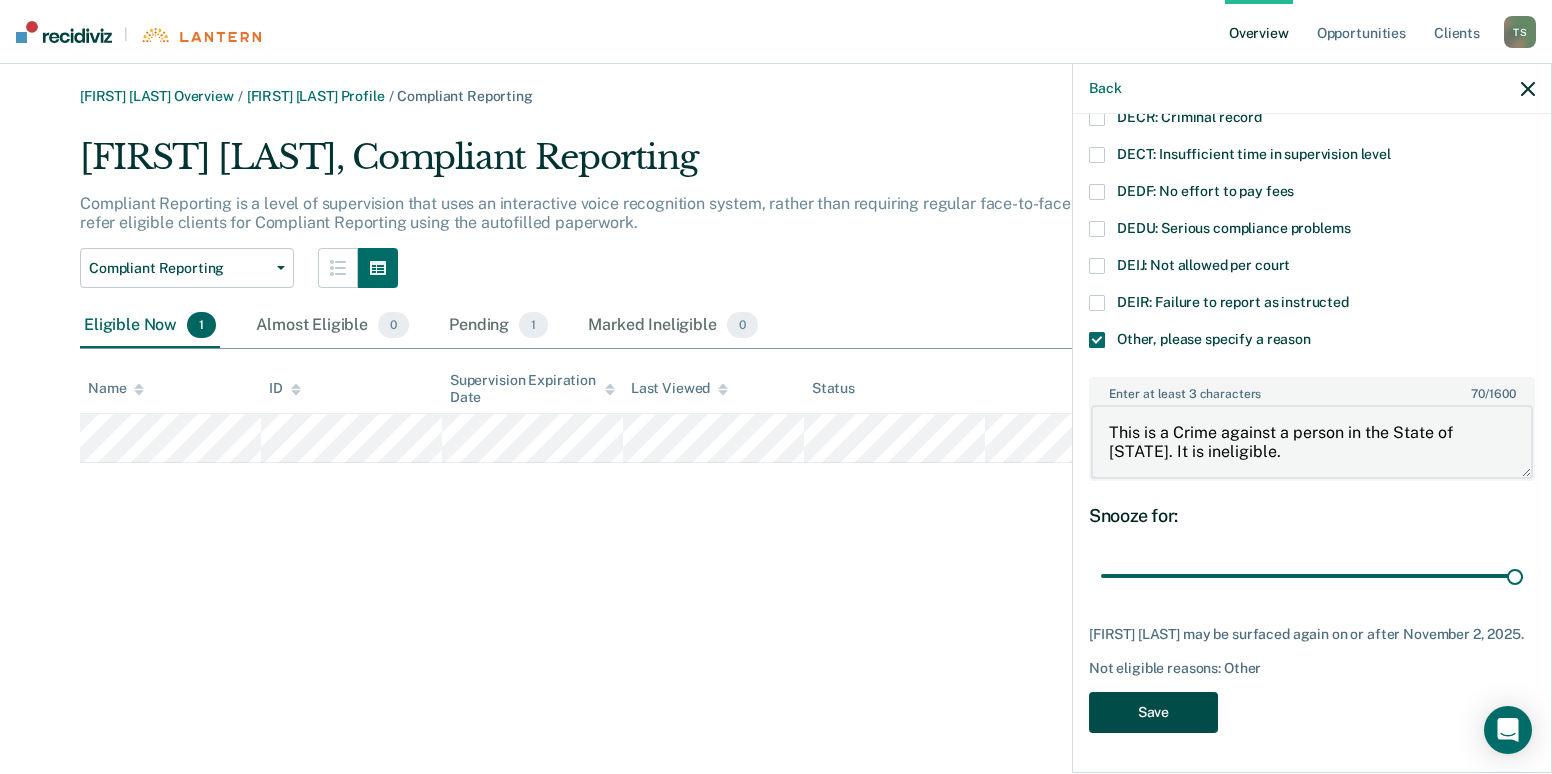 type on "This is a Crime against a person in the State of [STATE]. It is ineligible." 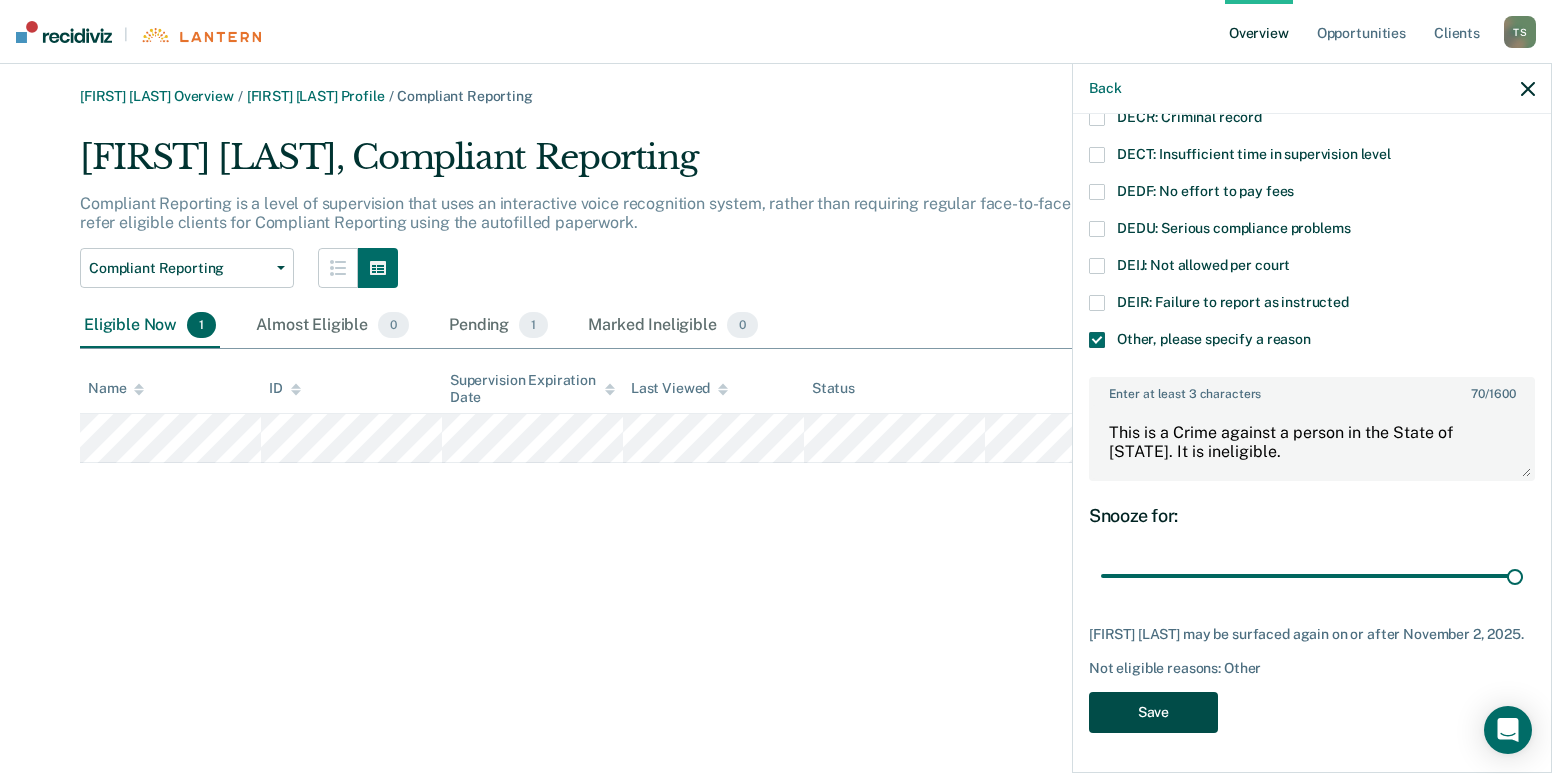 click on "Save" at bounding box center [1153, 712] 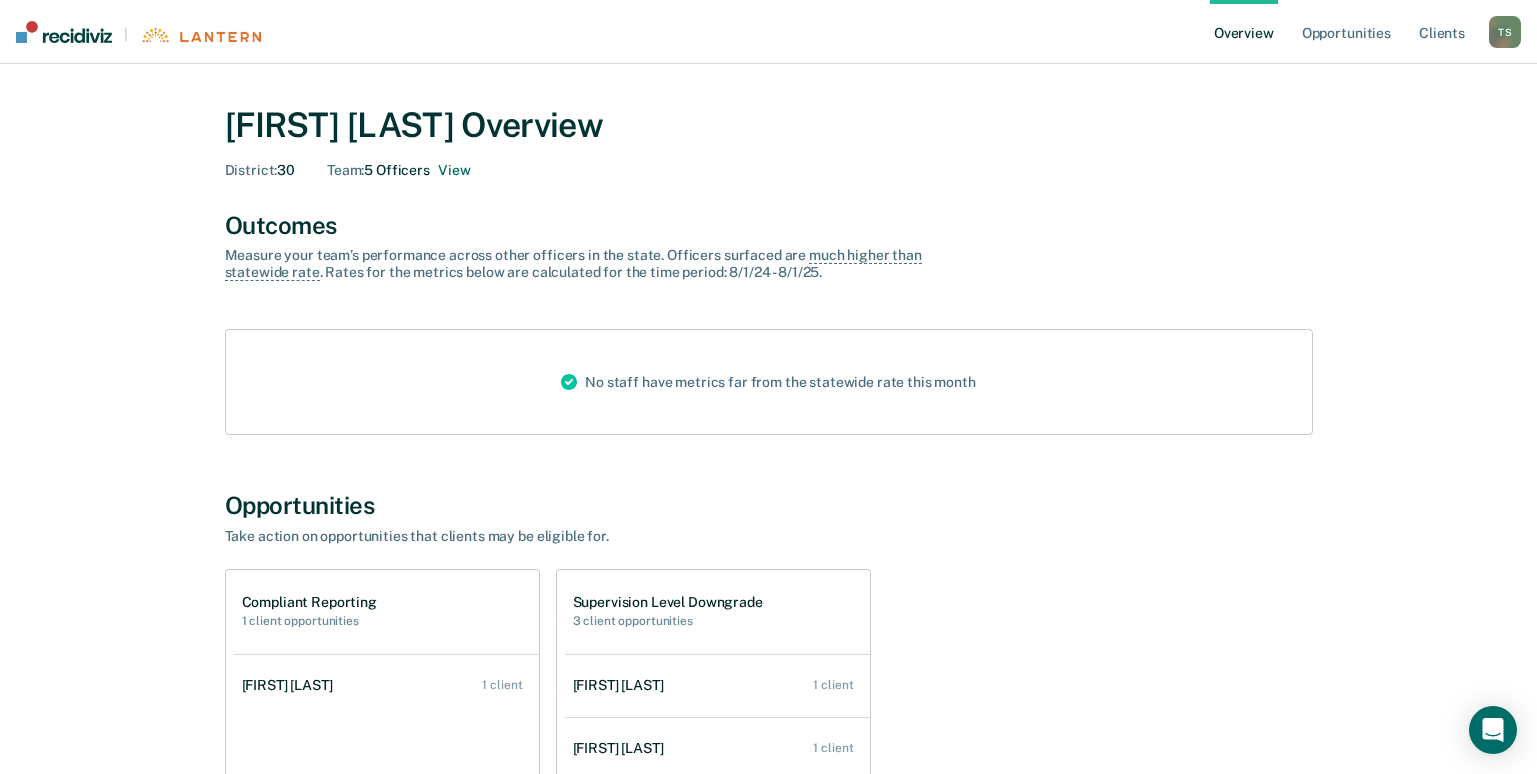scroll, scrollTop: 0, scrollLeft: 0, axis: both 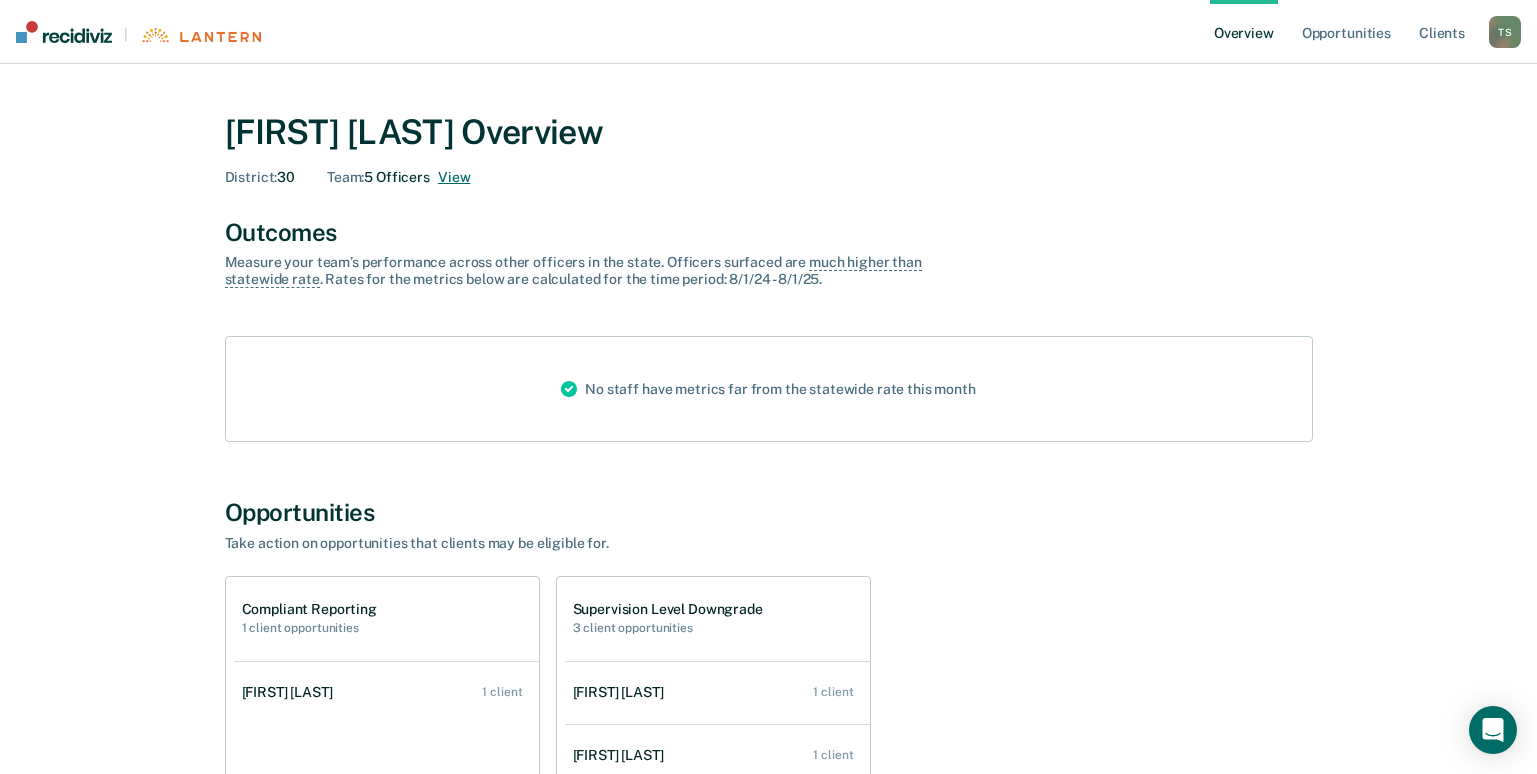 click on "View" at bounding box center (454, 177) 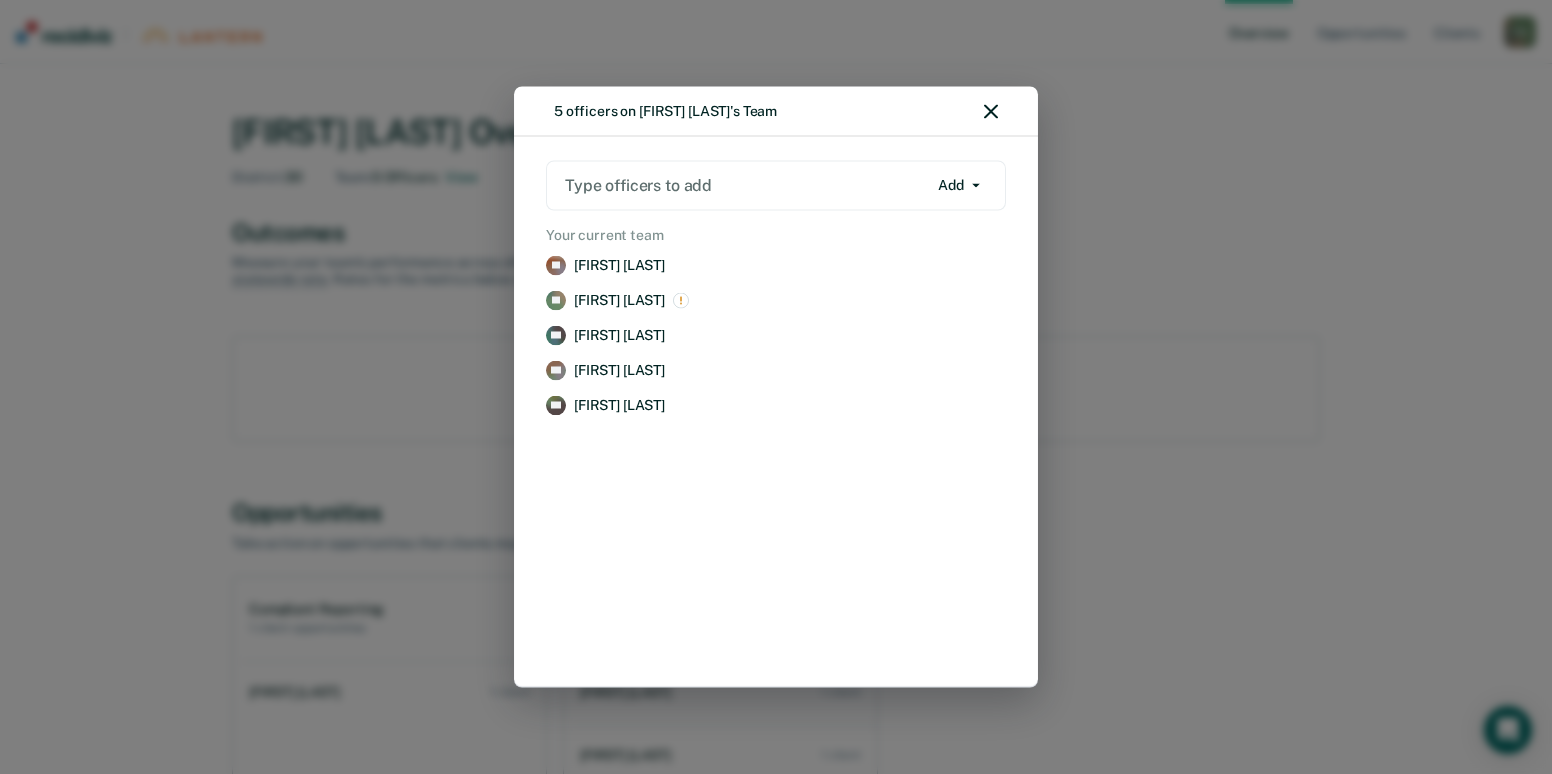 click 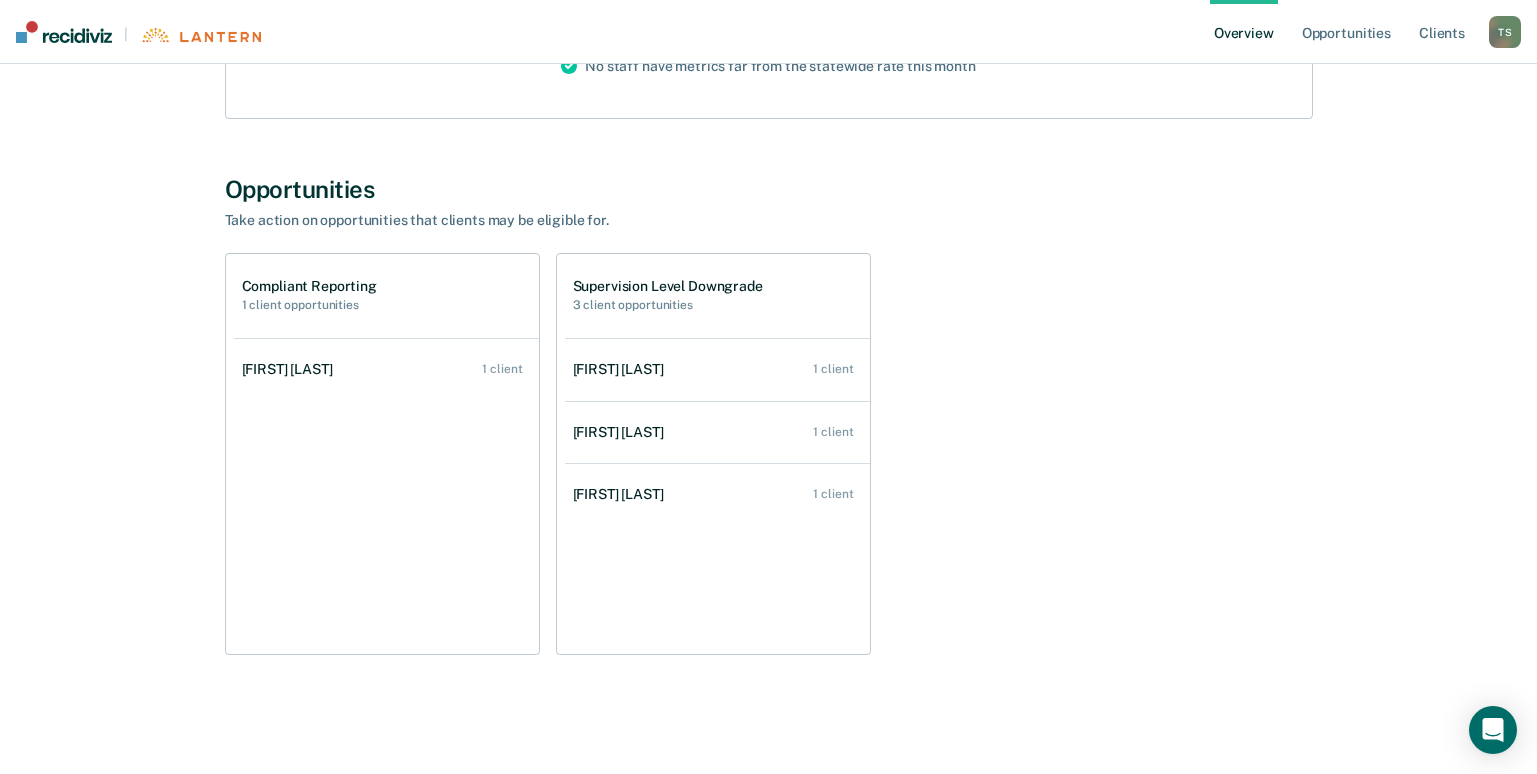 scroll, scrollTop: 324, scrollLeft: 0, axis: vertical 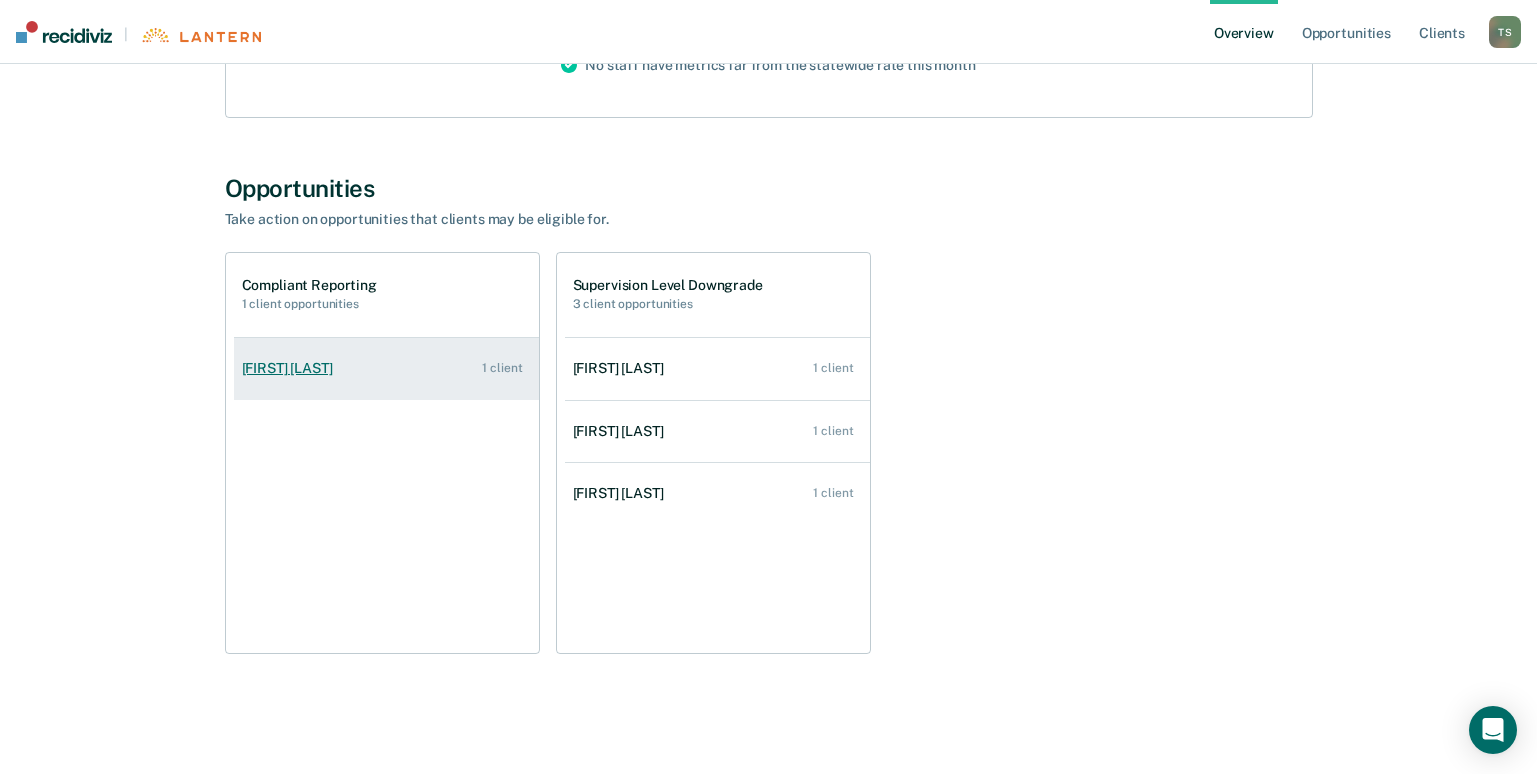 click on "[FIRST] [LAST]" at bounding box center [291, 368] 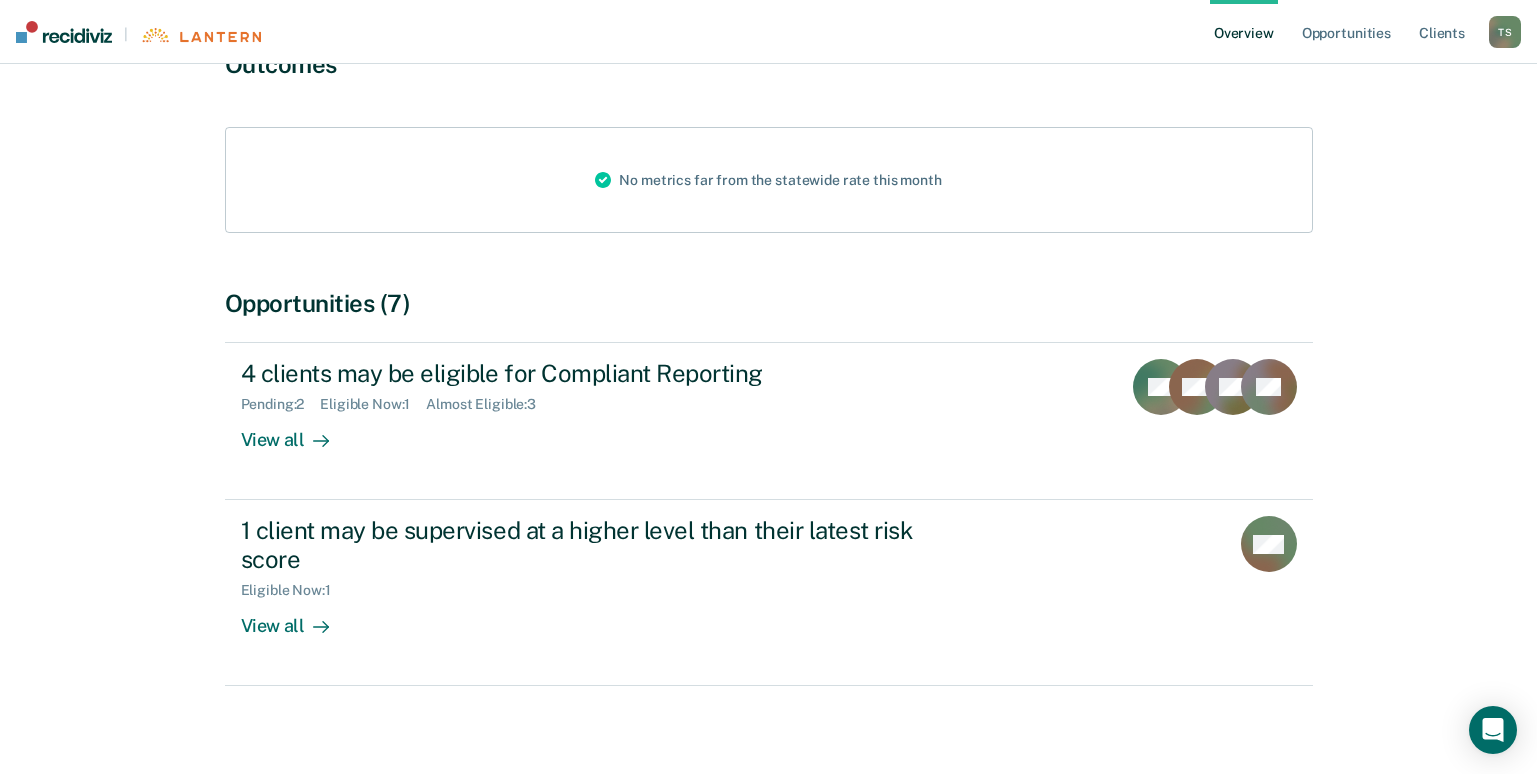 scroll, scrollTop: 216, scrollLeft: 0, axis: vertical 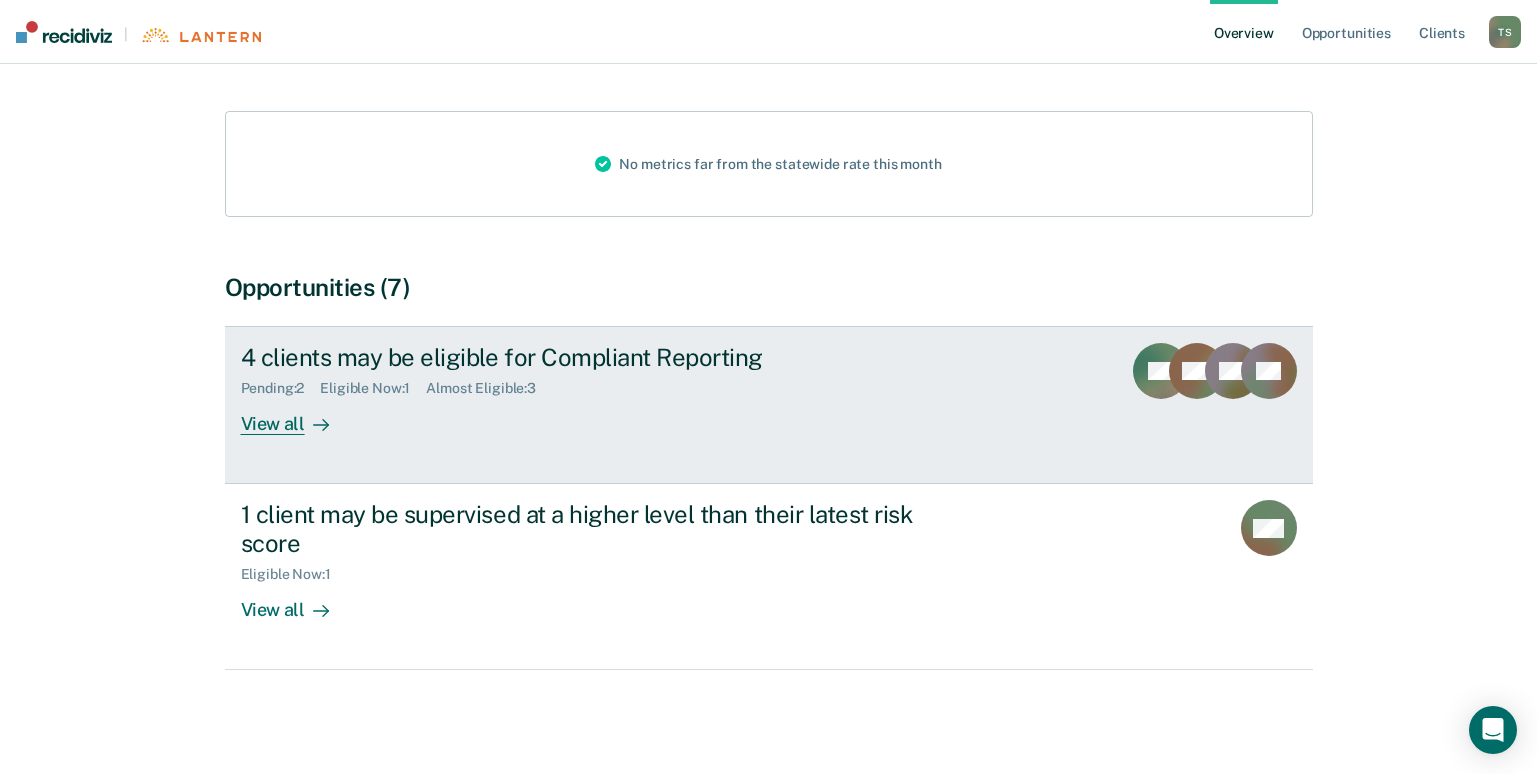 click on "View all" at bounding box center (297, 416) 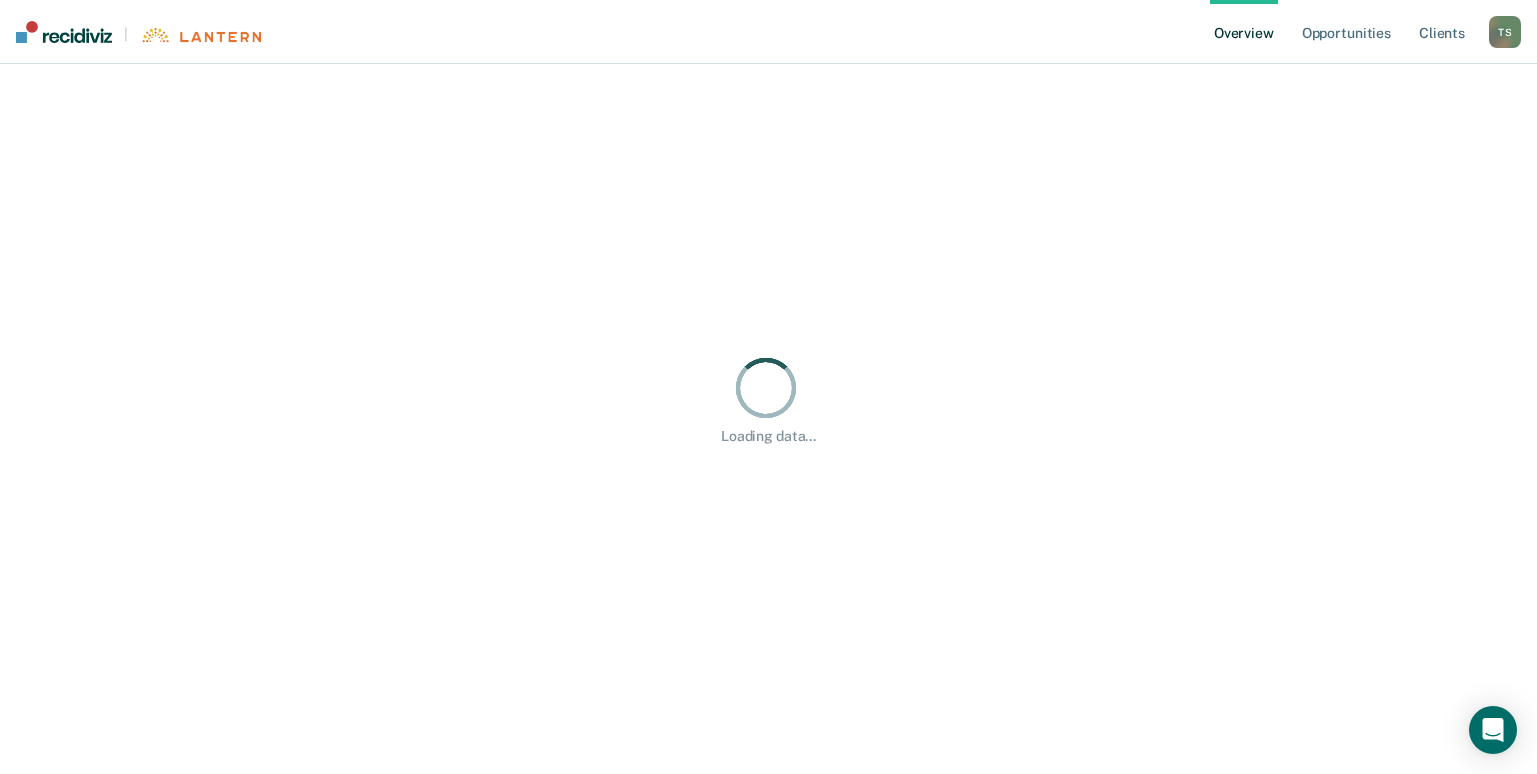 scroll, scrollTop: 0, scrollLeft: 0, axis: both 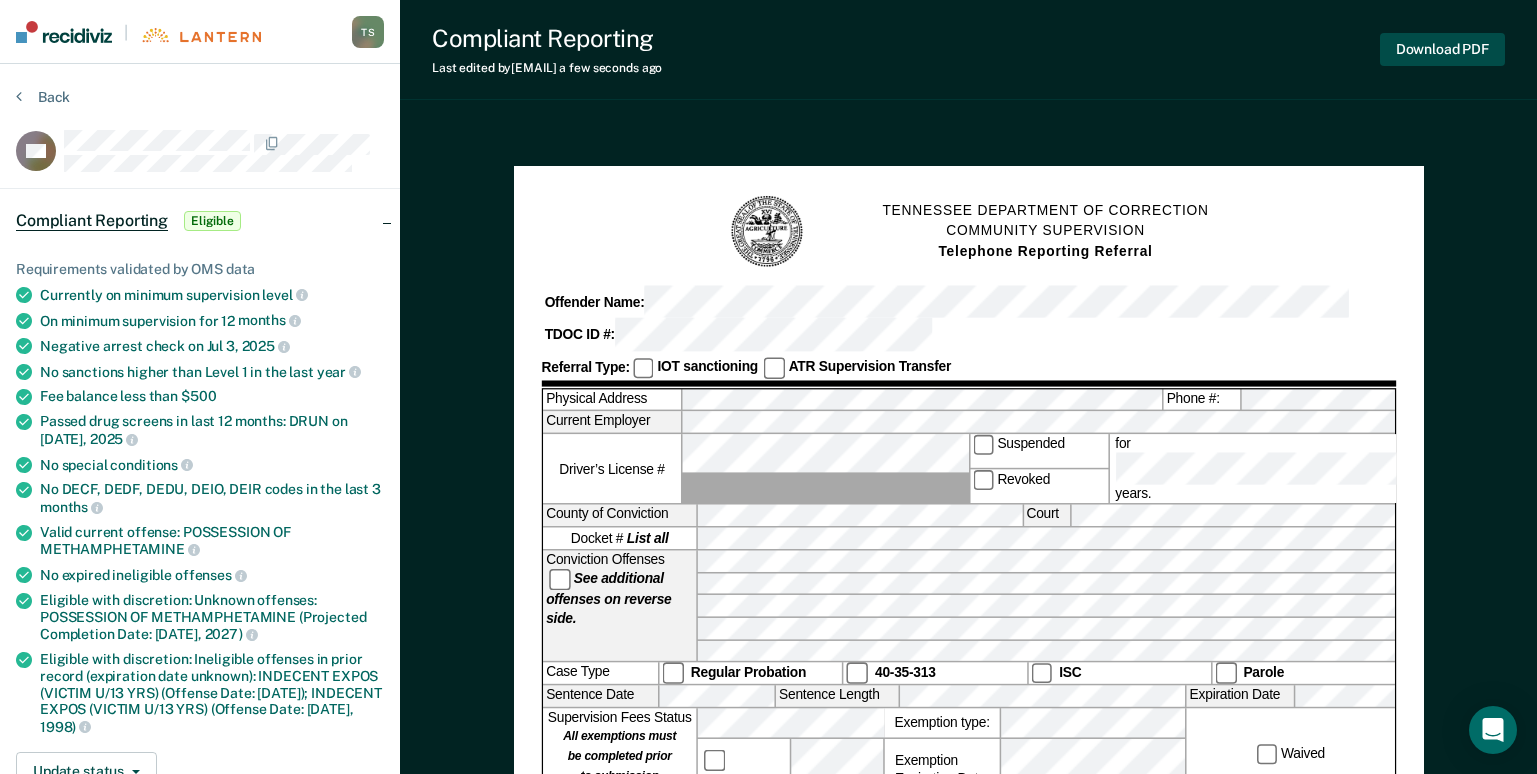 click on "Download PDF" at bounding box center (1442, 49) 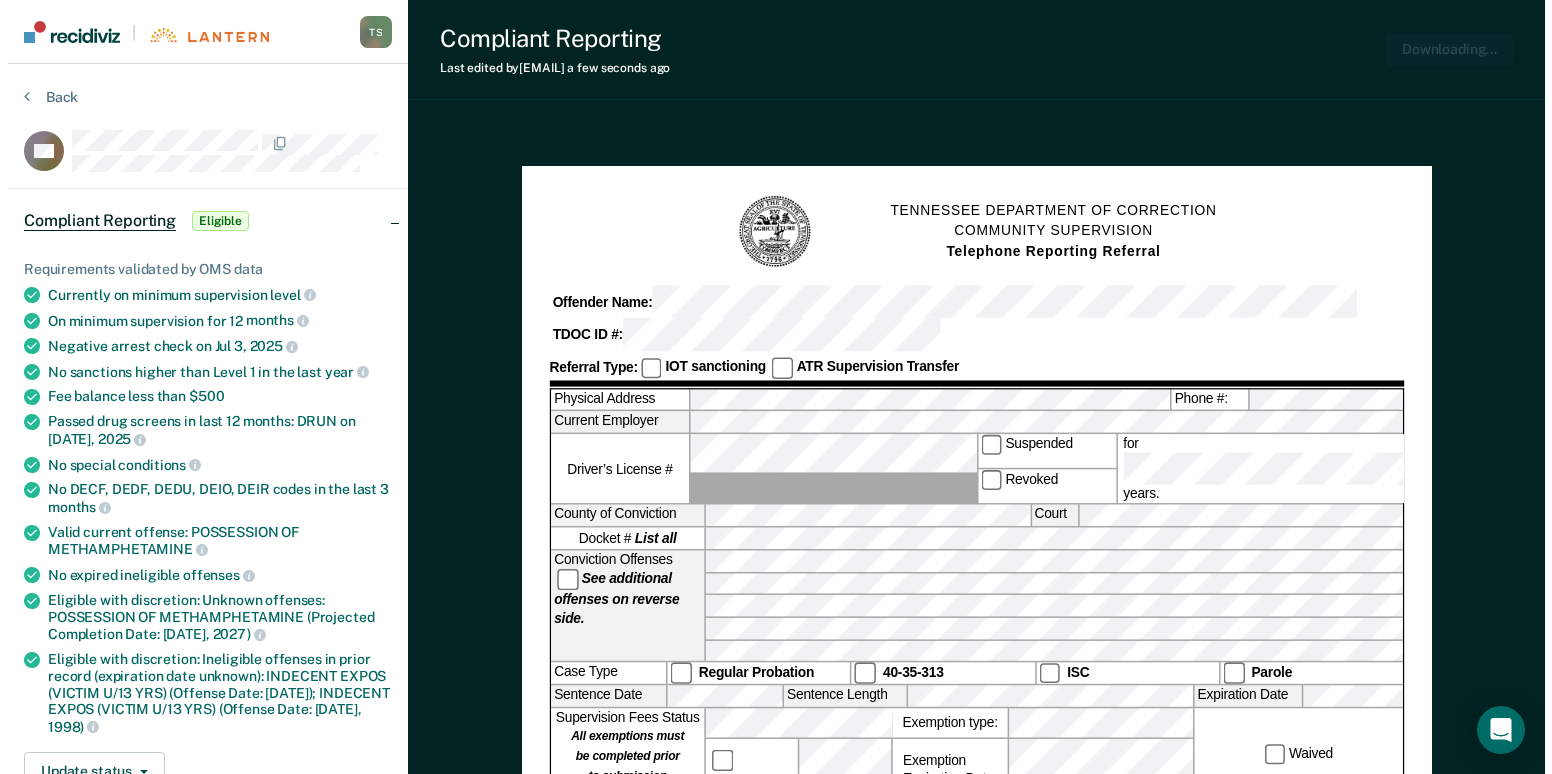 scroll, scrollTop: 0, scrollLeft: 0, axis: both 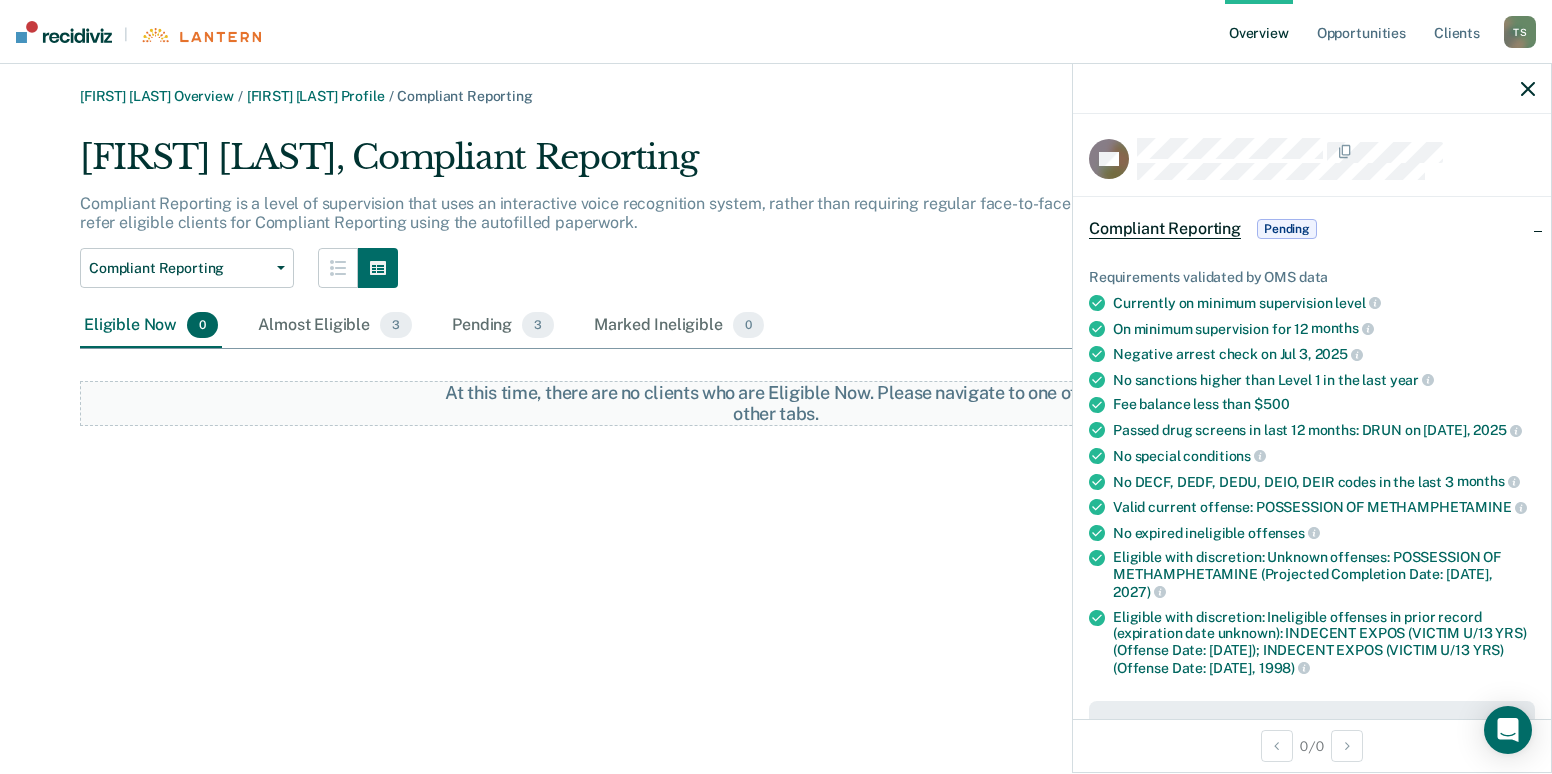 drag, startPoint x: 1524, startPoint y: 88, endPoint x: 1321, endPoint y: 188, distance: 226.29405 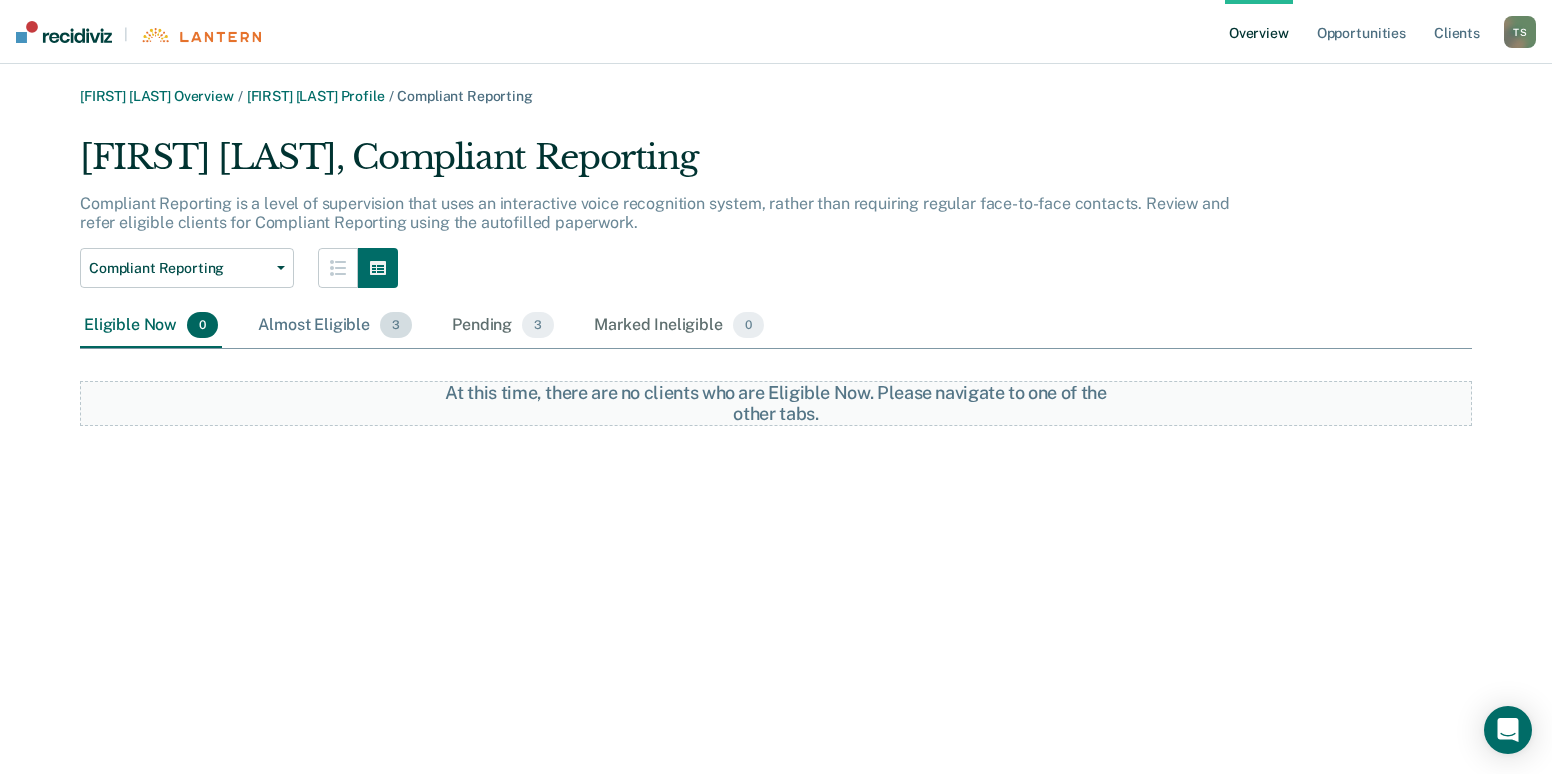 click on "Almost Eligible 3" at bounding box center (335, 326) 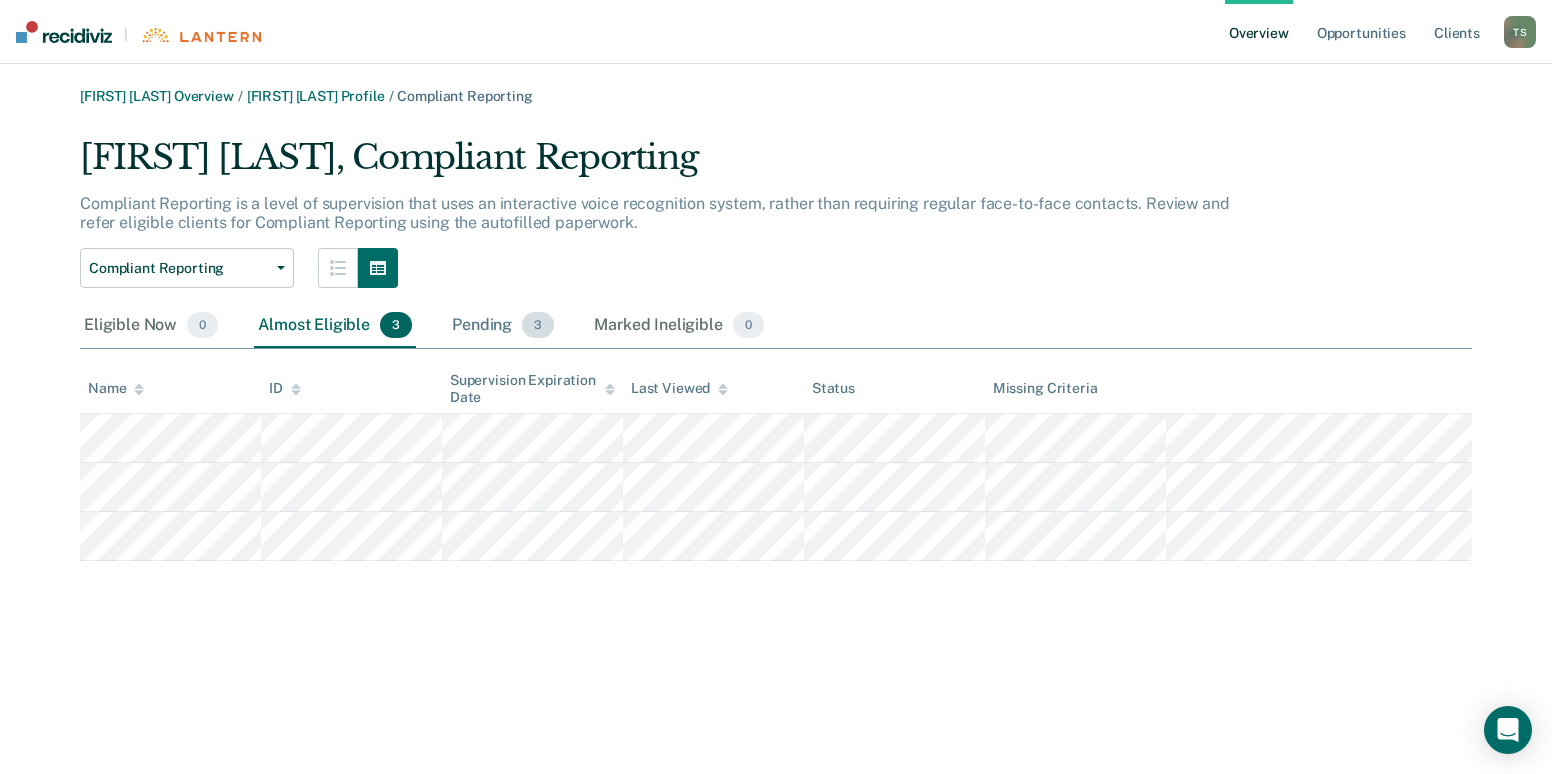 click on "Pending 3" at bounding box center (503, 326) 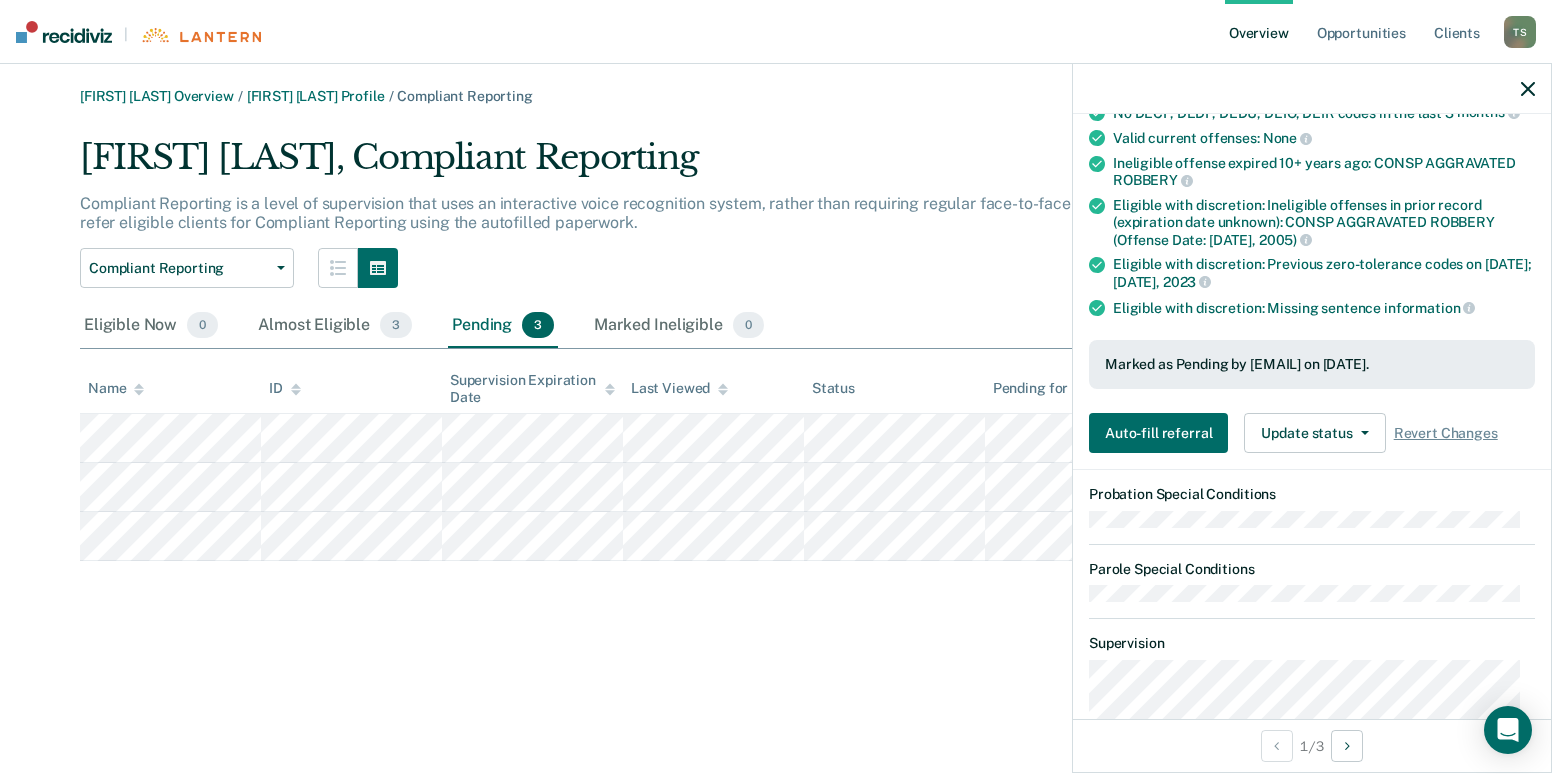 scroll, scrollTop: 400, scrollLeft: 0, axis: vertical 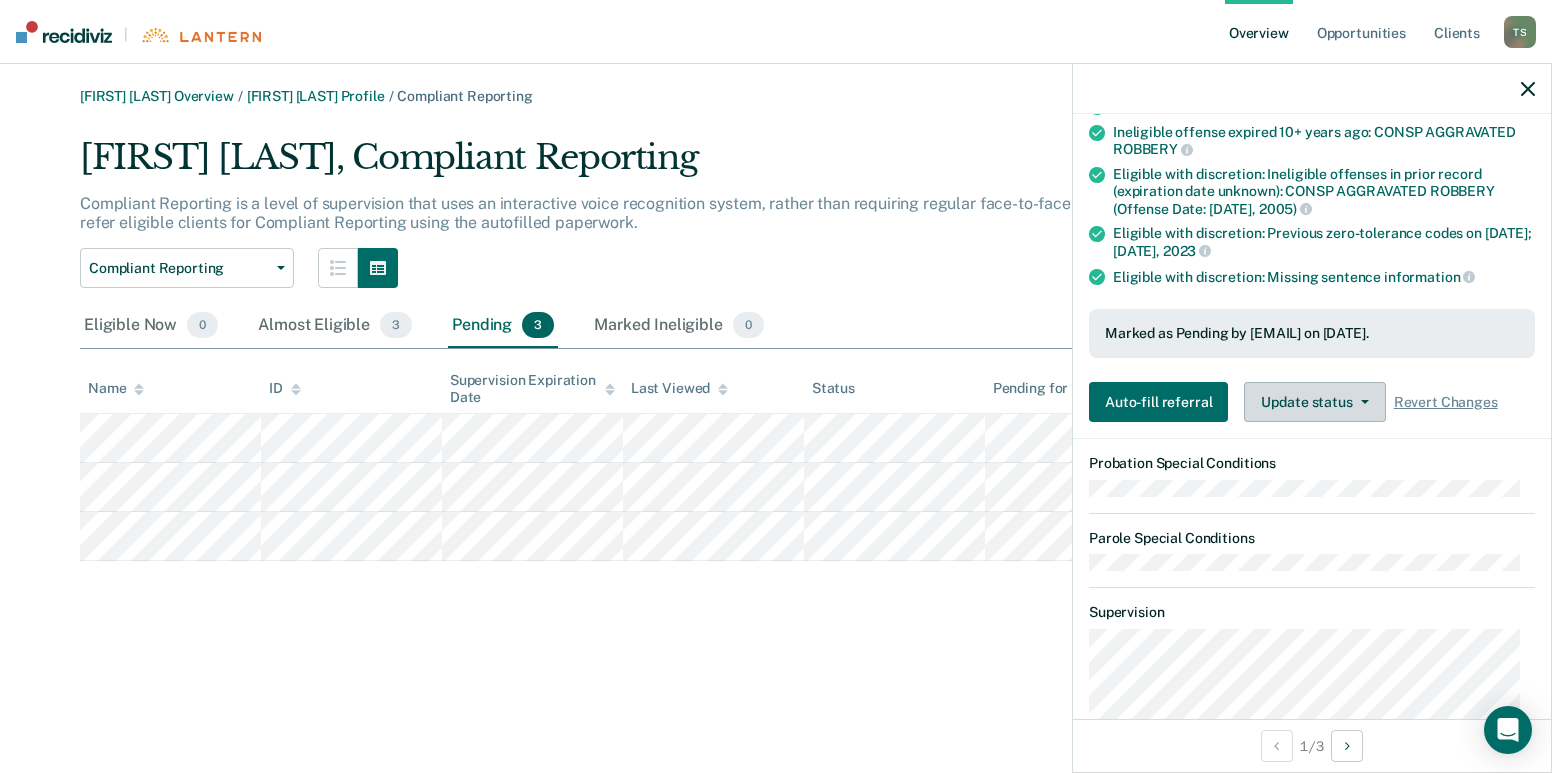 click on "Update status" at bounding box center [1314, 402] 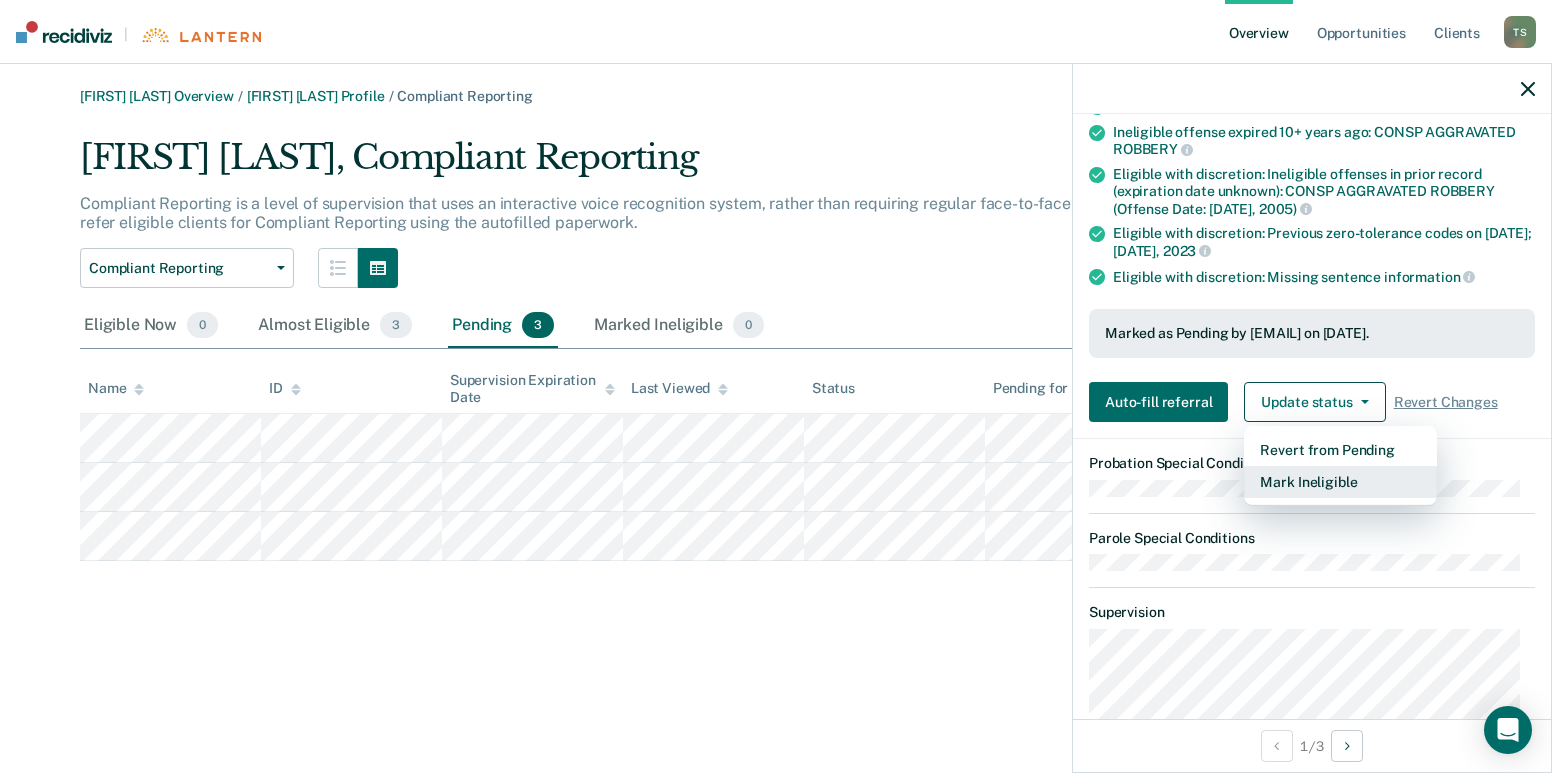 click on "Mark Ineligible" at bounding box center [1340, 482] 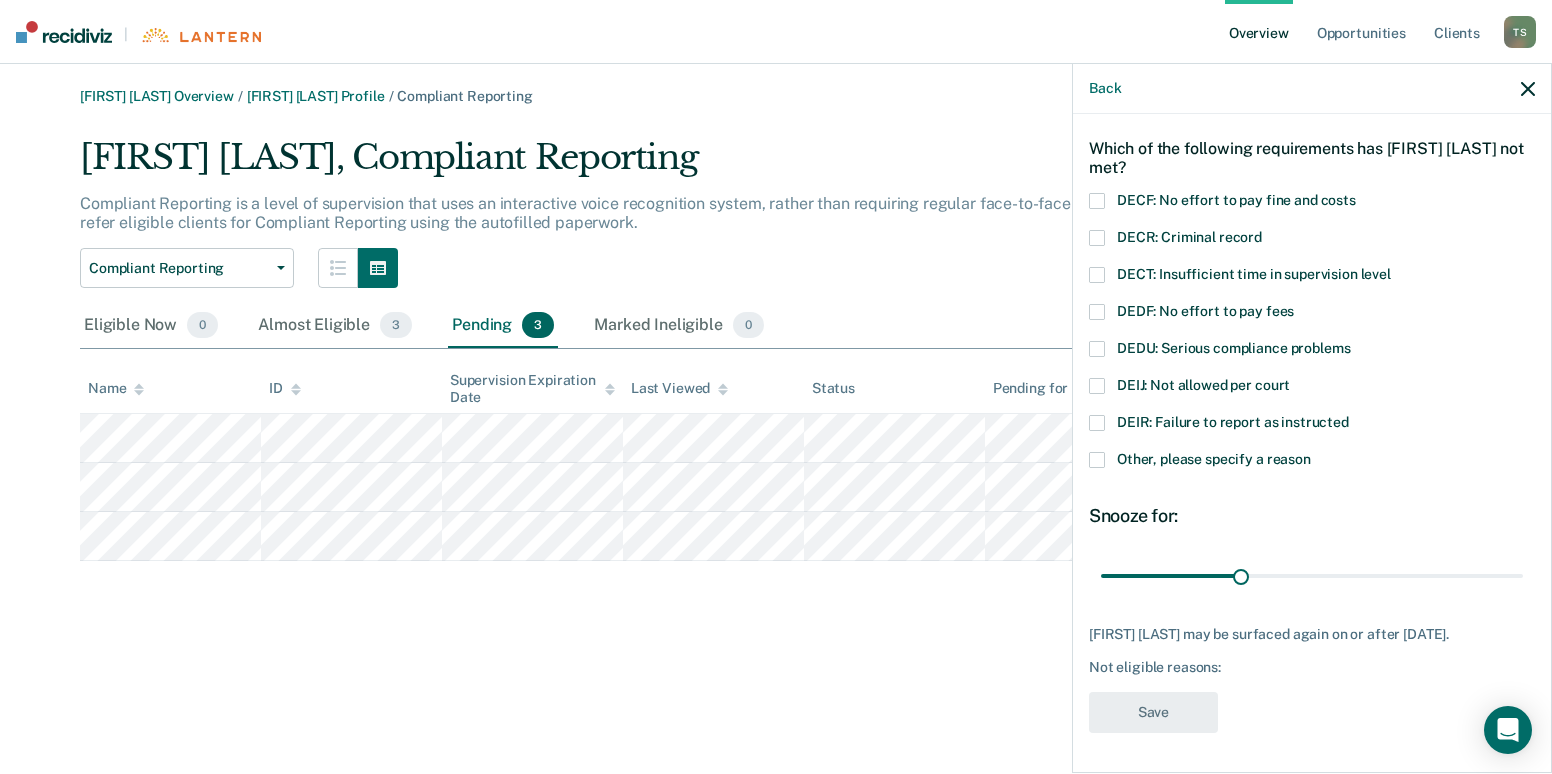 scroll, scrollTop: 88, scrollLeft: 0, axis: vertical 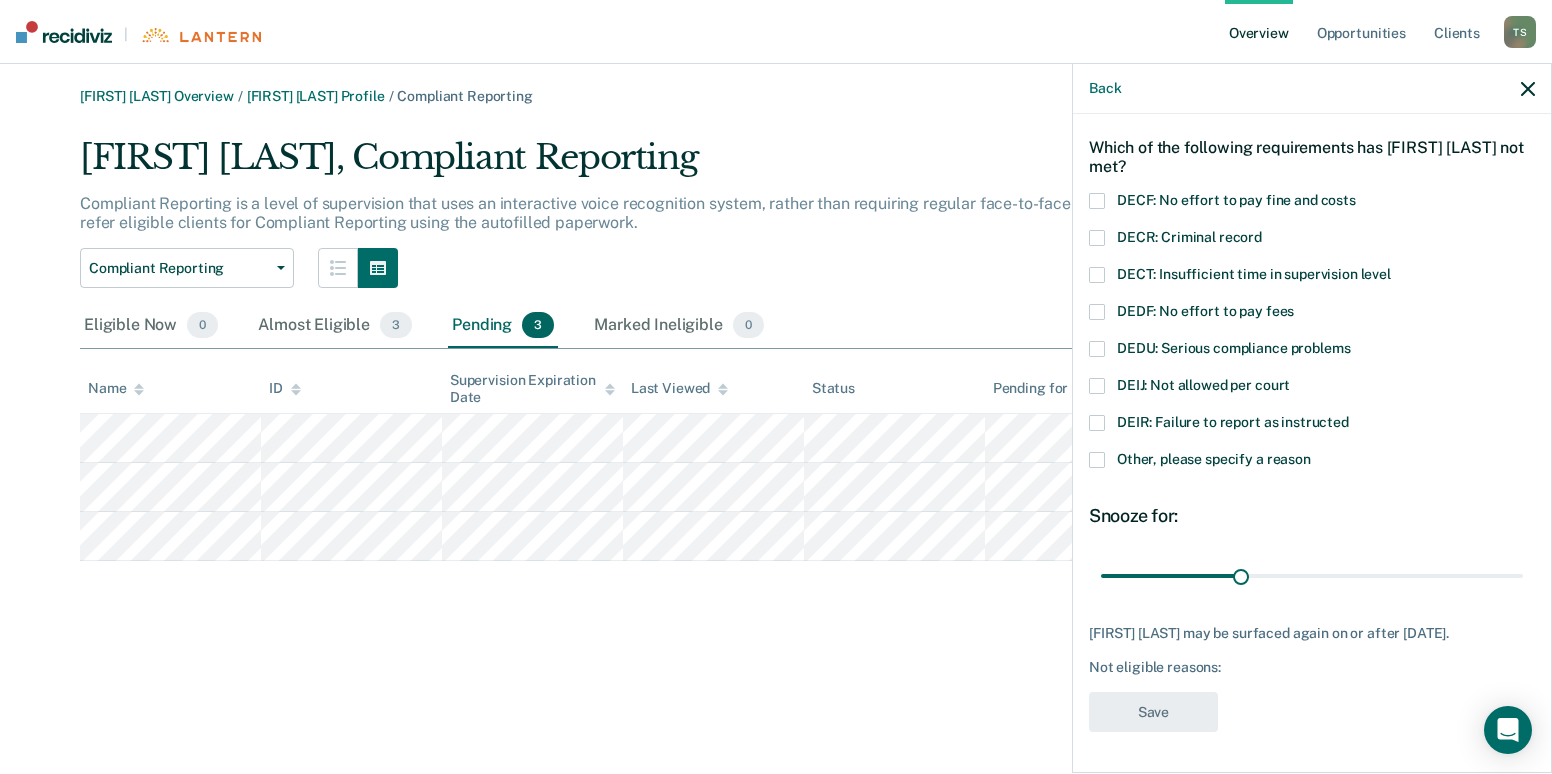 click on "Other, please specify a reason" at bounding box center (1312, 462) 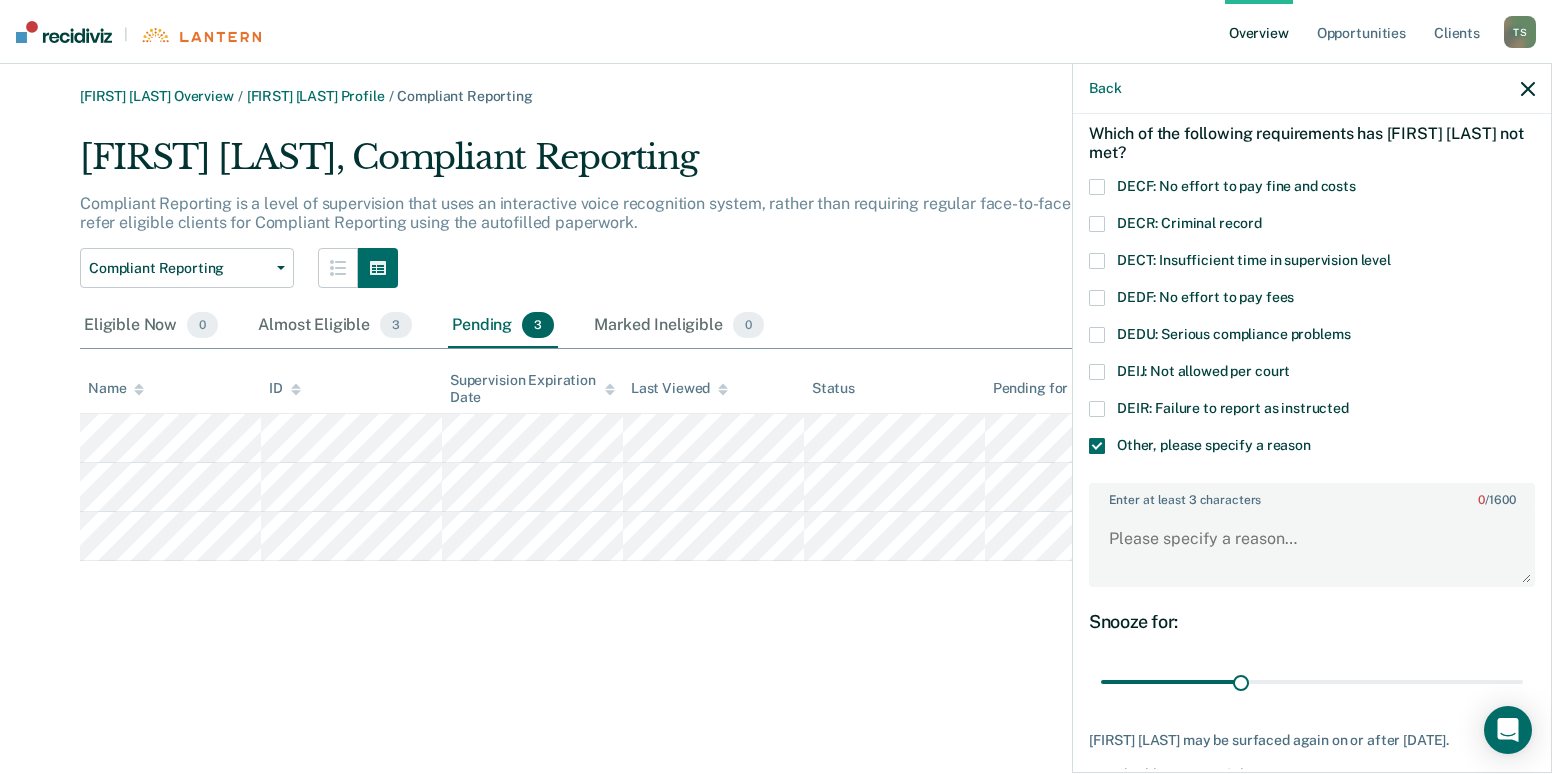 click on "Enter at least 3 characters 0  /  1600" at bounding box center (1312, 496) 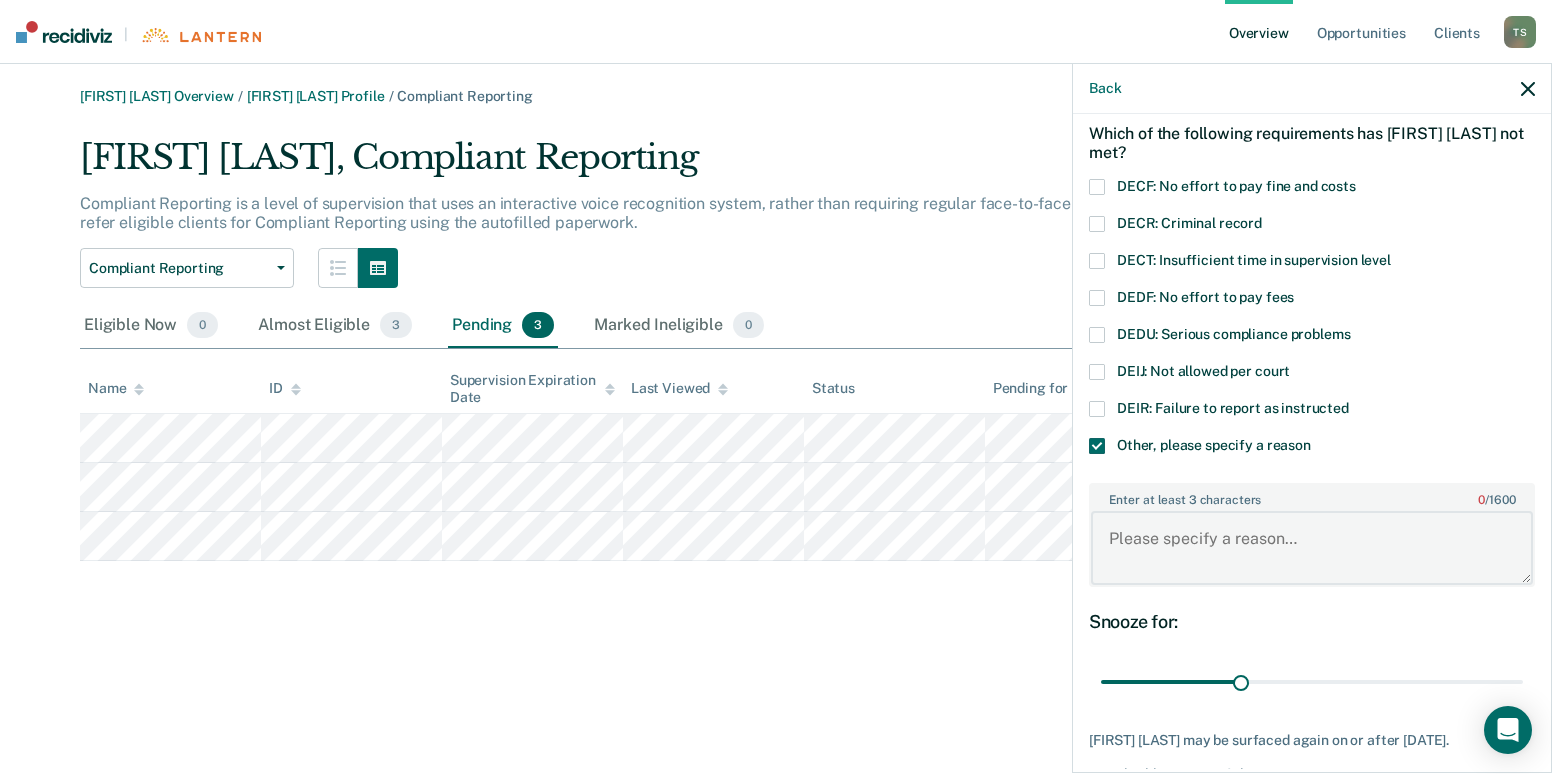 click on "Enter at least 3 characters 0  /  1600" at bounding box center [1312, 548] 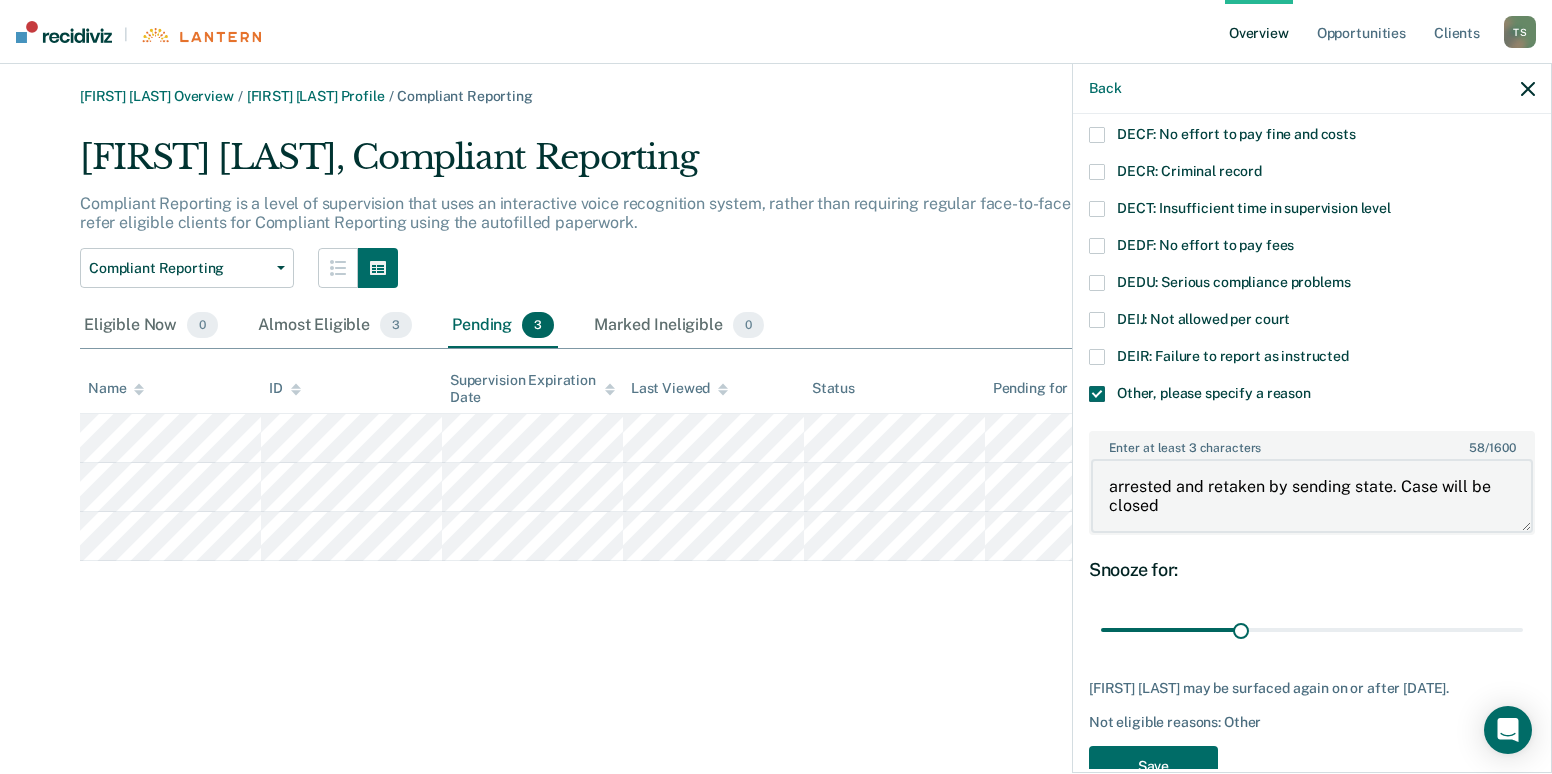 scroll, scrollTop: 209, scrollLeft: 0, axis: vertical 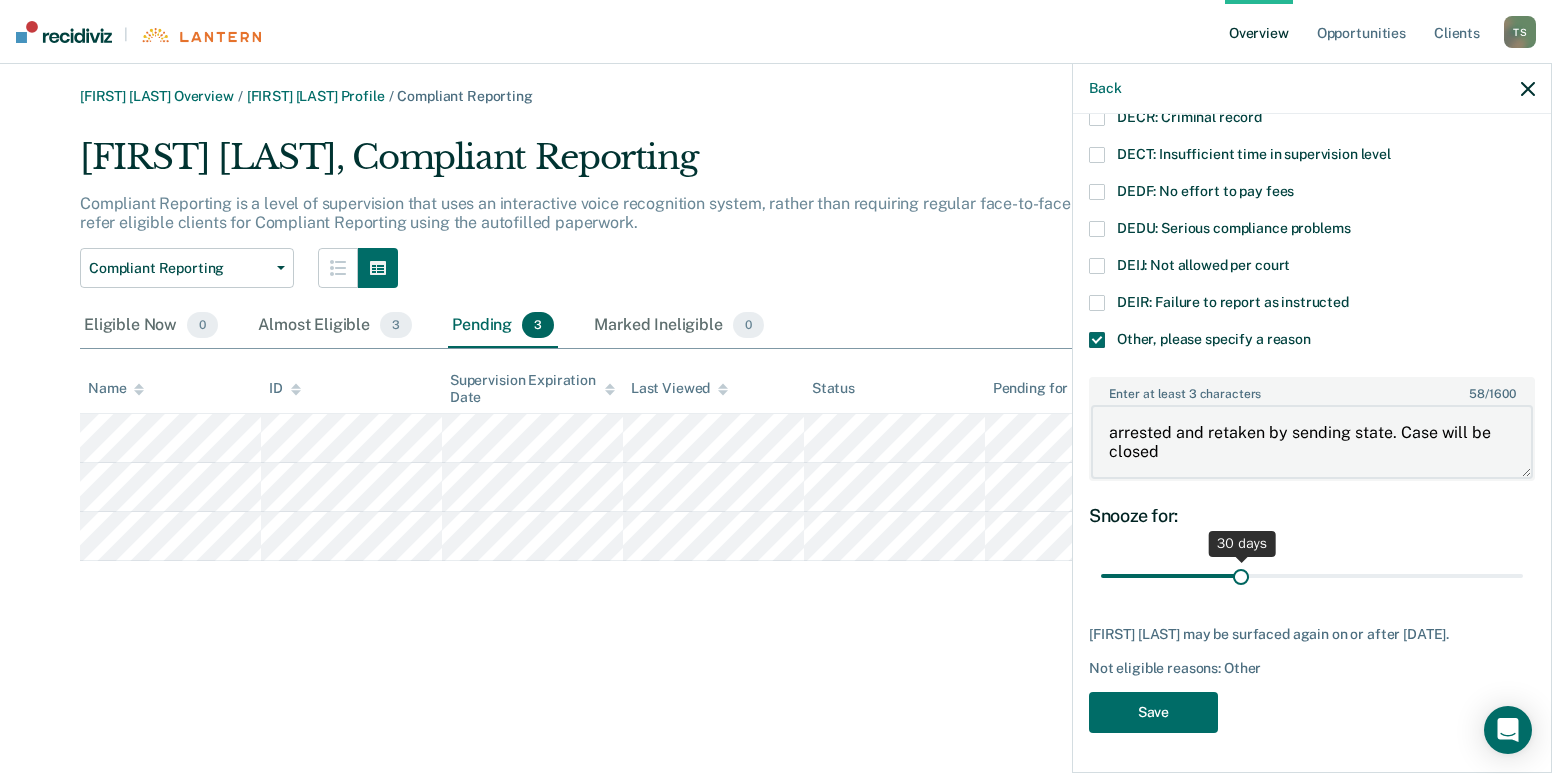 type on "arrested and retaken by sending state. Case will be closed" 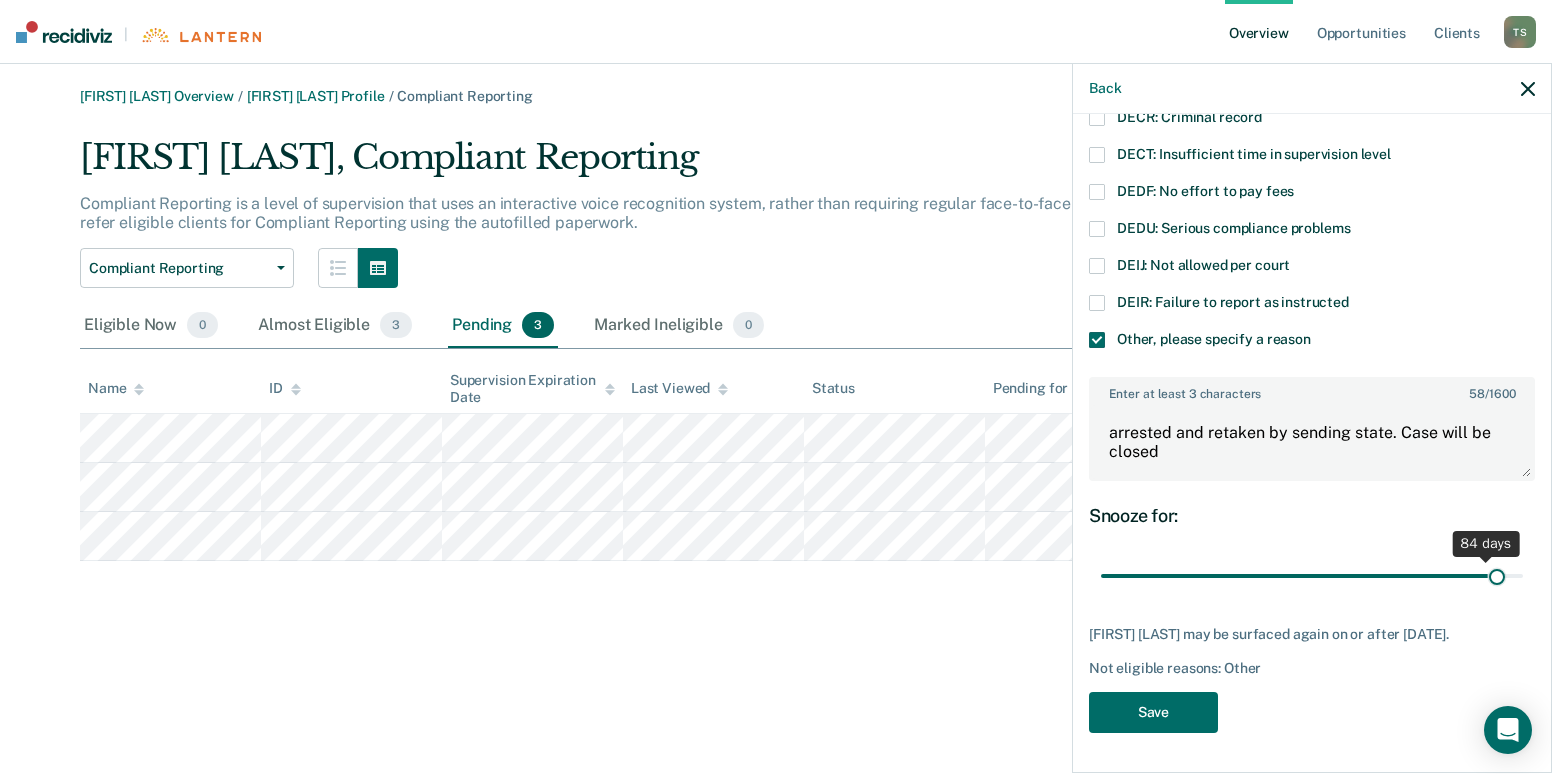 scroll, scrollTop: 209, scrollLeft: 0, axis: vertical 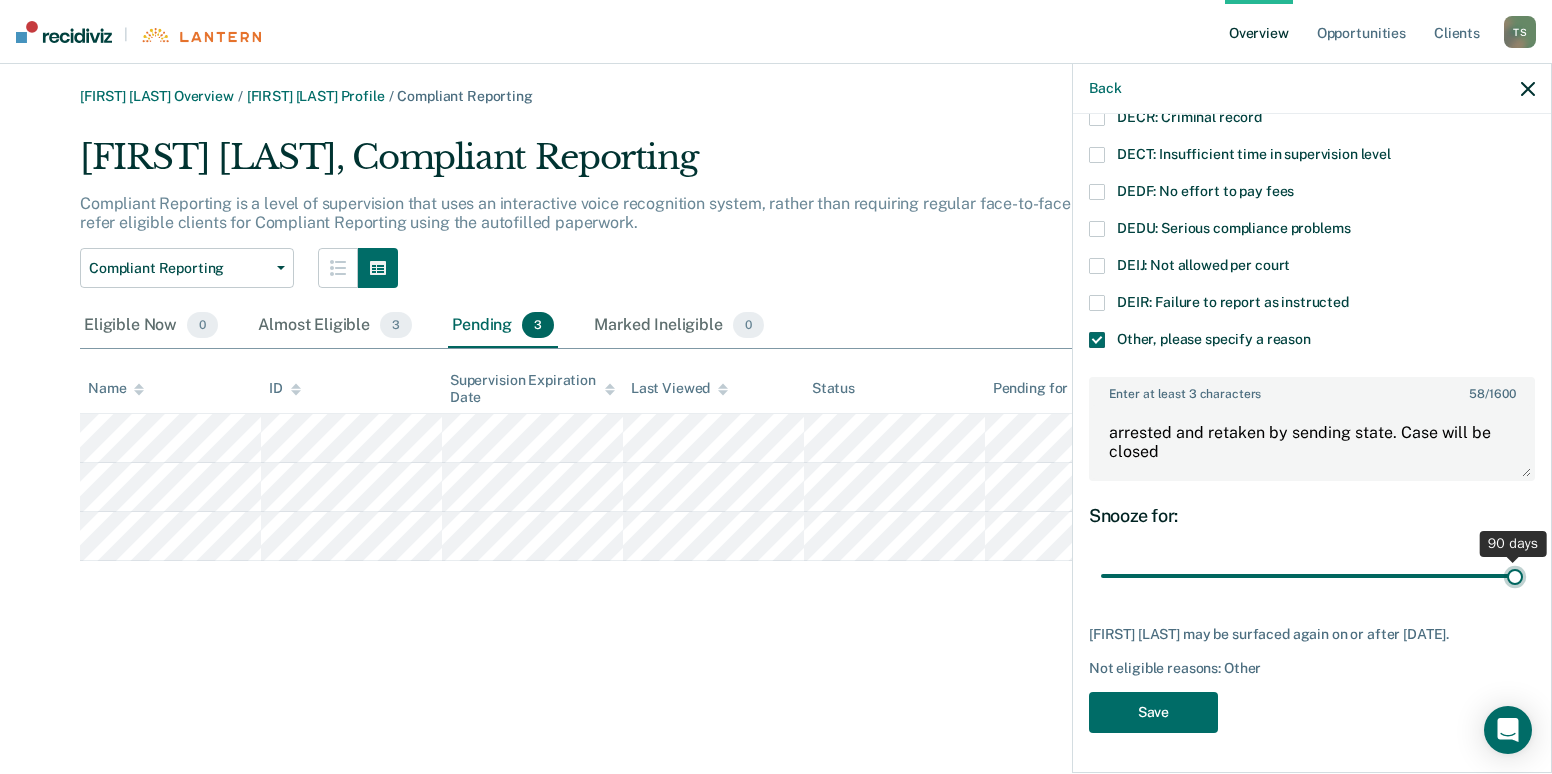 drag, startPoint x: 1239, startPoint y: 557, endPoint x: 1646, endPoint y: 519, distance: 408.7701 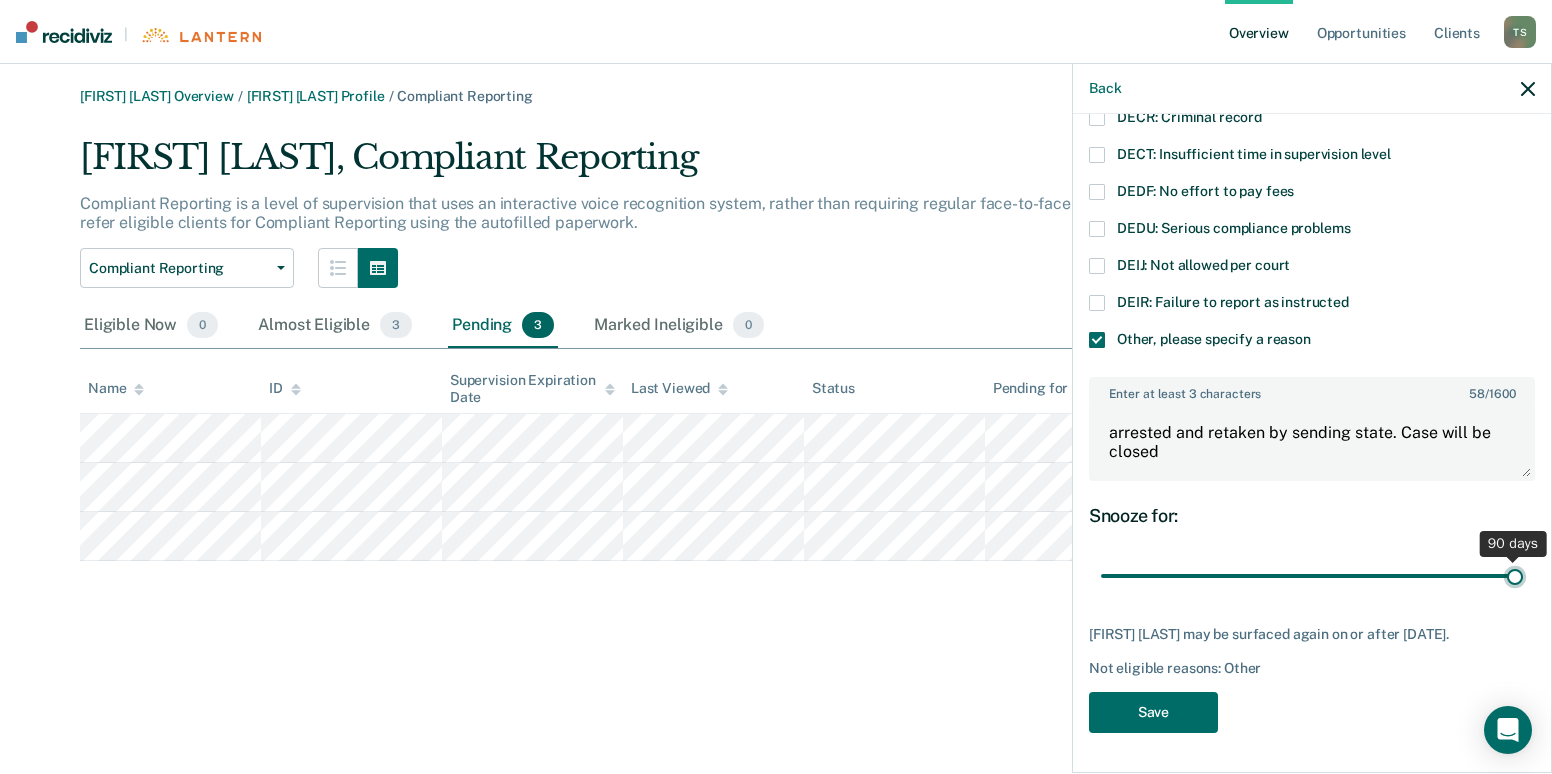type on "90" 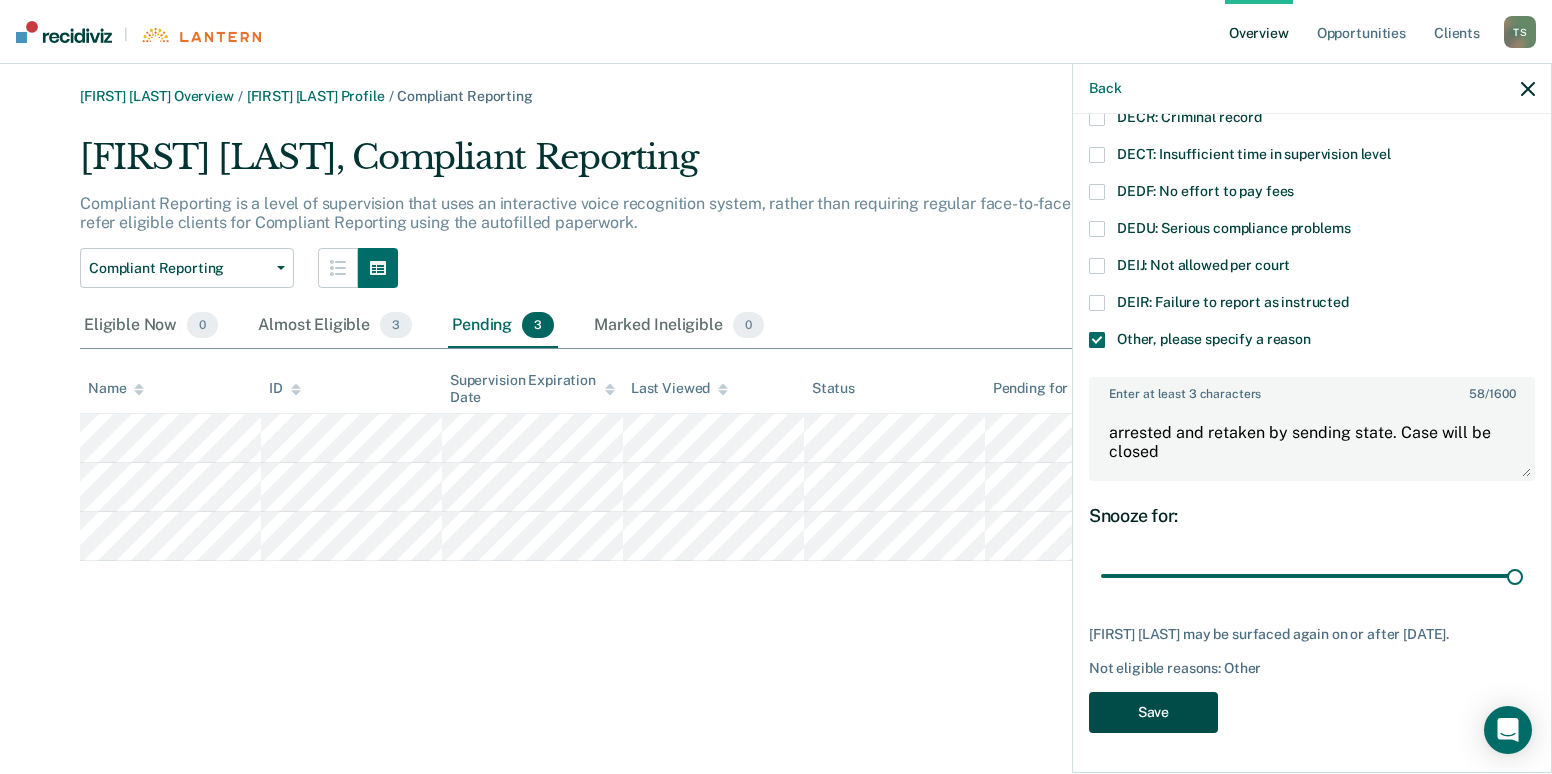click on "Save" at bounding box center [1153, 712] 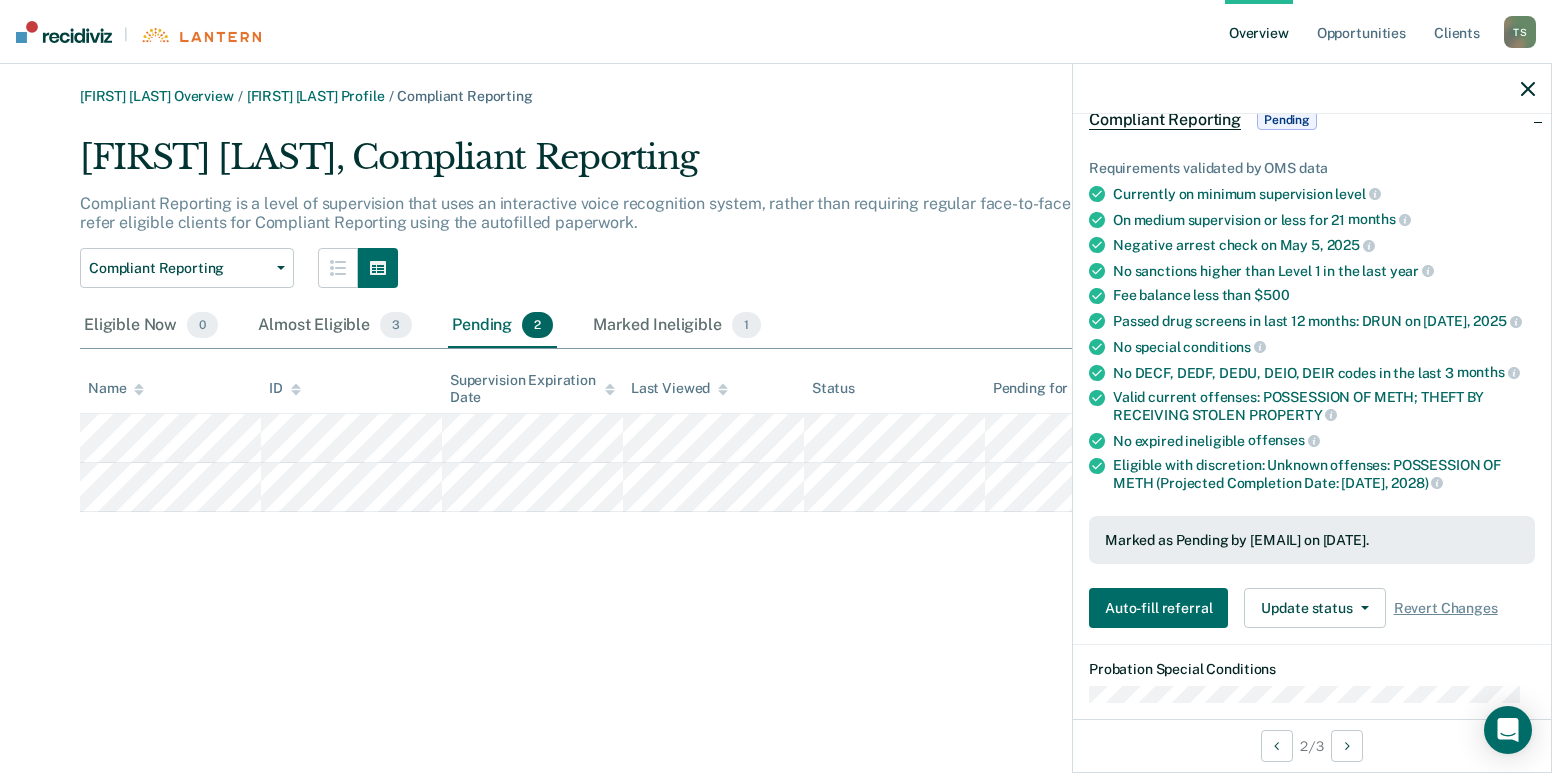 scroll, scrollTop: 209, scrollLeft: 0, axis: vertical 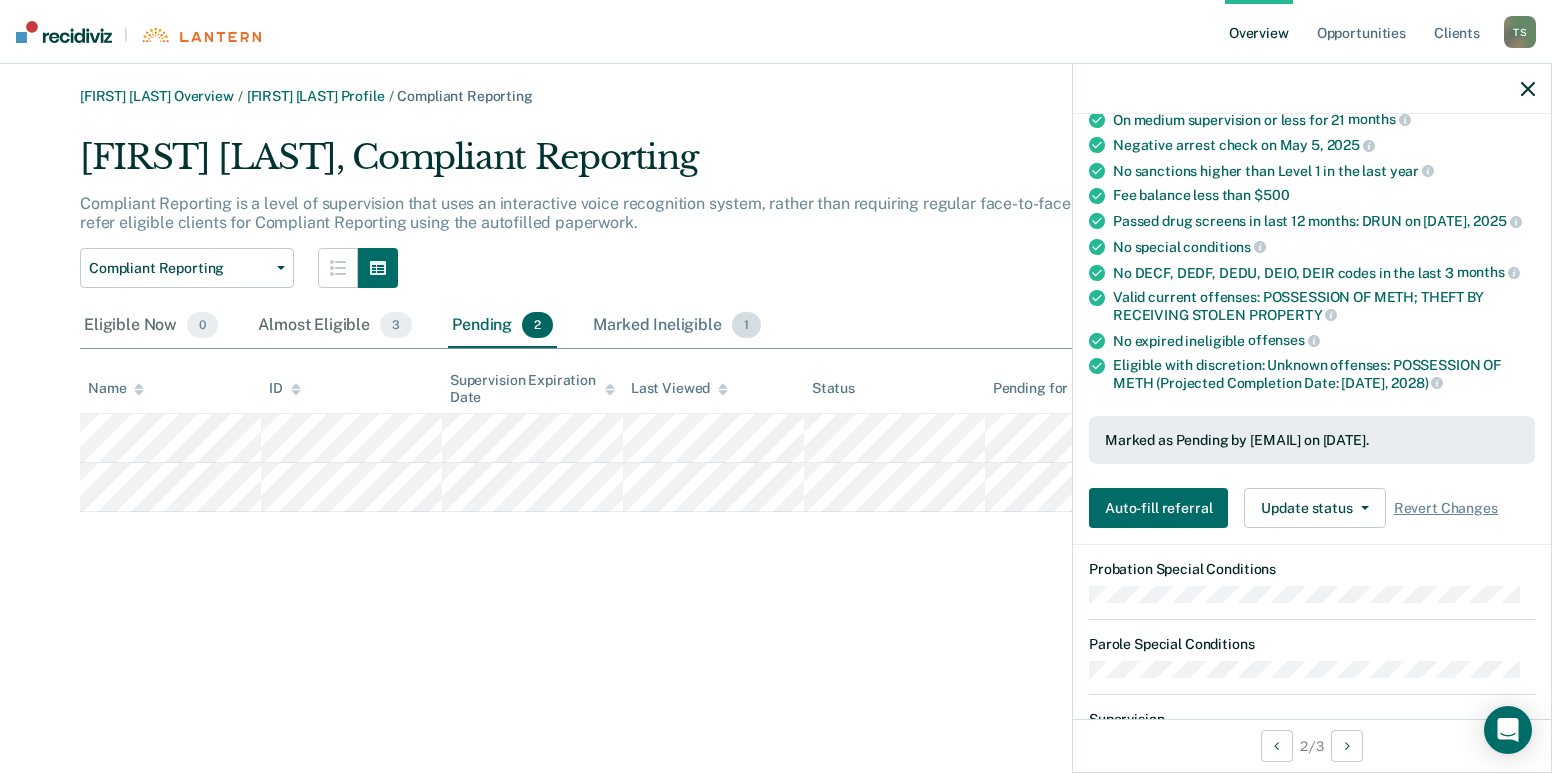 click on "Marked Ineligible 1" at bounding box center (677, 326) 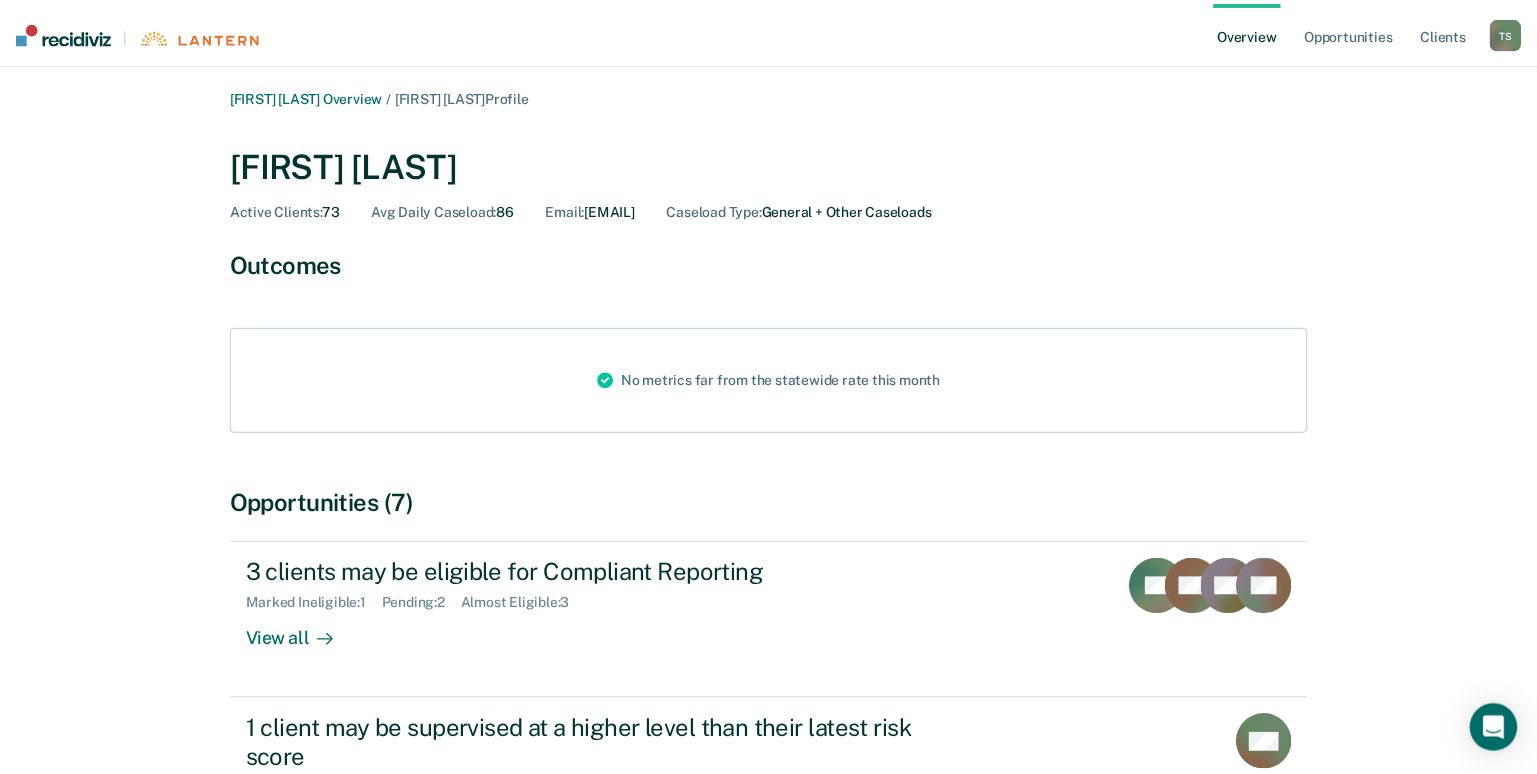 scroll, scrollTop: 216, scrollLeft: 0, axis: vertical 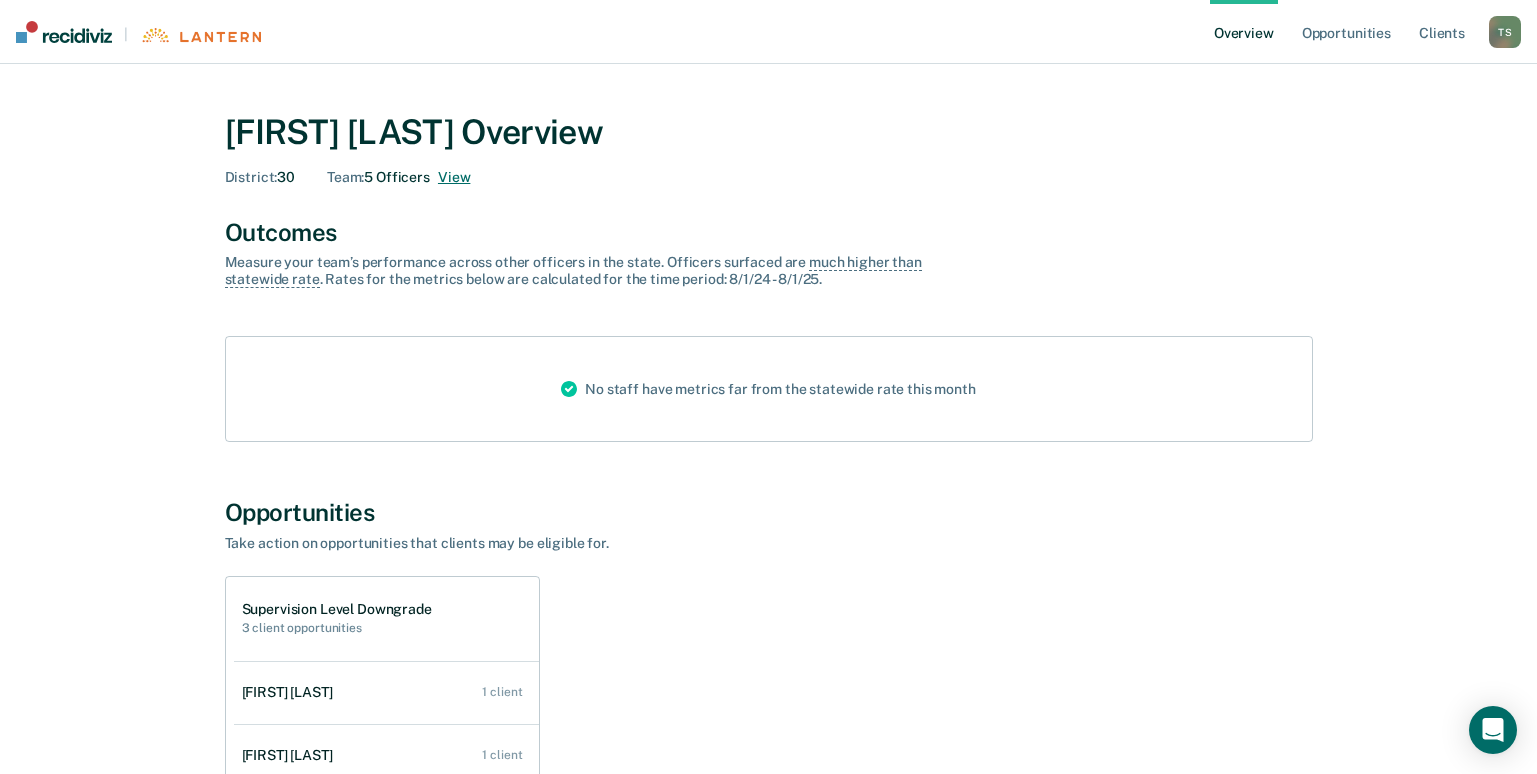 click on "View" at bounding box center [454, 177] 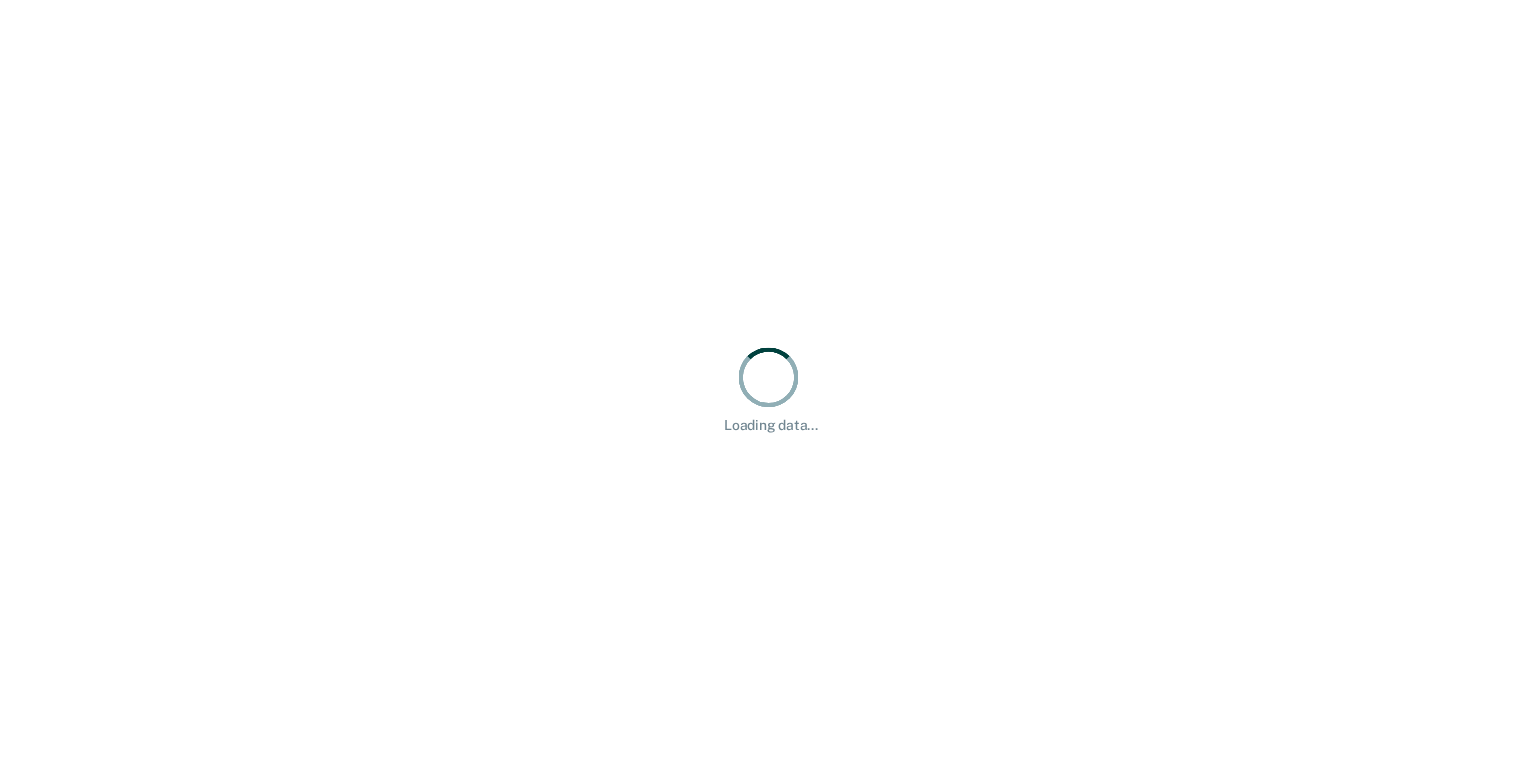 scroll, scrollTop: 0, scrollLeft: 0, axis: both 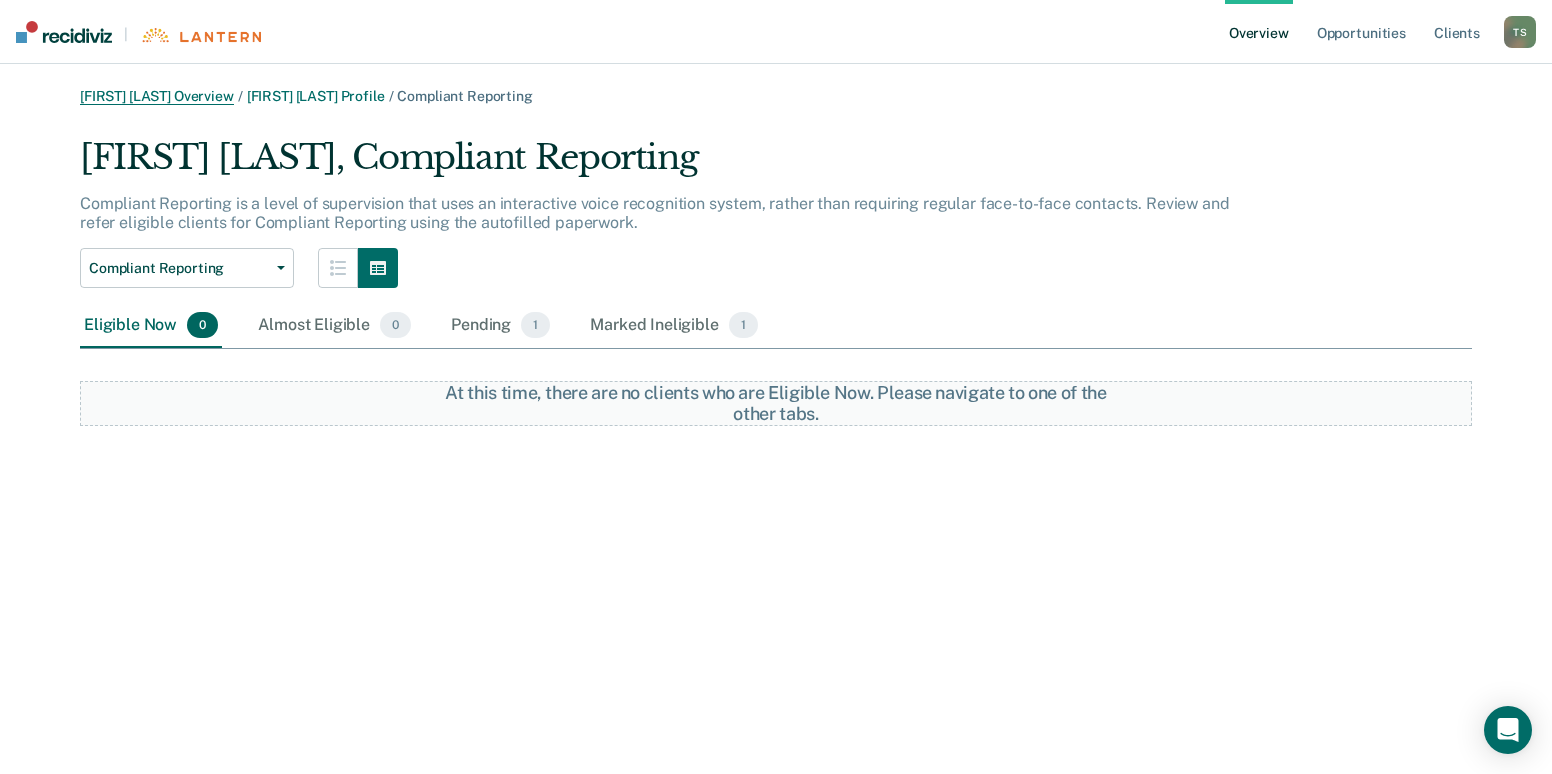 click on "[FIRST] [LAST] Overview" at bounding box center (157, 96) 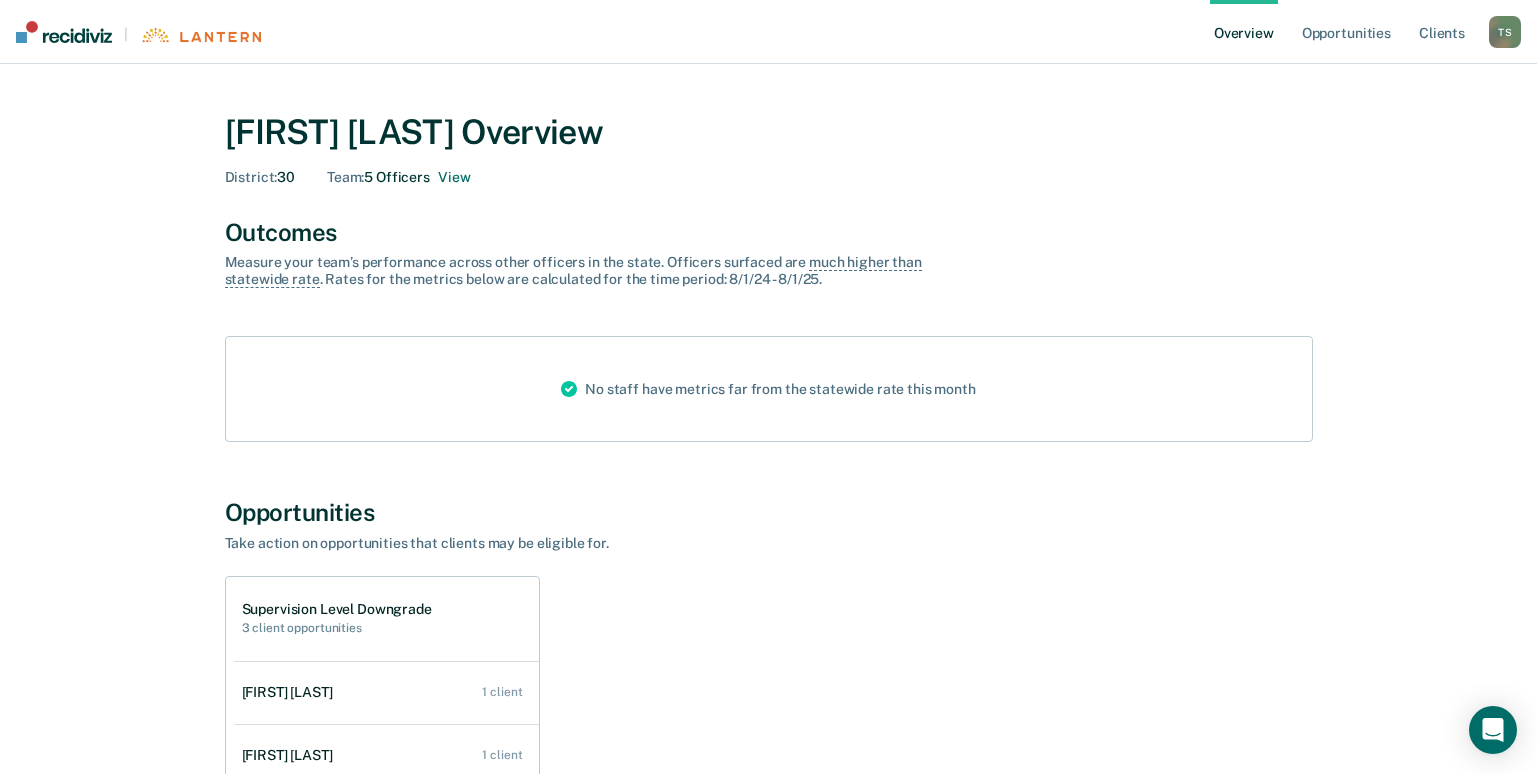 scroll, scrollTop: 300, scrollLeft: 0, axis: vertical 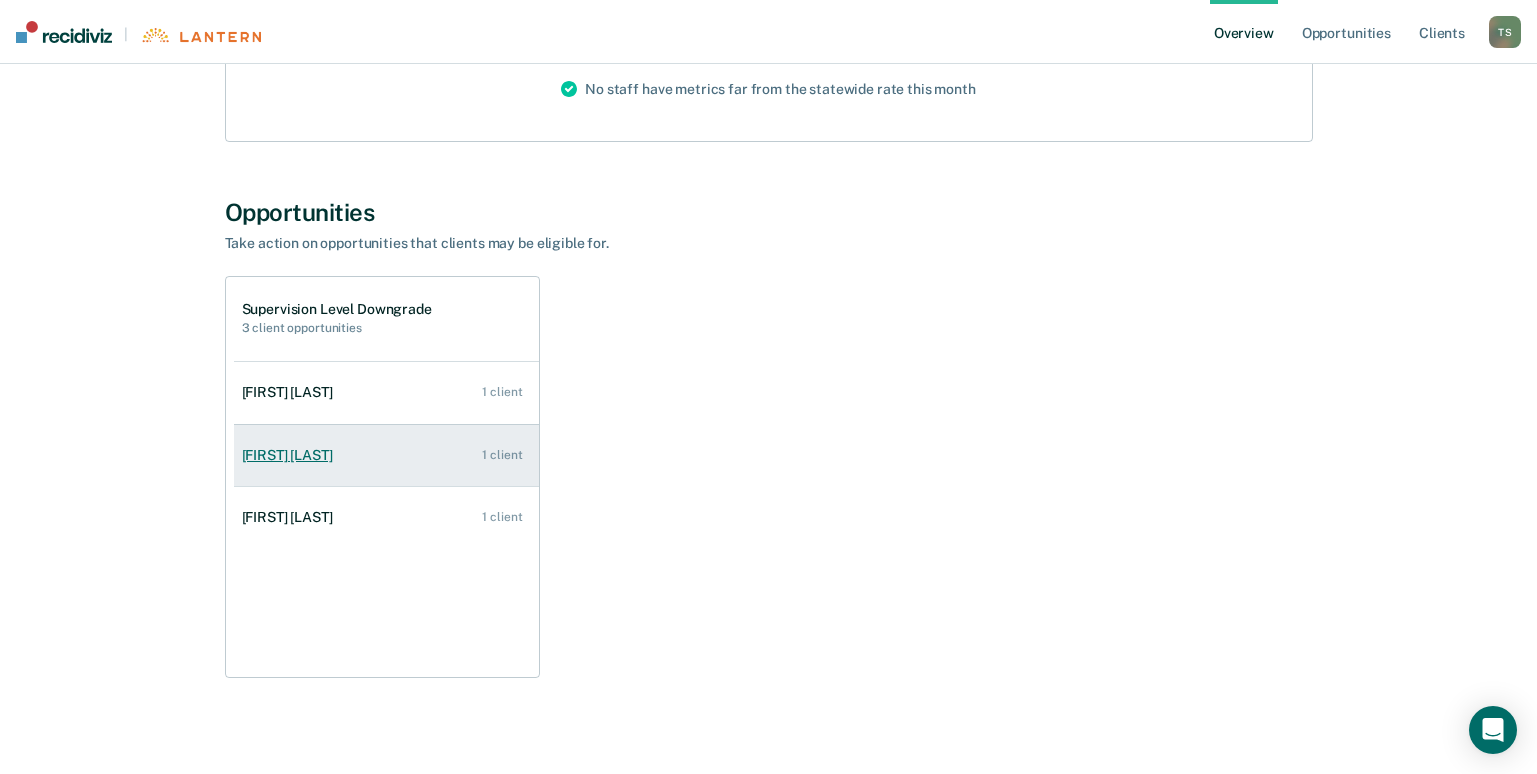 click on "[FIRST] [LAST]" at bounding box center [291, 455] 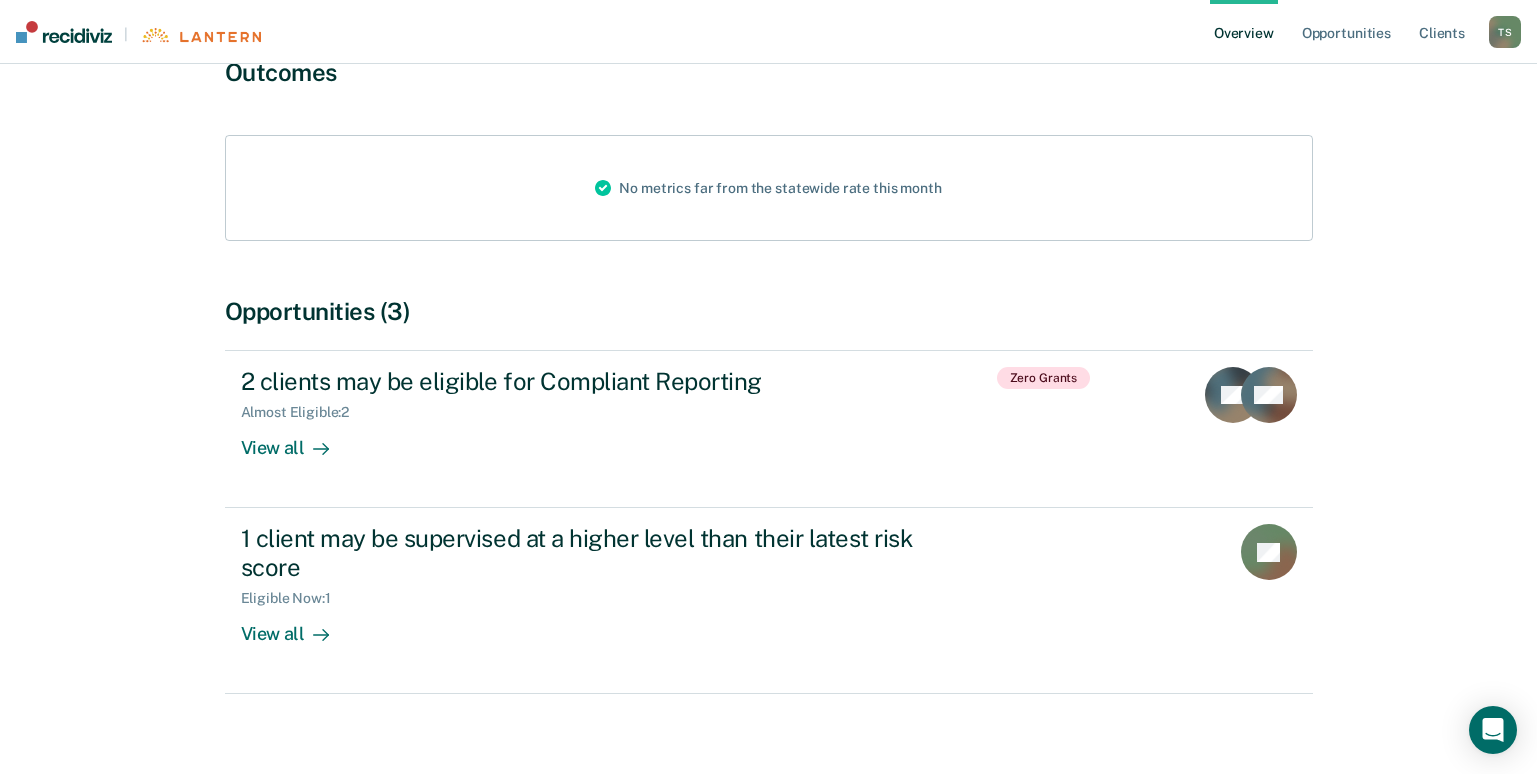 scroll, scrollTop: 200, scrollLeft: 0, axis: vertical 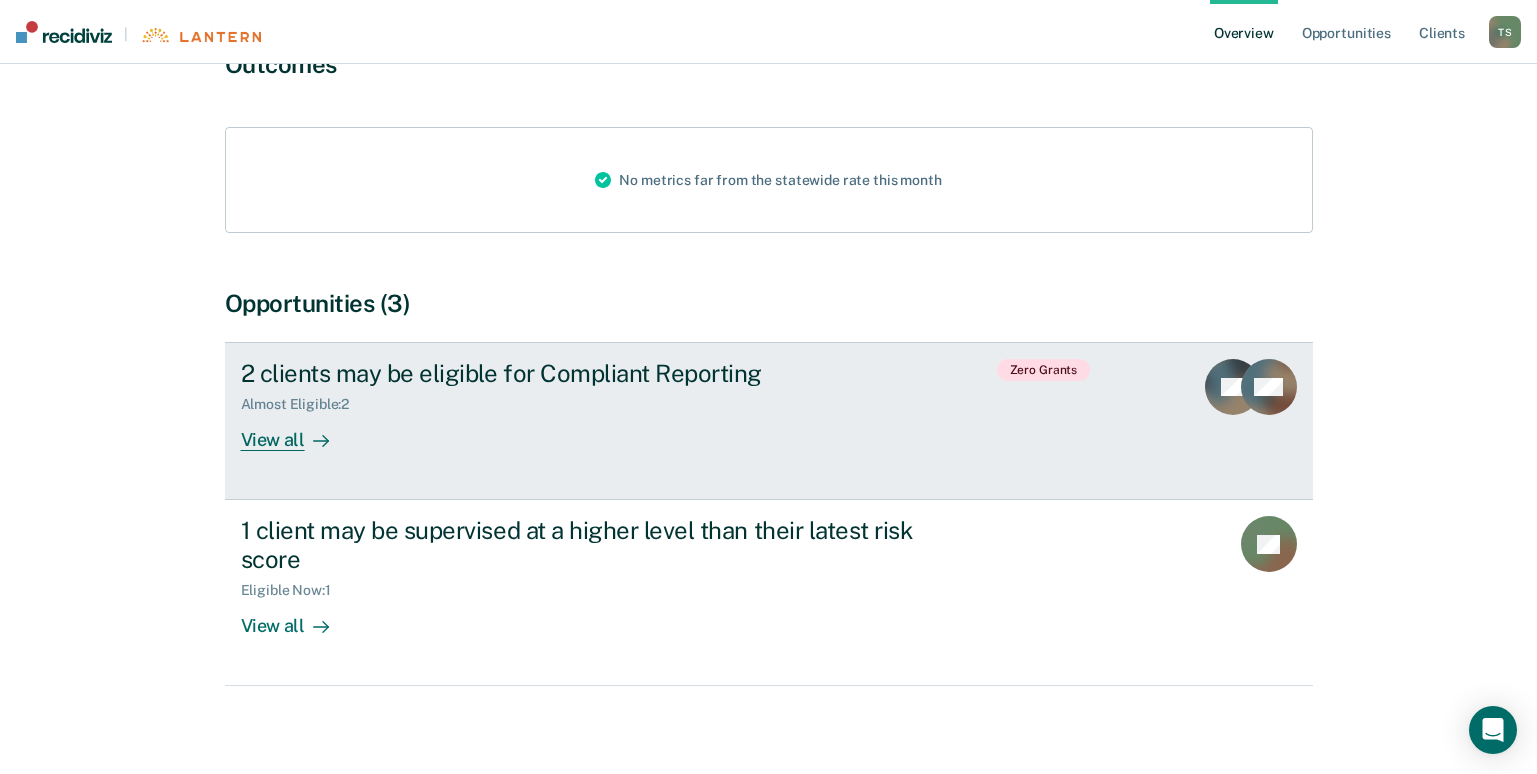 click on "View all" at bounding box center [297, 432] 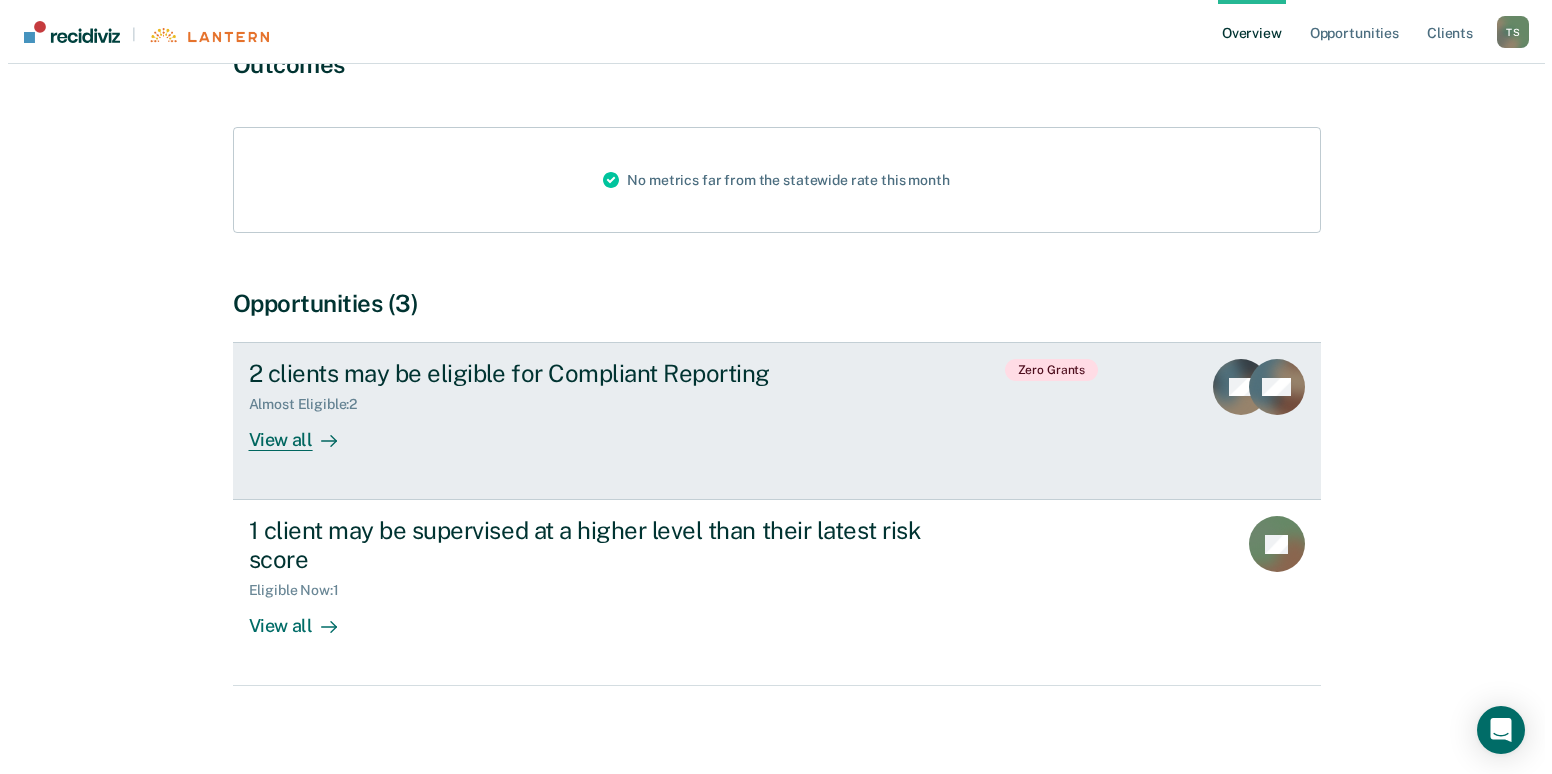 scroll, scrollTop: 0, scrollLeft: 0, axis: both 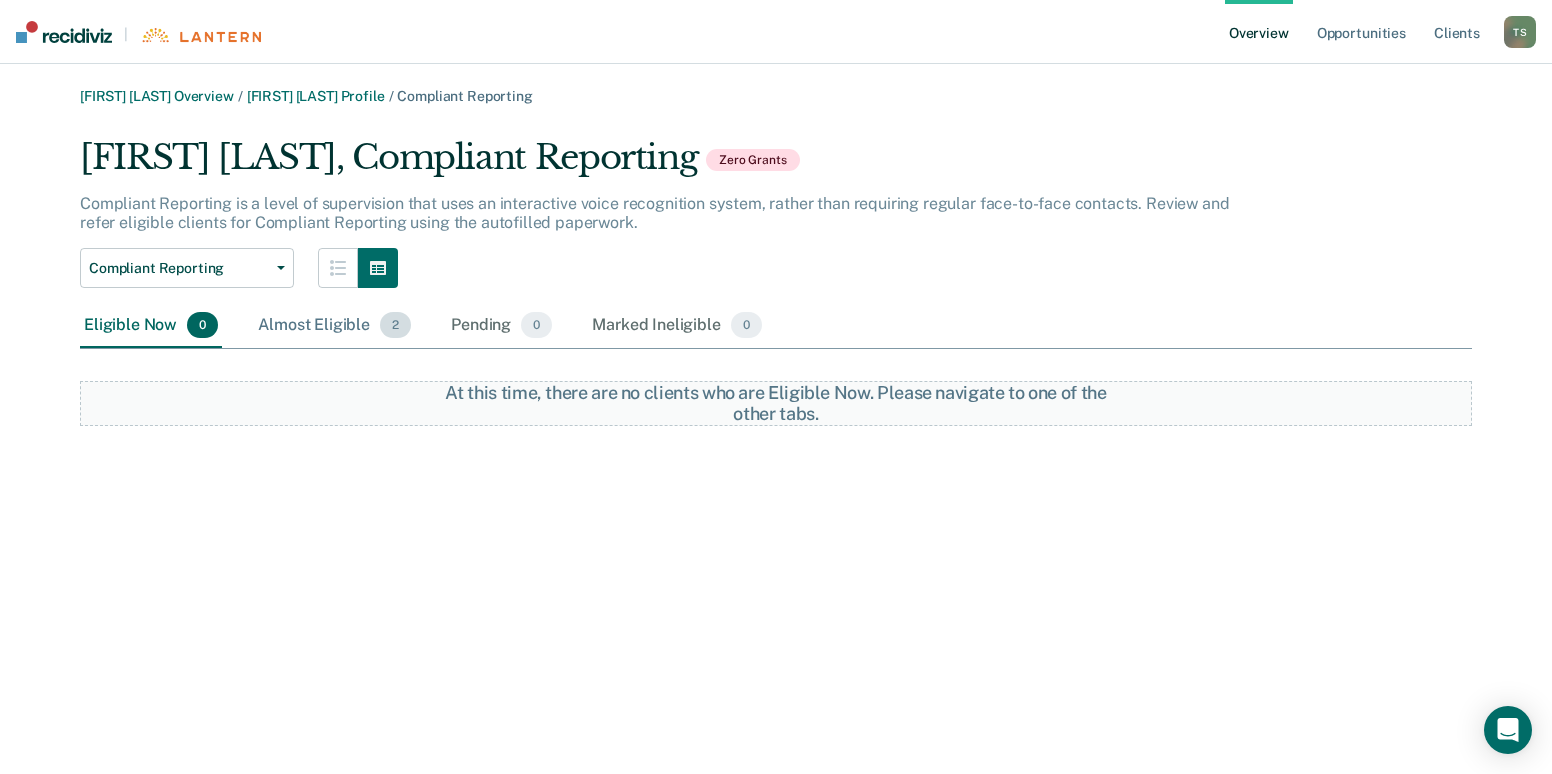 click on "Almost Eligible 2" at bounding box center [334, 326] 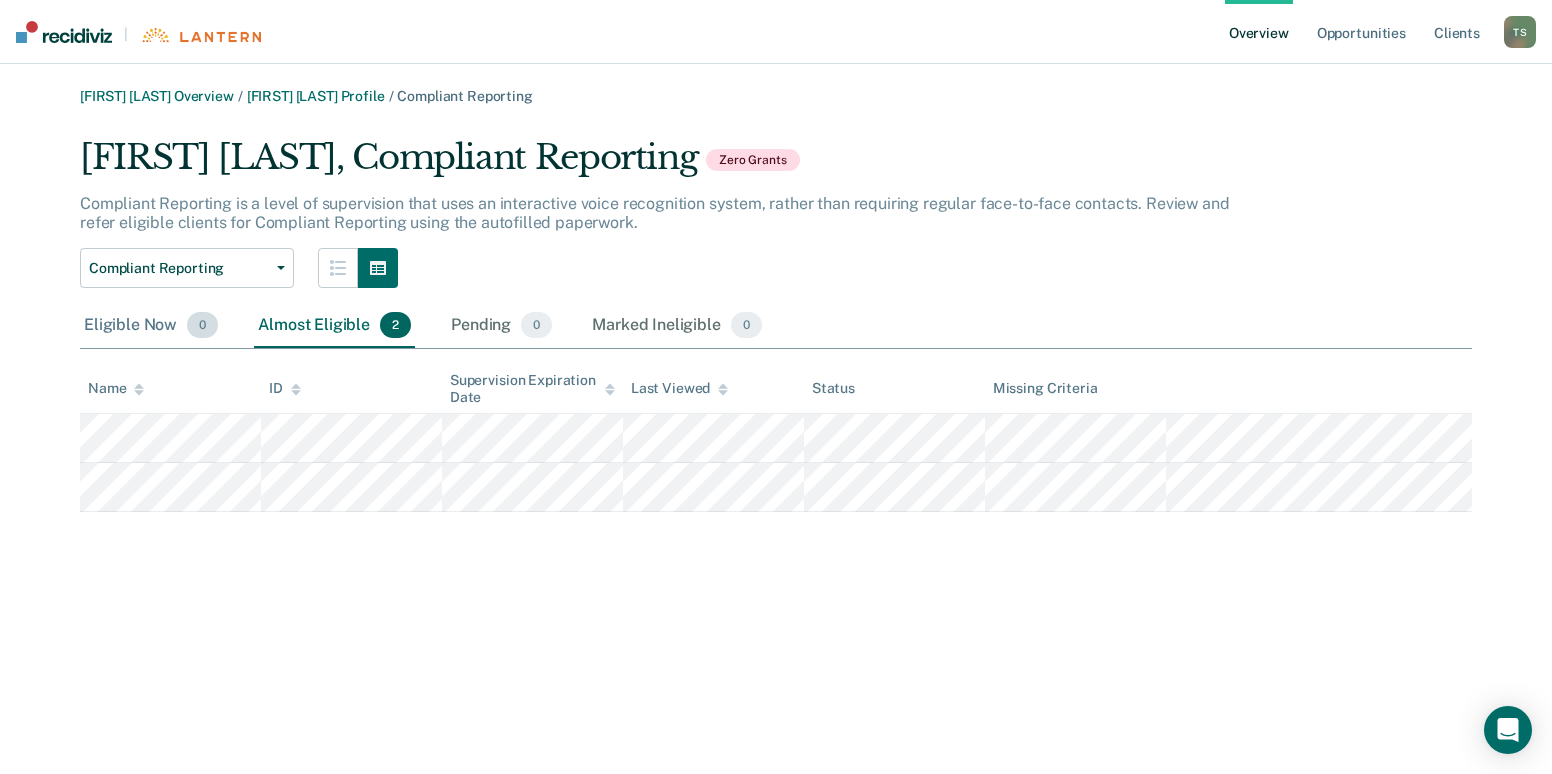 click on "Eligible Now 0" at bounding box center (151, 326) 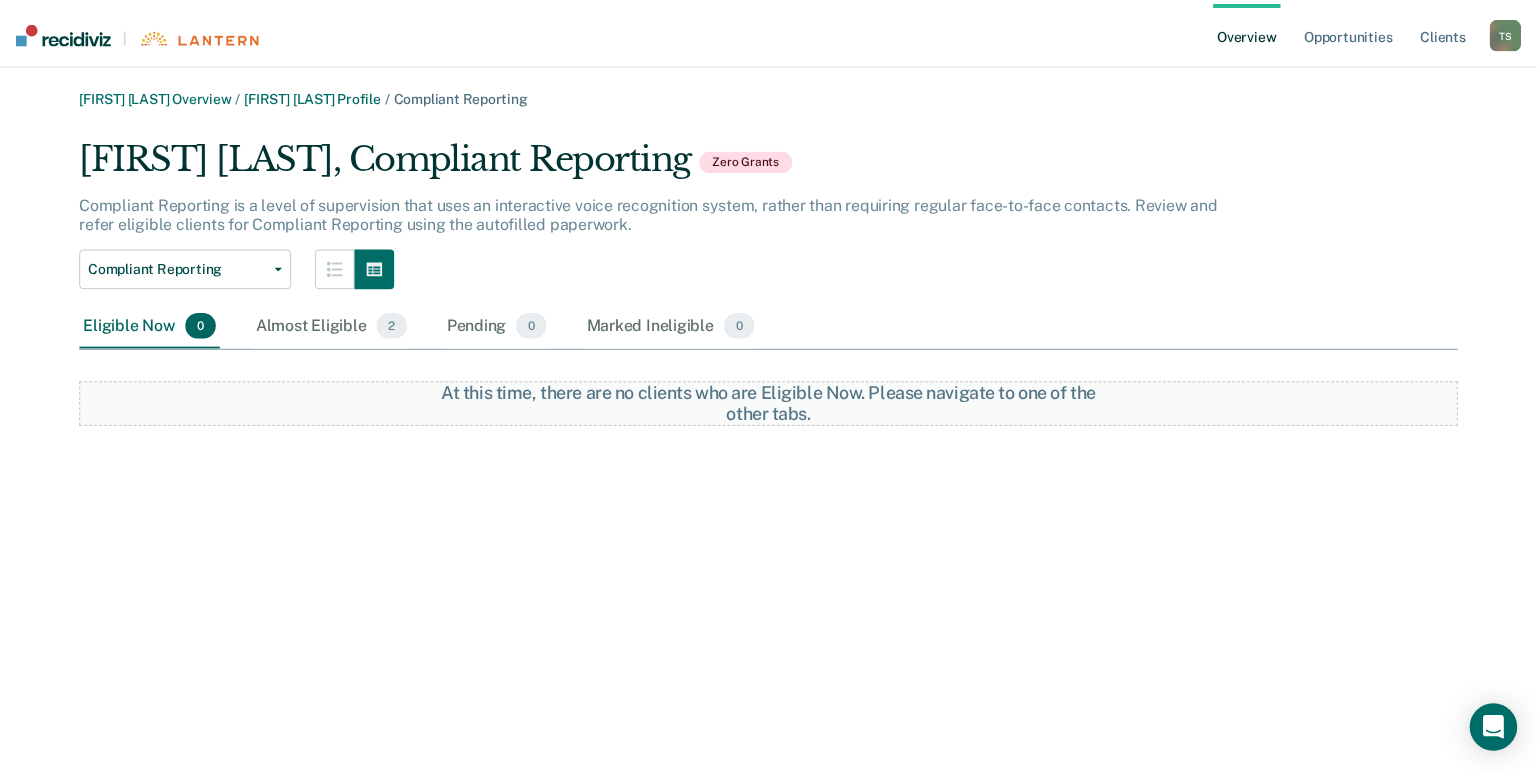 scroll, scrollTop: 200, scrollLeft: 0, axis: vertical 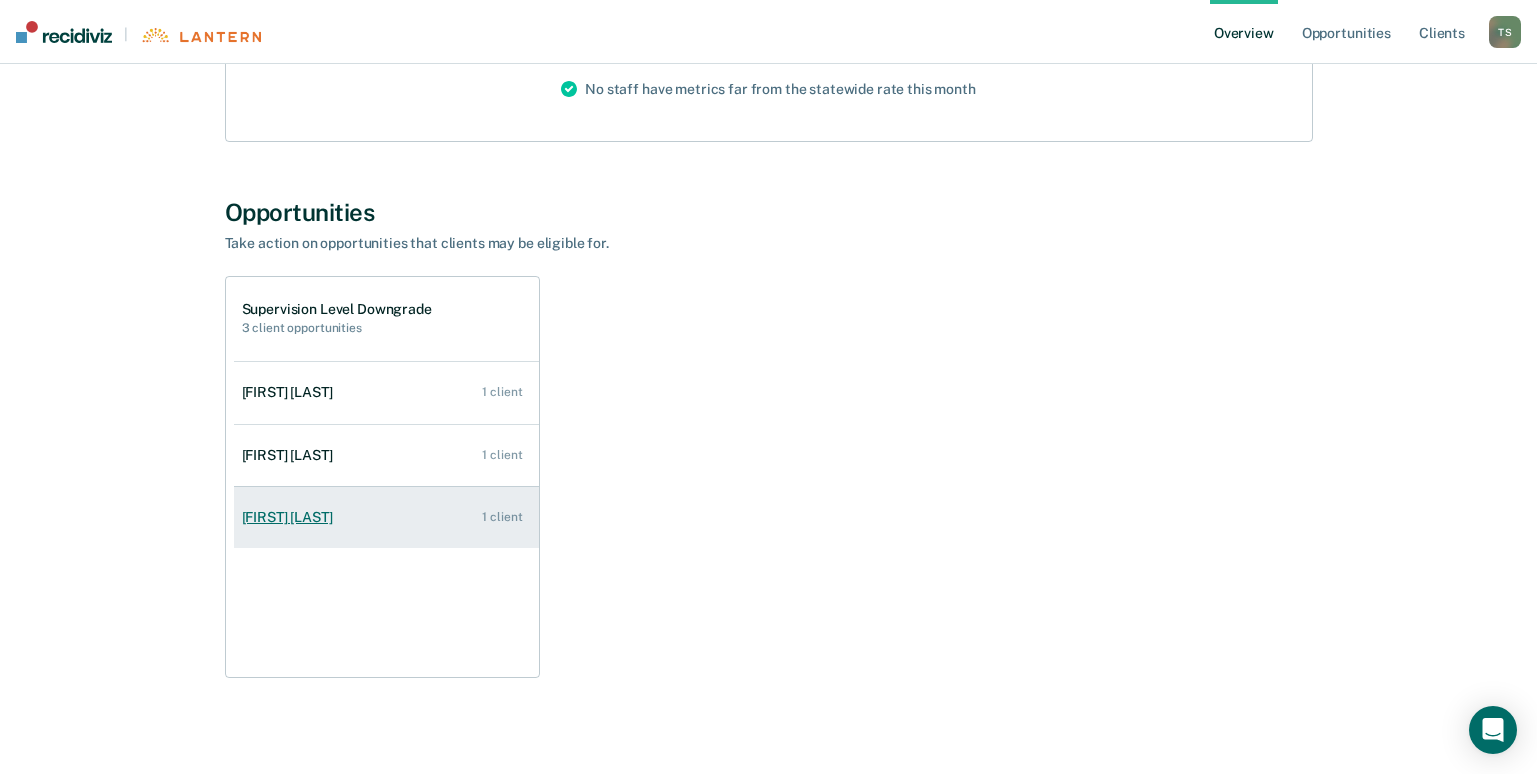 click on "[FIRST] [LAST]" at bounding box center (291, 517) 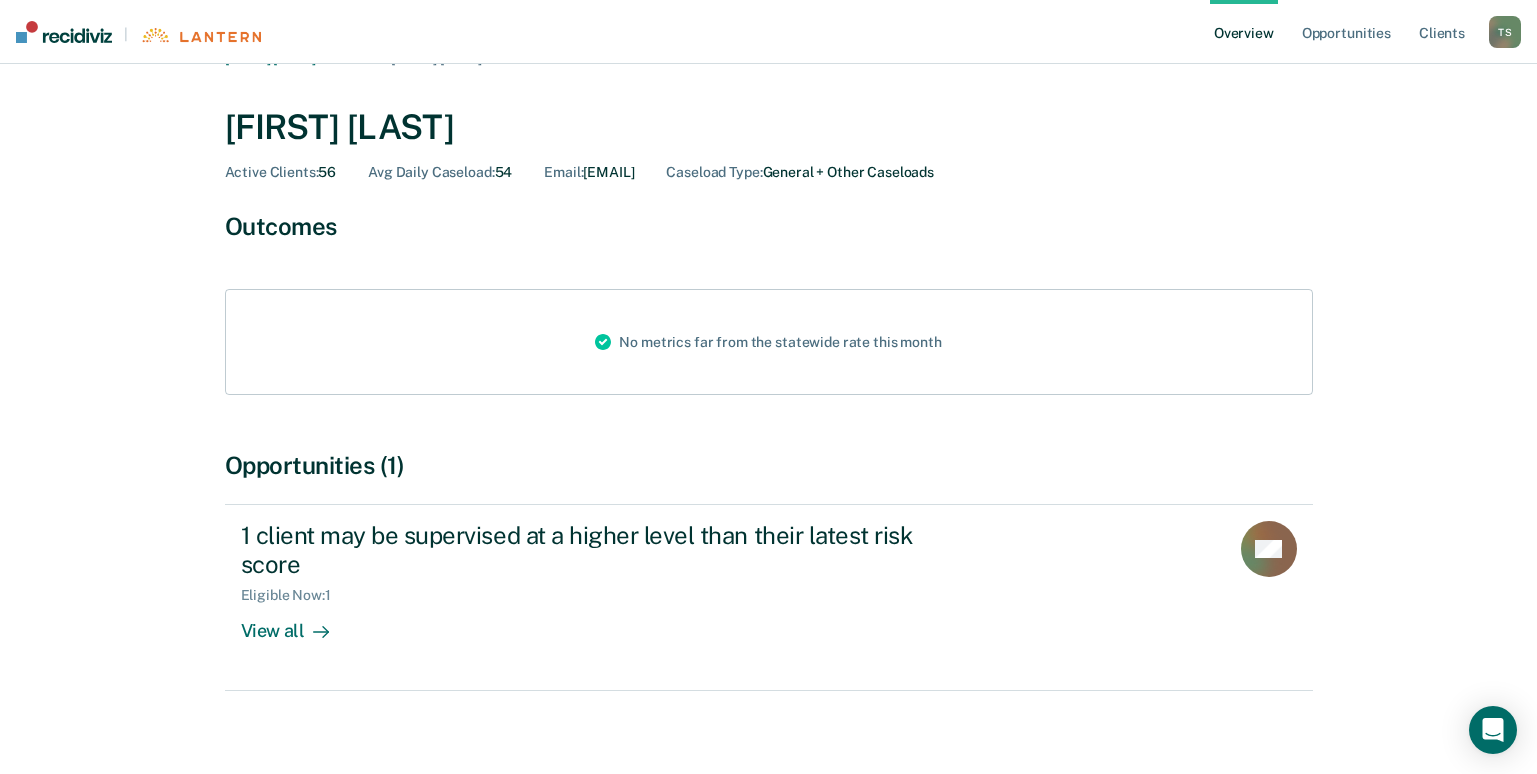 scroll, scrollTop: 59, scrollLeft: 0, axis: vertical 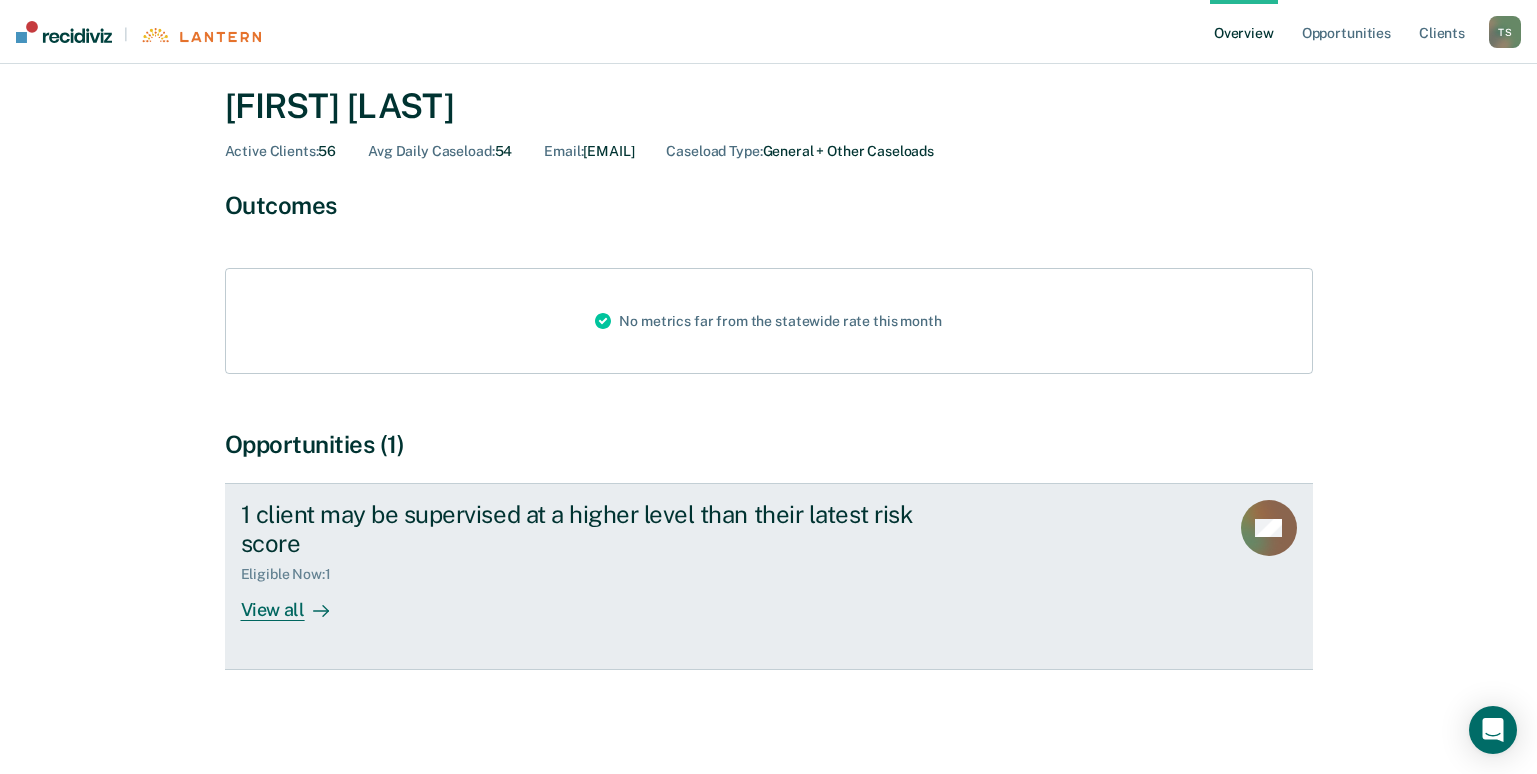 click on "View all" at bounding box center [297, 601] 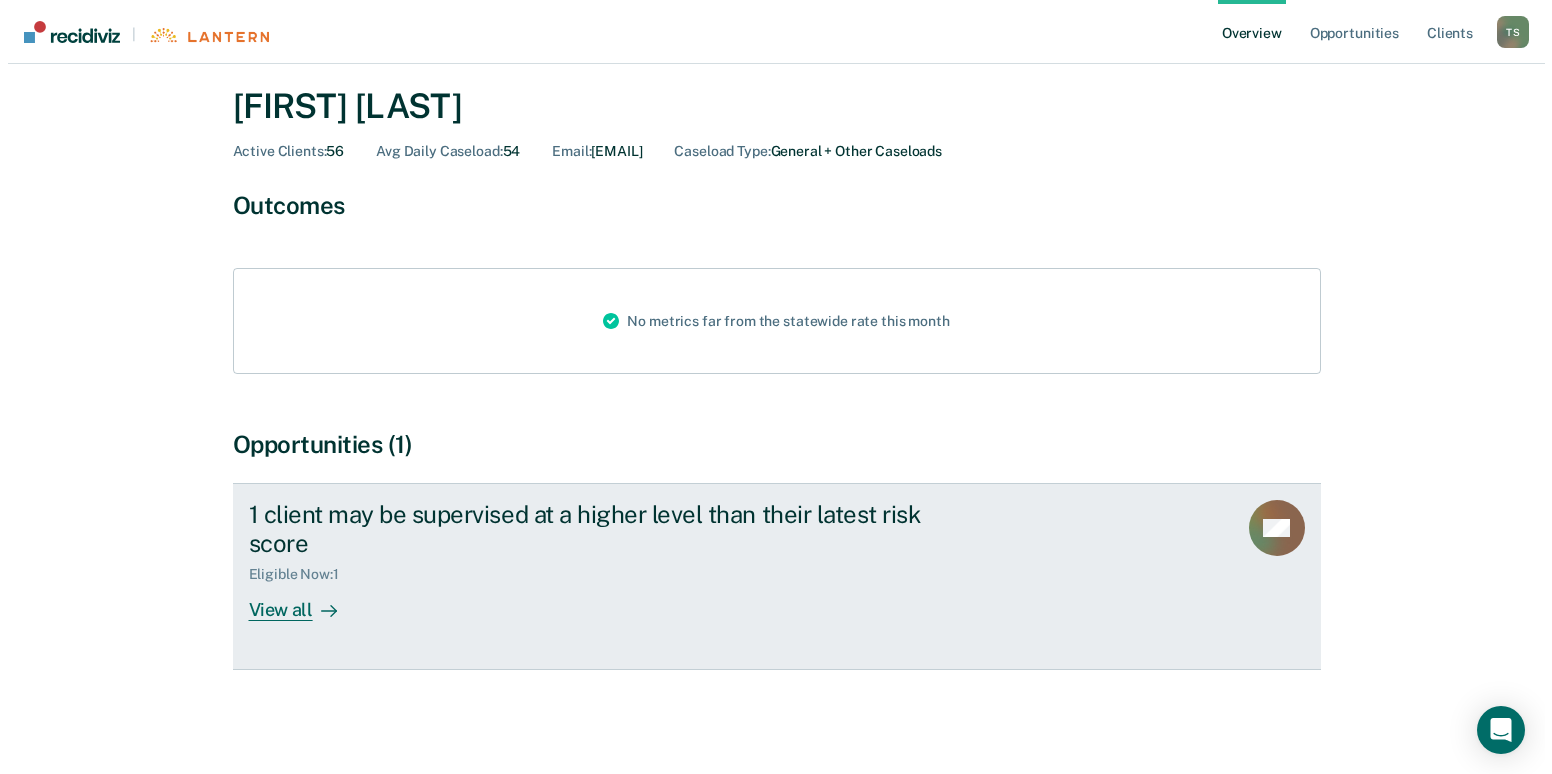 scroll, scrollTop: 0, scrollLeft: 0, axis: both 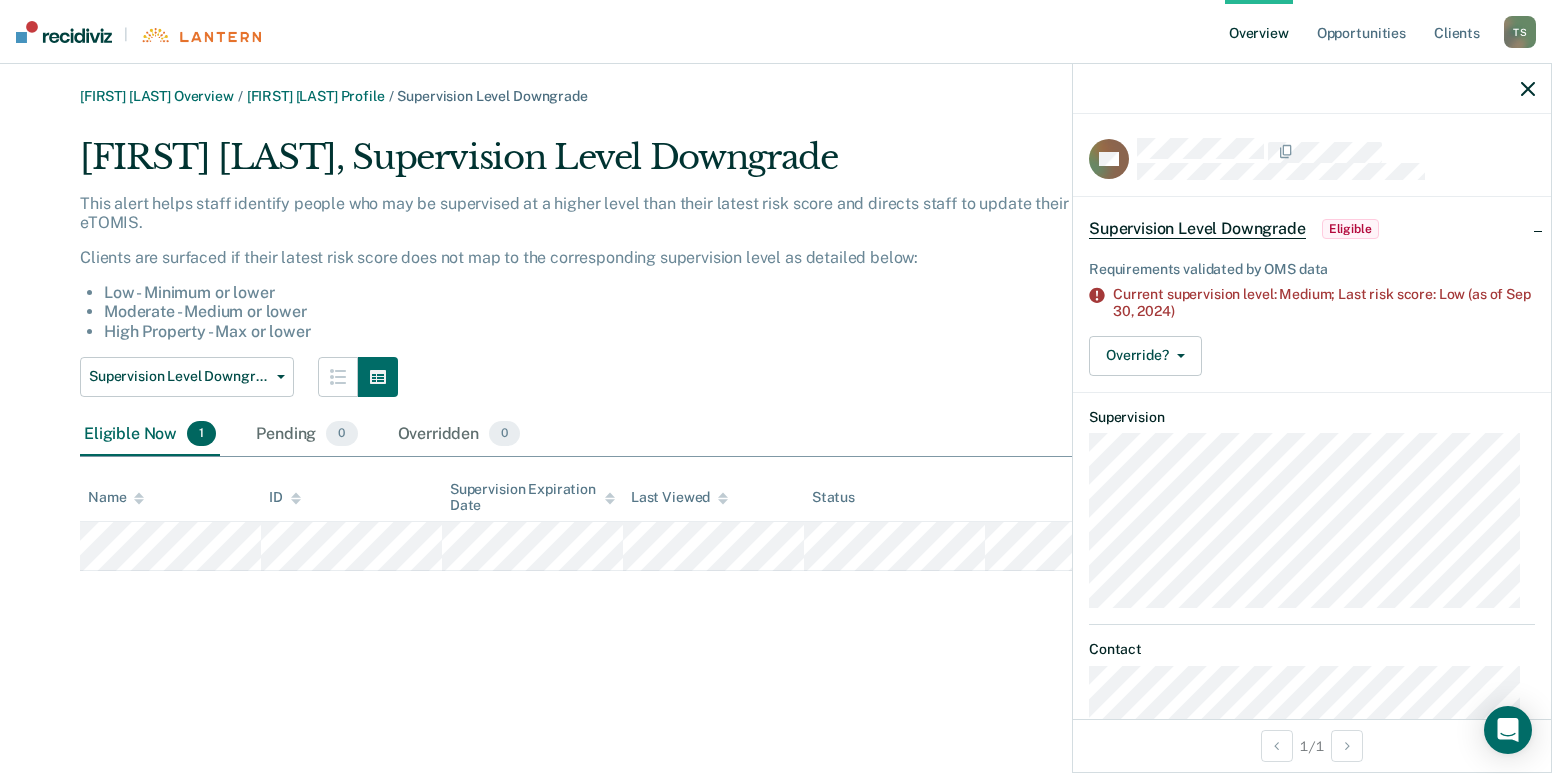 click 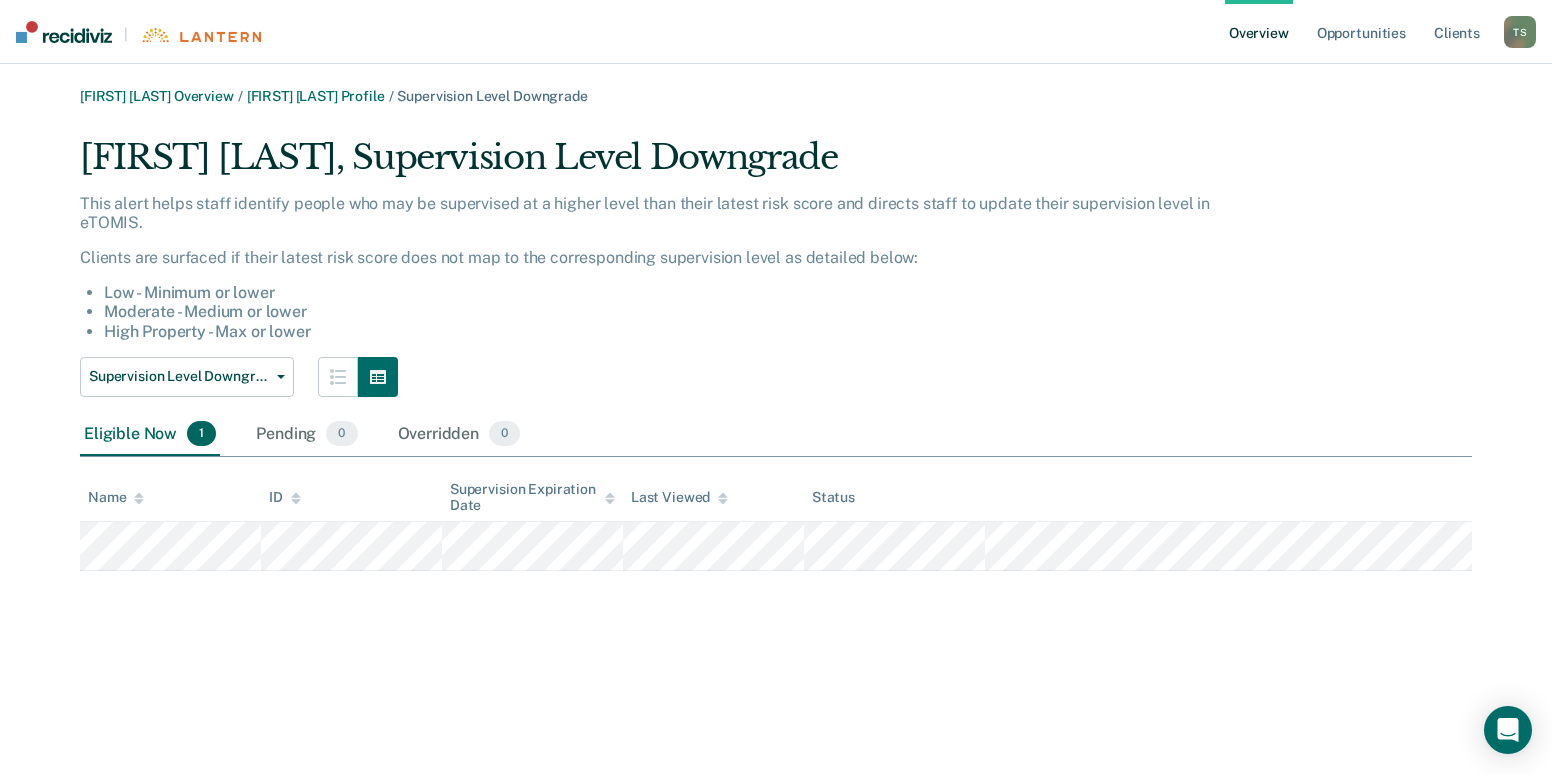 click on "Overview" at bounding box center (1259, 32) 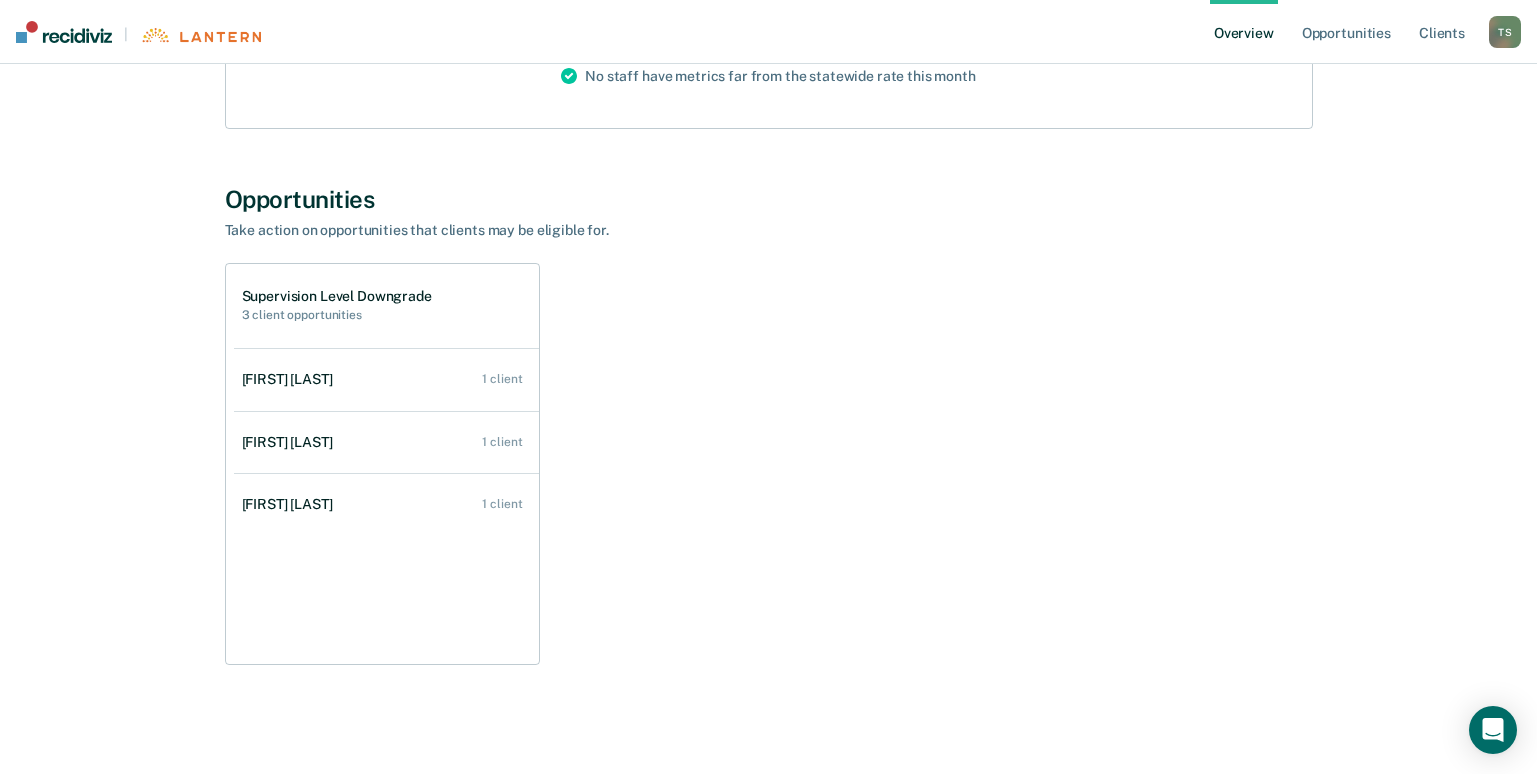scroll, scrollTop: 324, scrollLeft: 0, axis: vertical 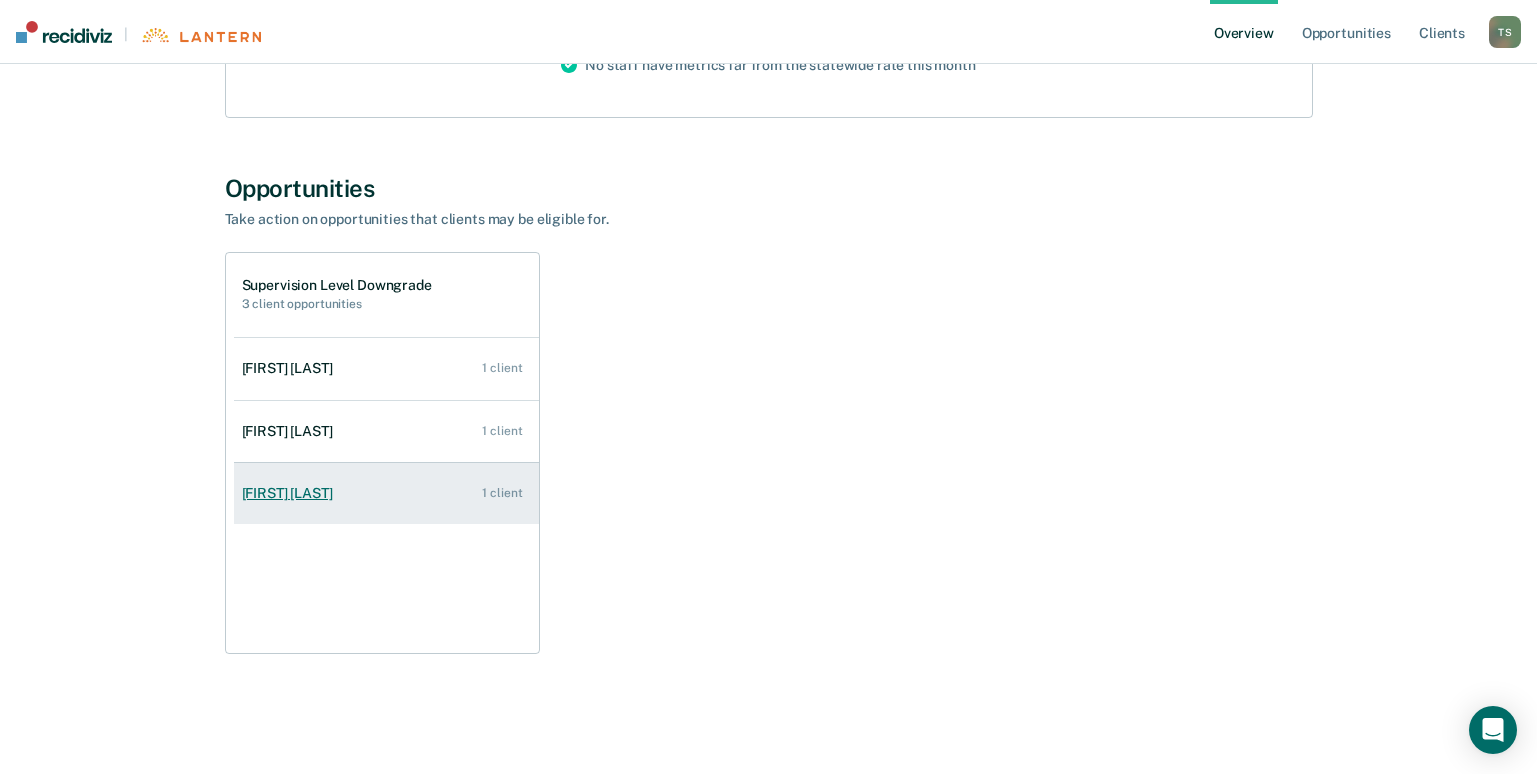click on "[FIRST] [LAST]" at bounding box center [291, 493] 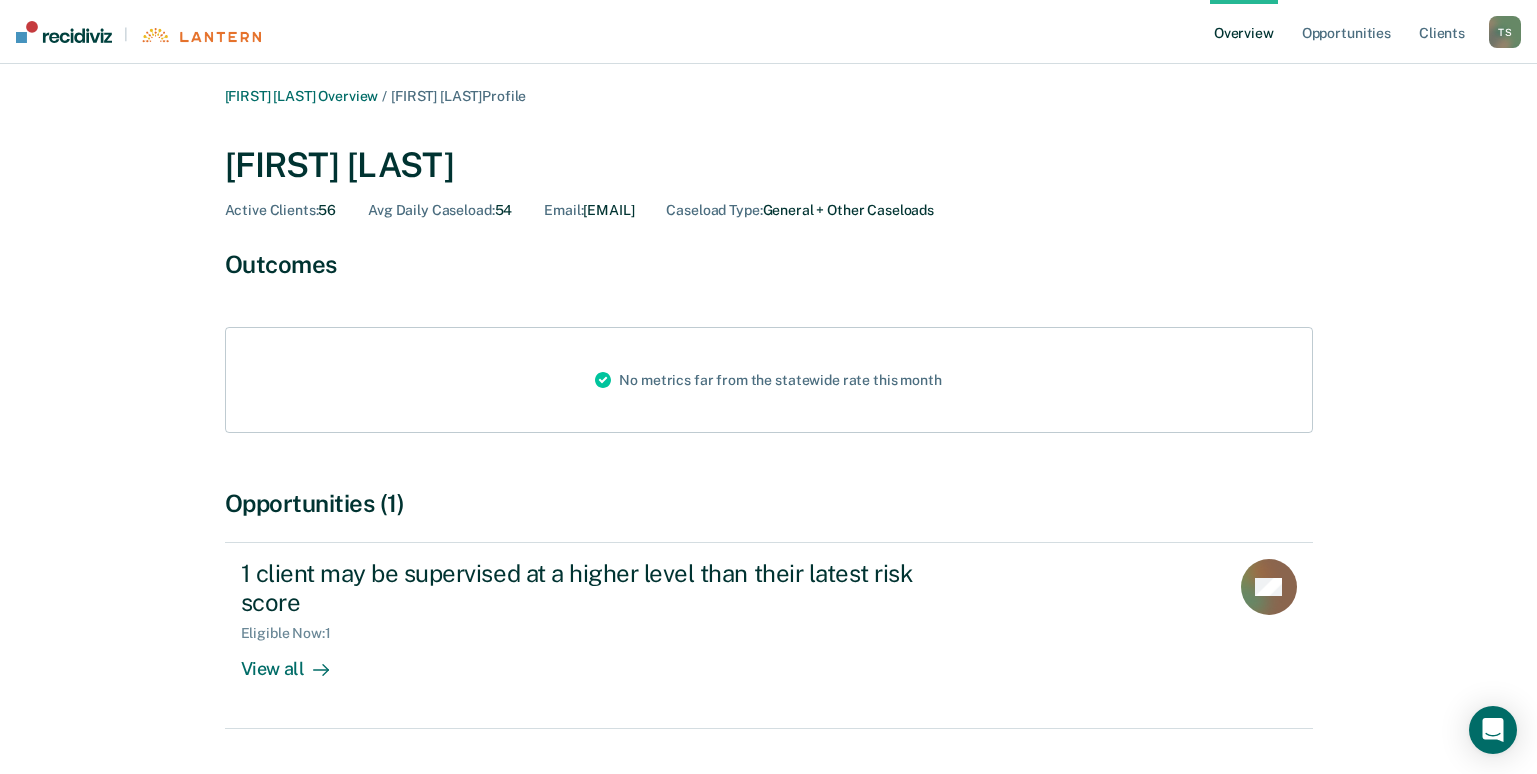 scroll, scrollTop: 59, scrollLeft: 0, axis: vertical 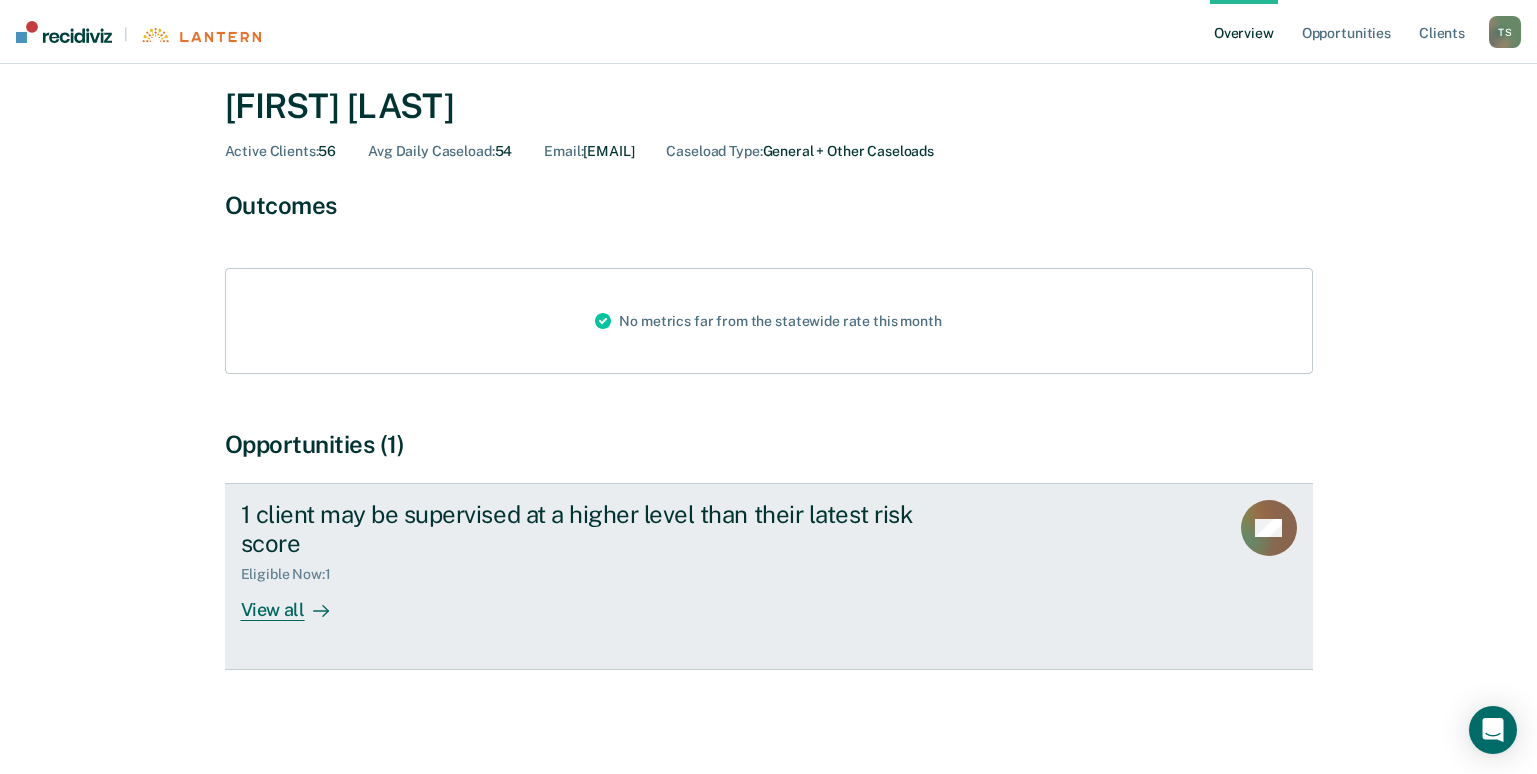 click on "View all" at bounding box center (297, 601) 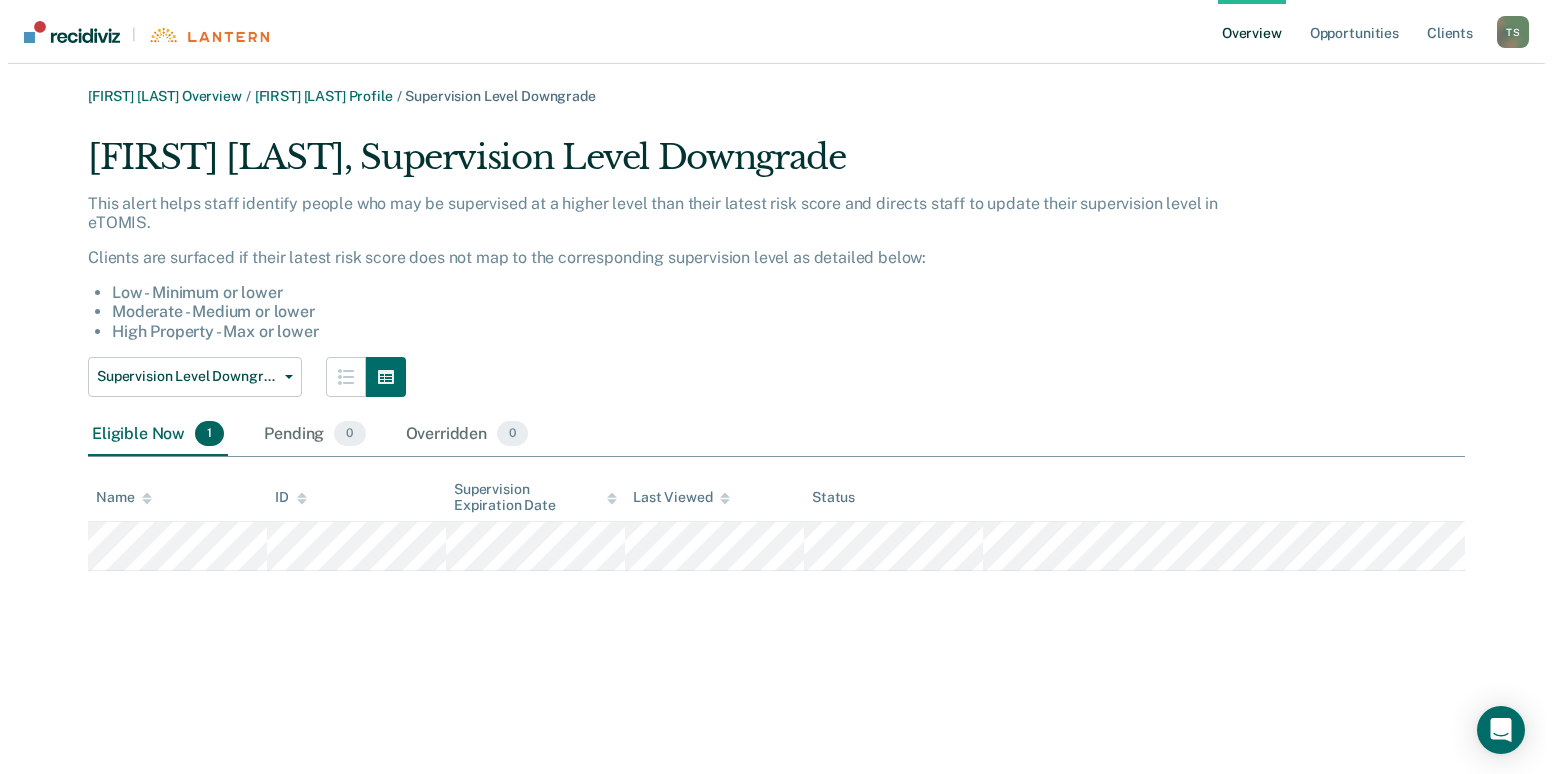 scroll, scrollTop: 0, scrollLeft: 0, axis: both 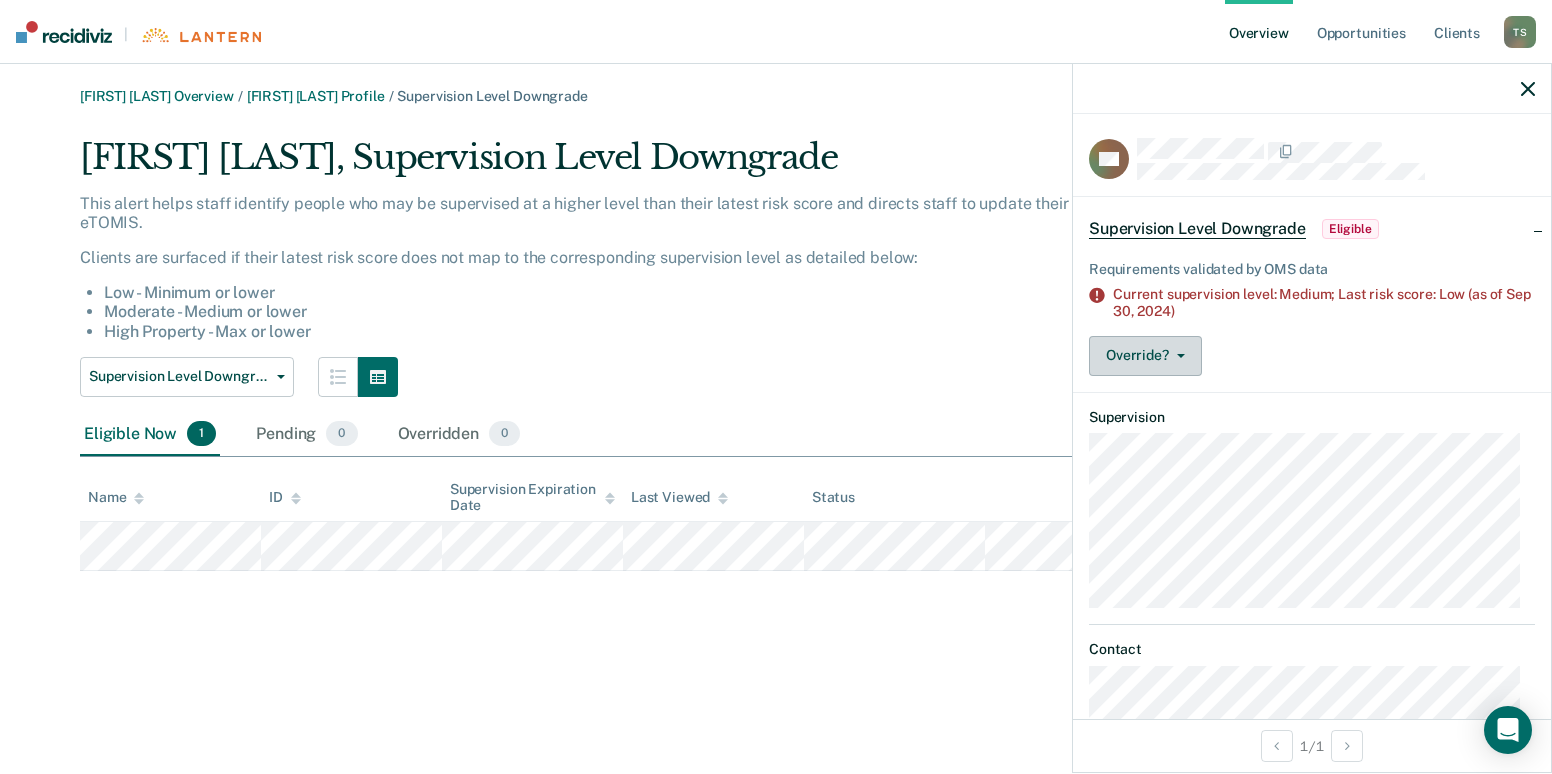 click 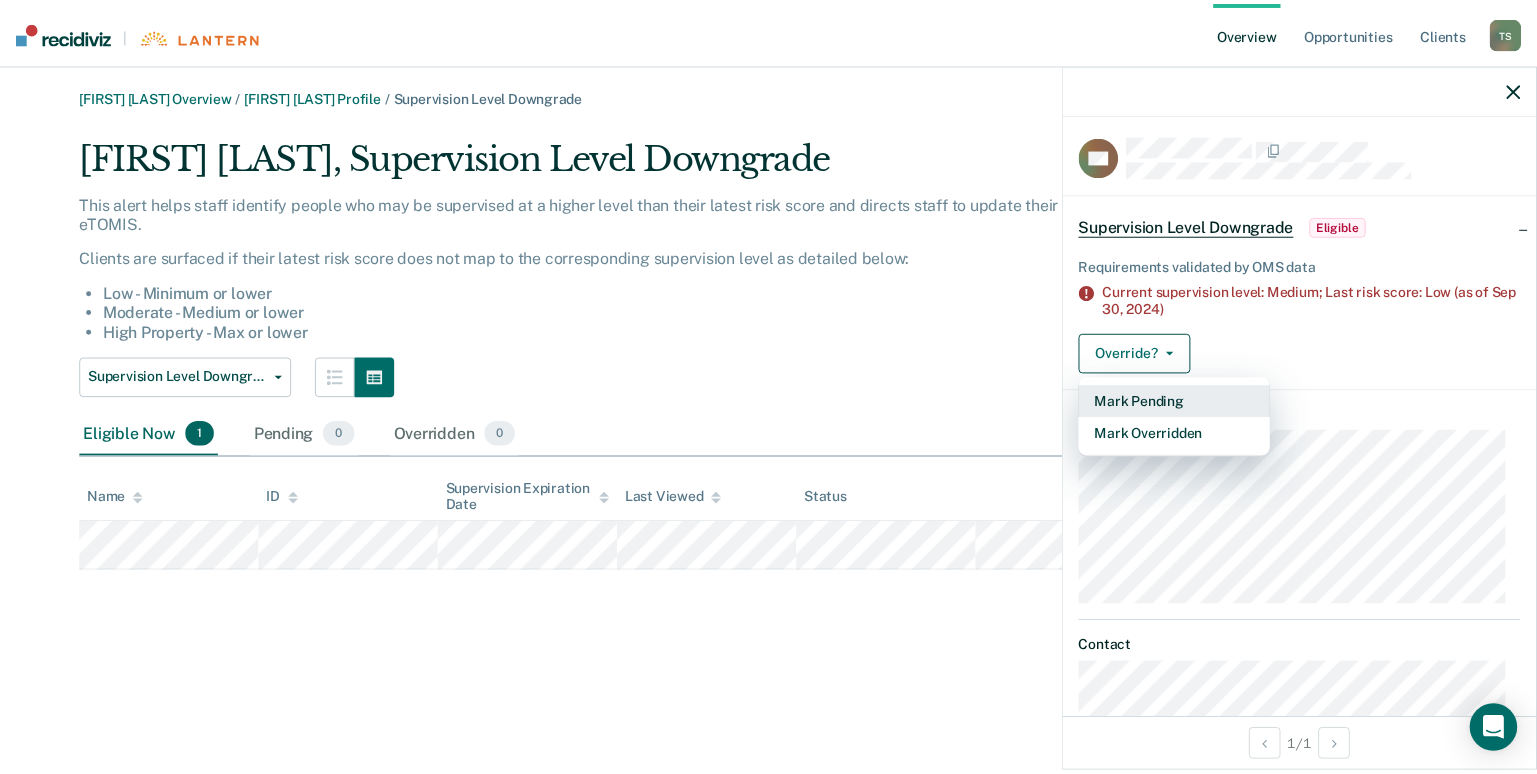 scroll, scrollTop: 0, scrollLeft: 0, axis: both 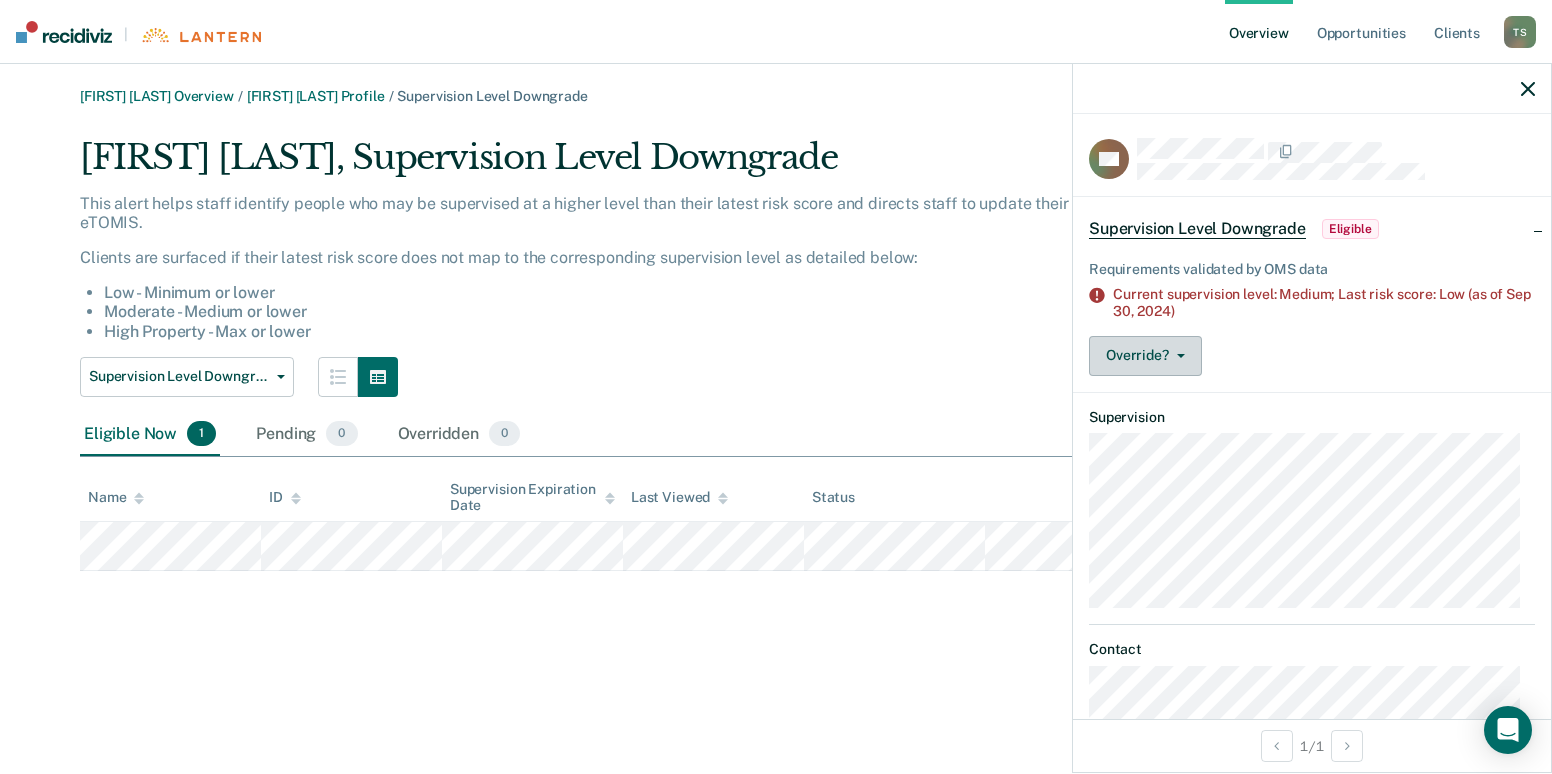 click on "Override?" at bounding box center (1145, 356) 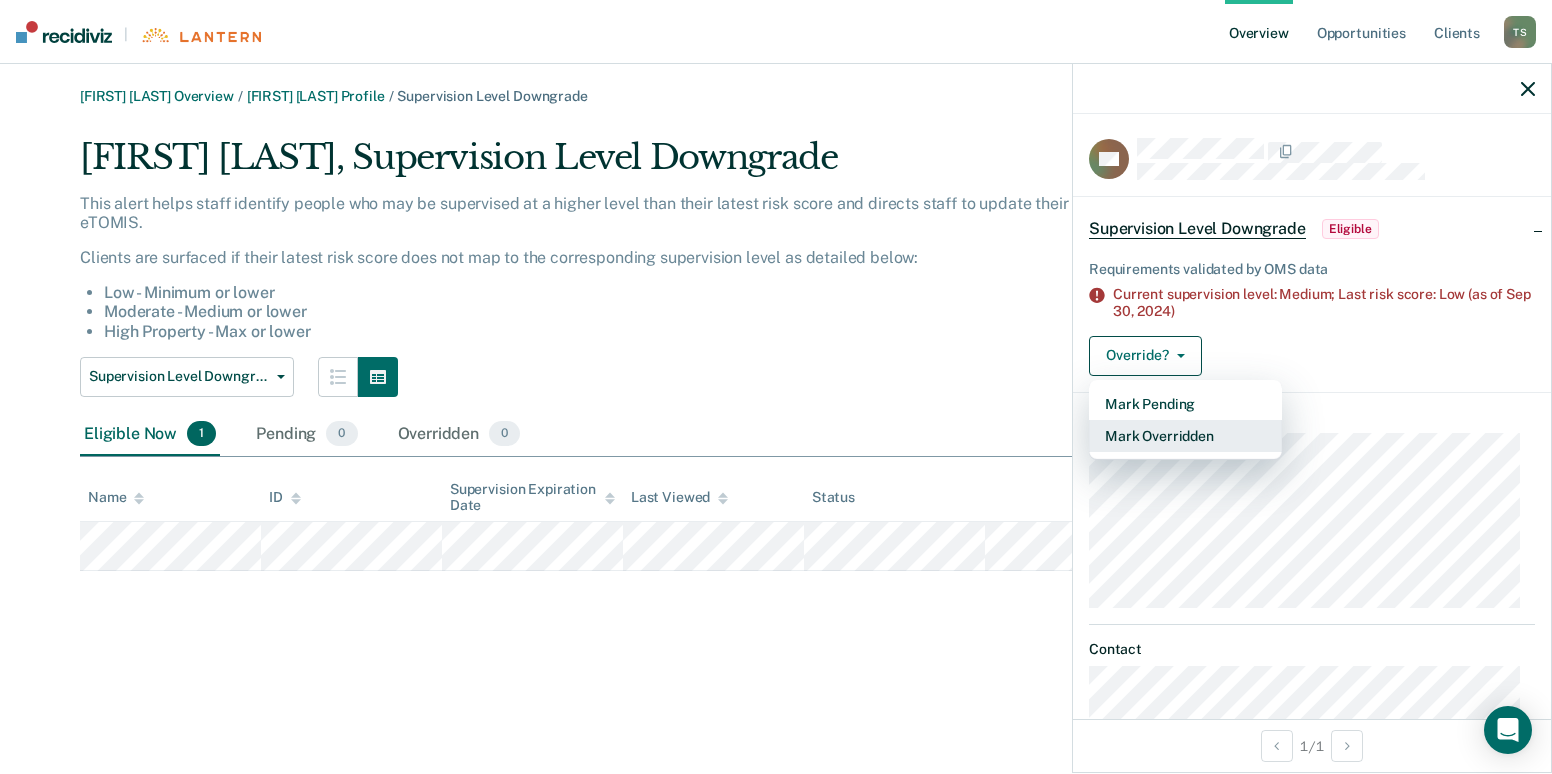 click on "Mark Overridden" at bounding box center [1185, 436] 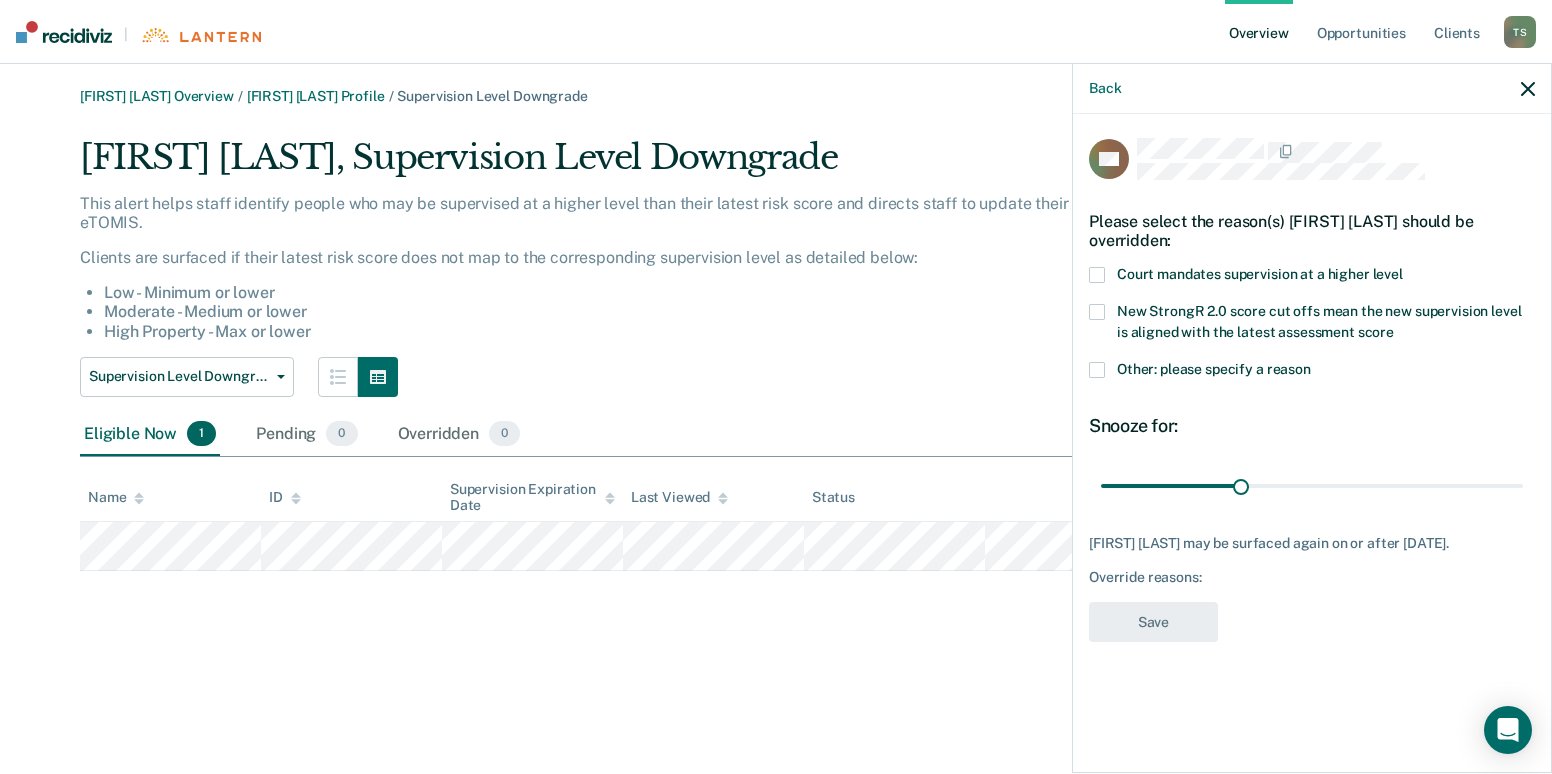 click at bounding box center [1097, 275] 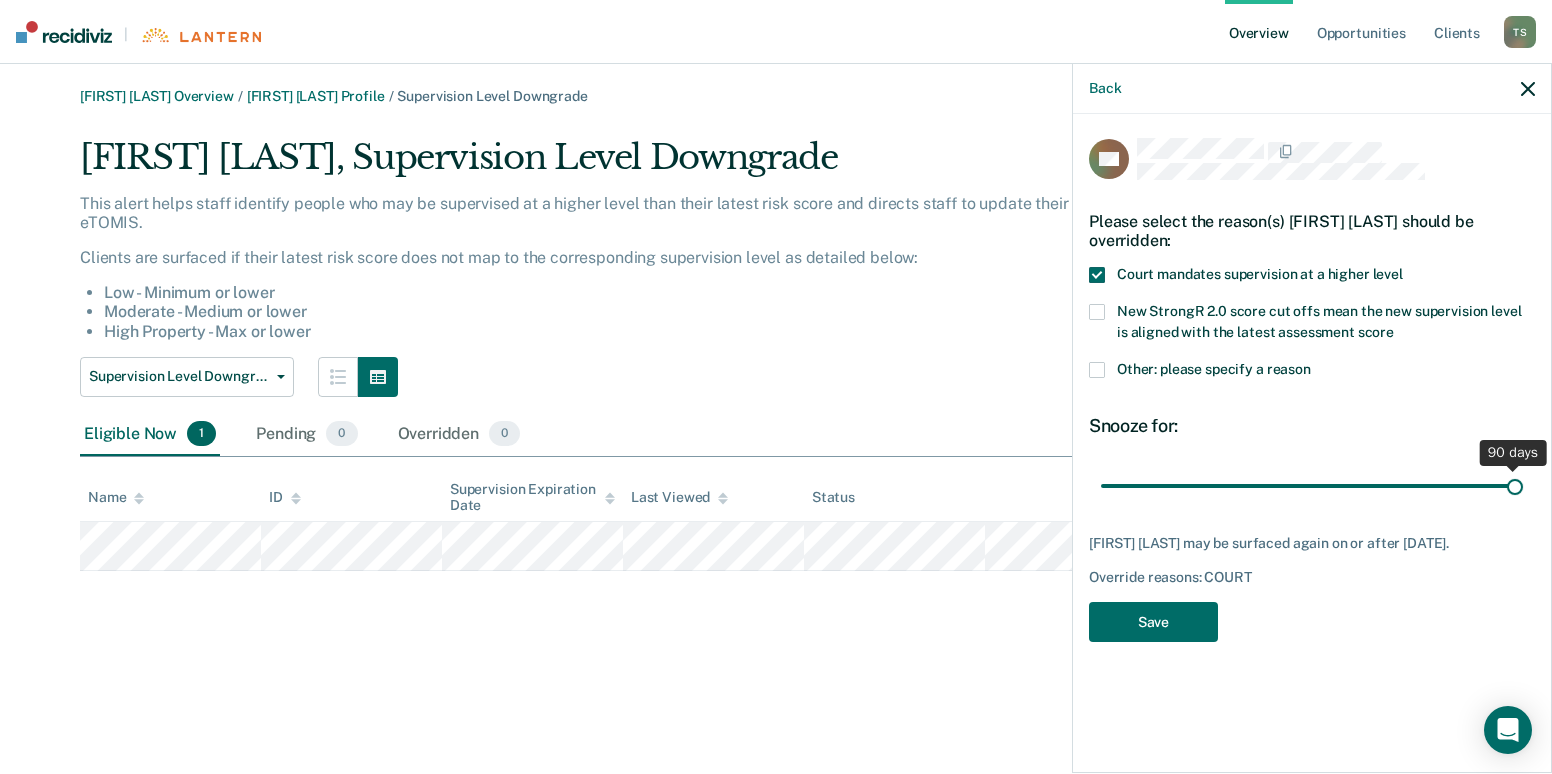 drag, startPoint x: 1240, startPoint y: 486, endPoint x: 1565, endPoint y: 489, distance: 325.01385 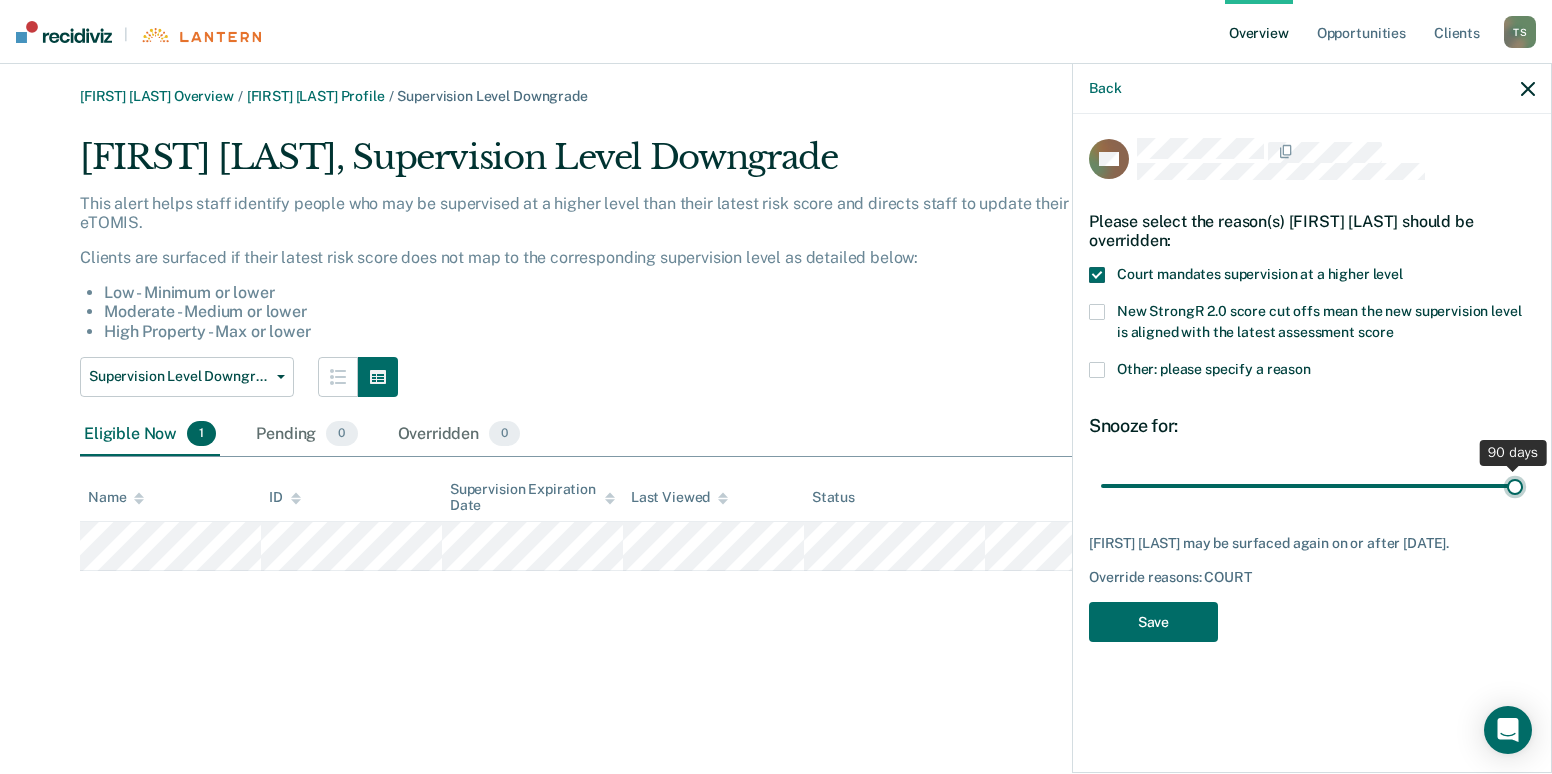 type on "90" 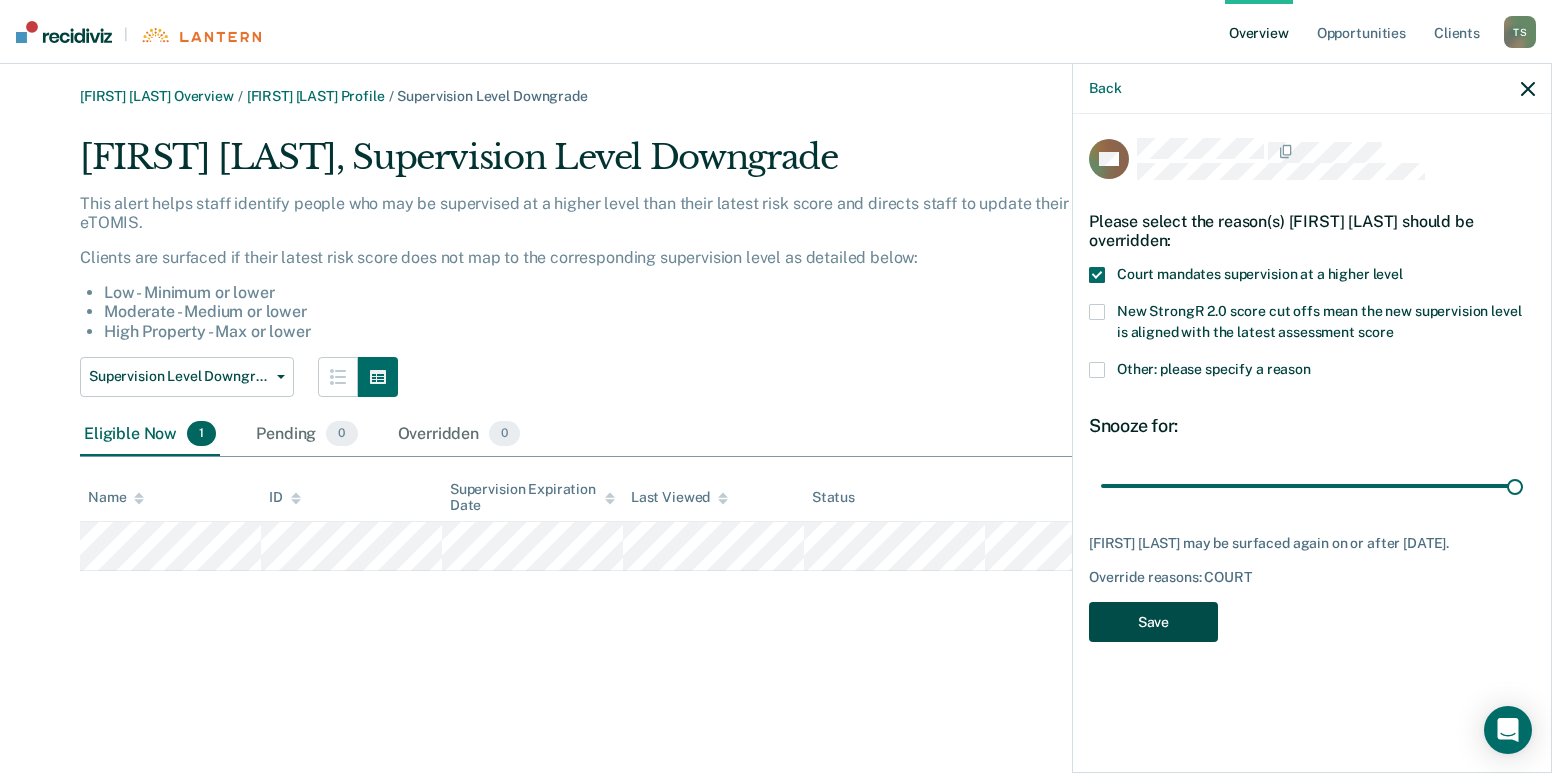 click on "Save" at bounding box center [1153, 622] 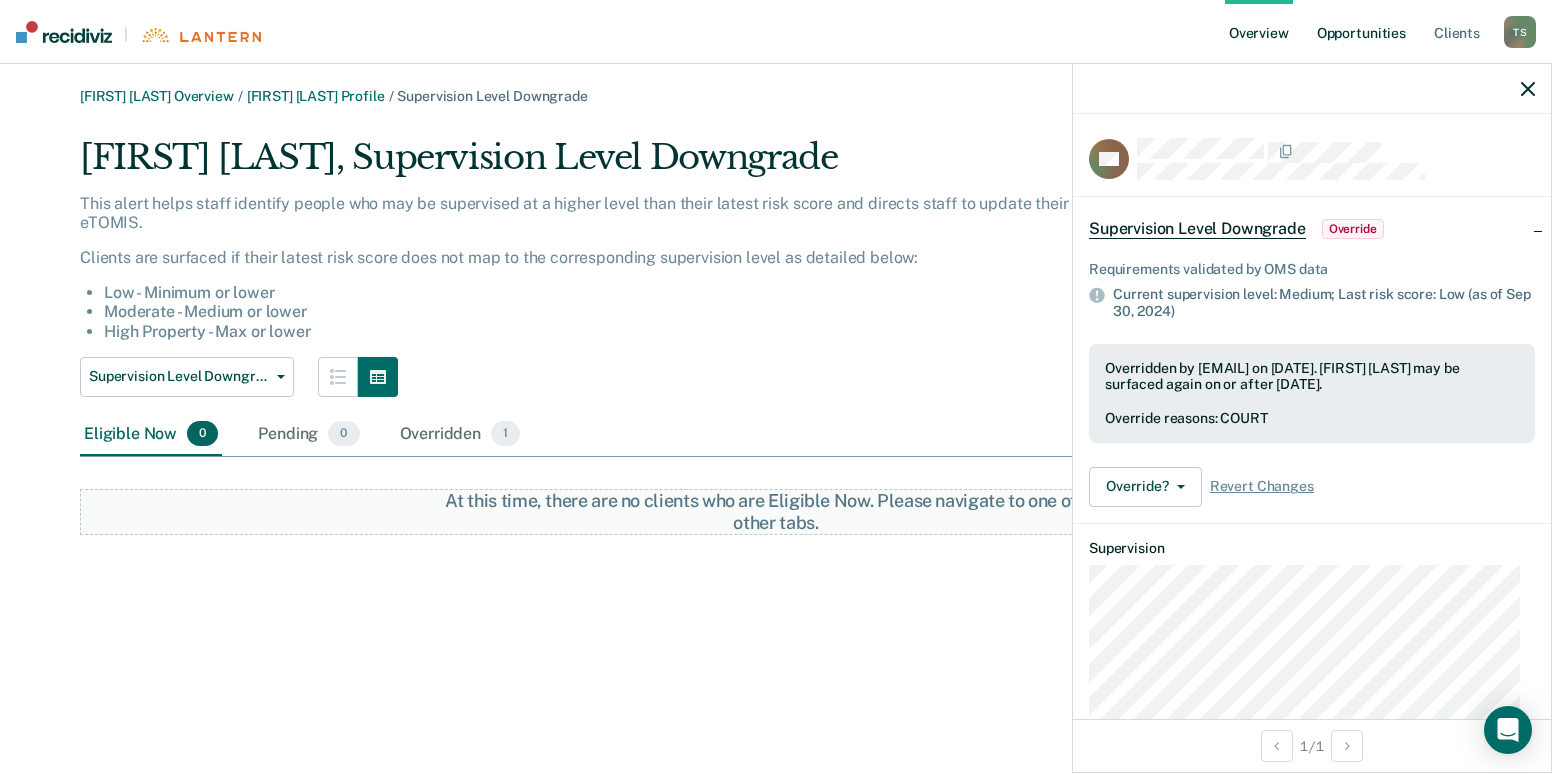 click on "Opportunities" at bounding box center (1361, 32) 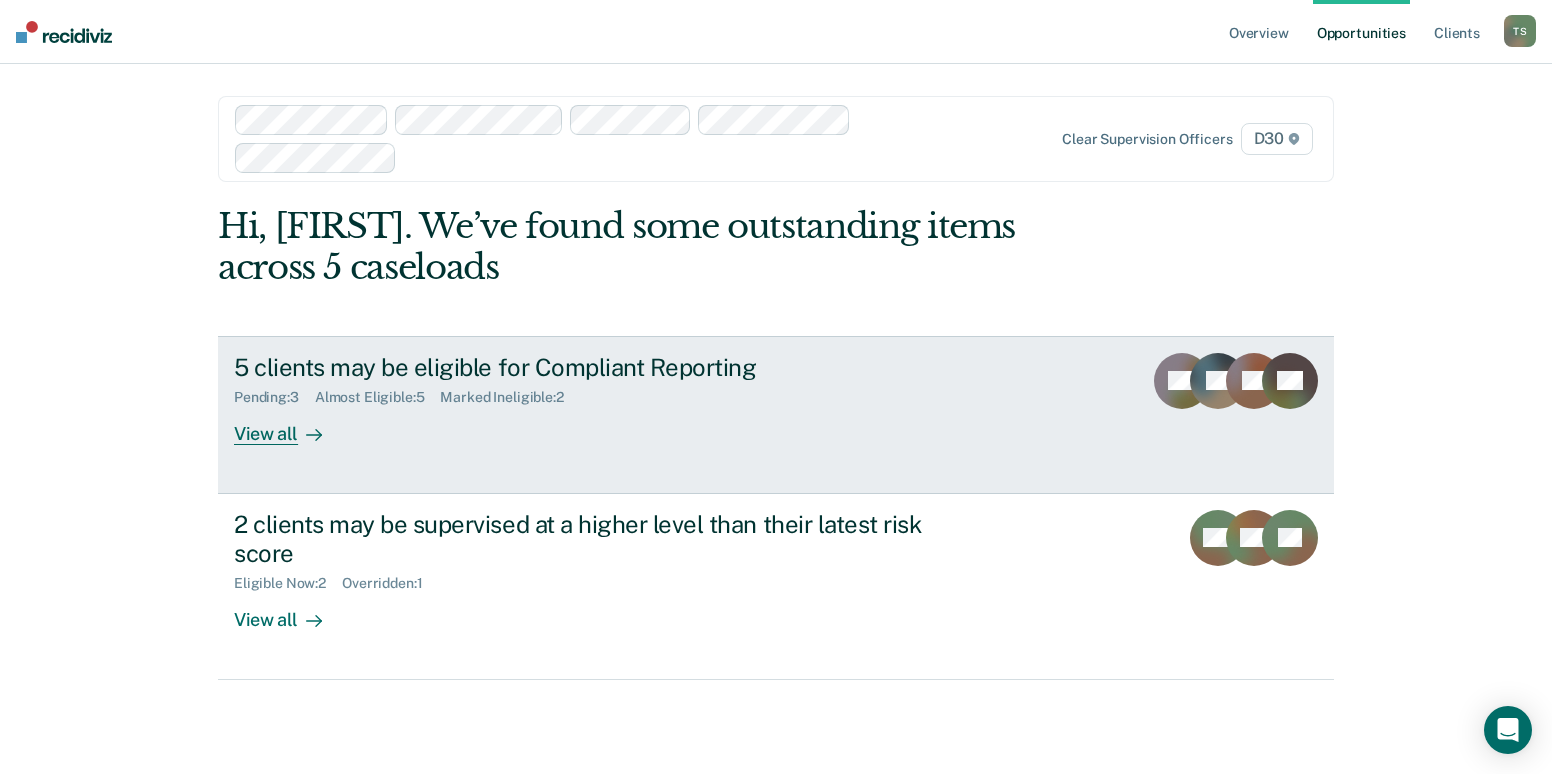 click on "View all" at bounding box center [290, 425] 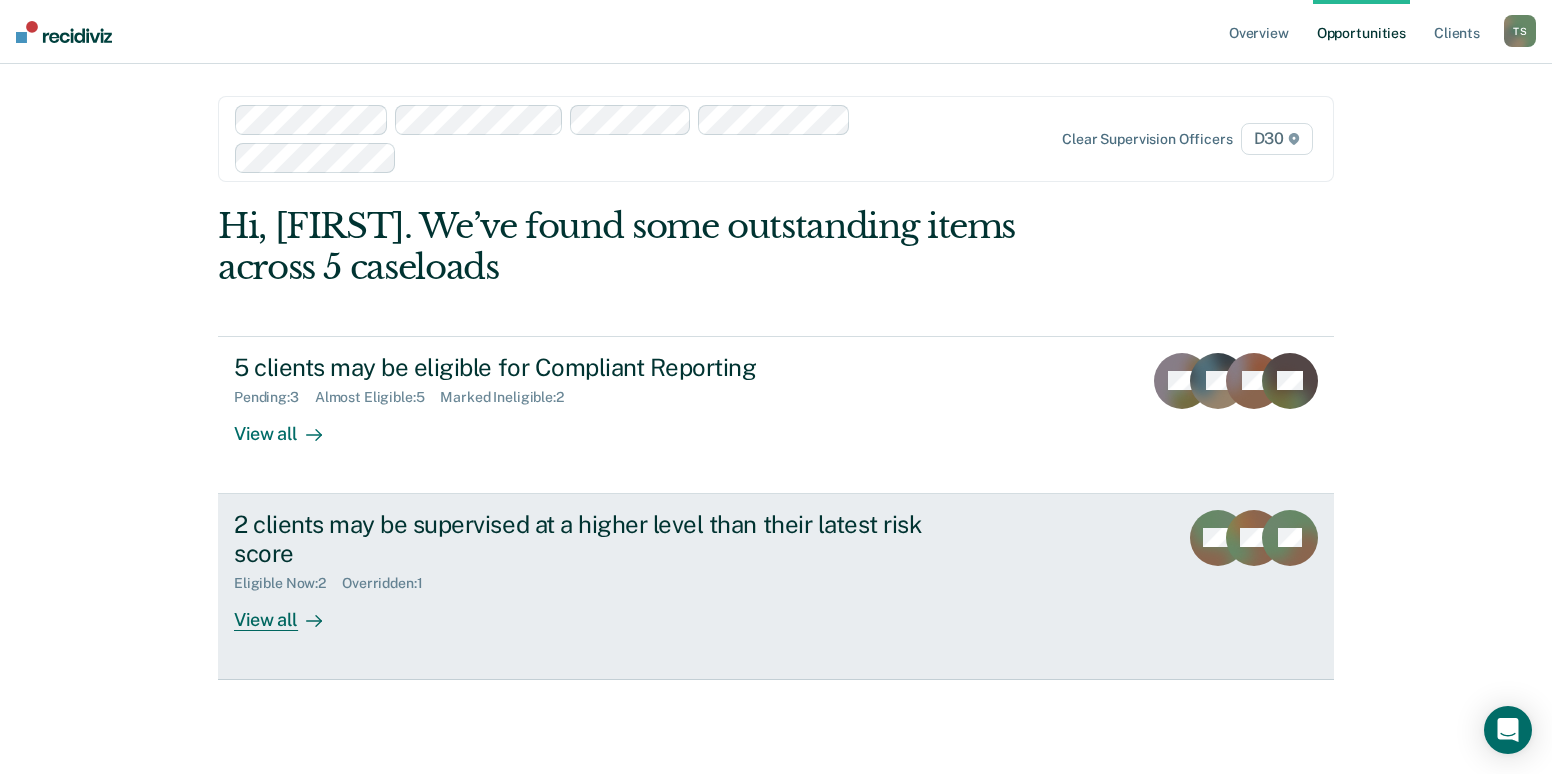 click on "2 clients may be supervised at a higher level than their latest risk score" at bounding box center (585, 539) 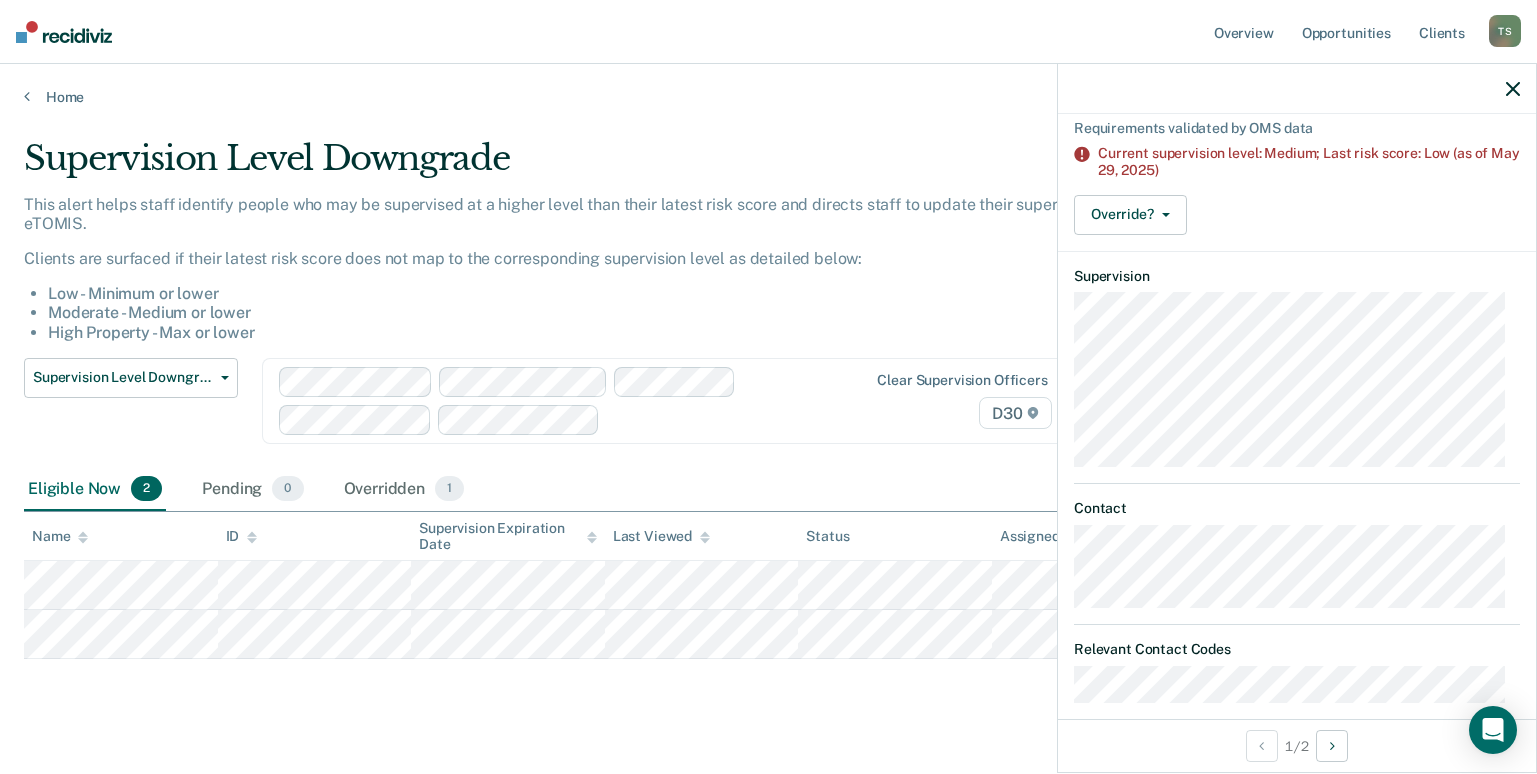 scroll, scrollTop: 163, scrollLeft: 0, axis: vertical 